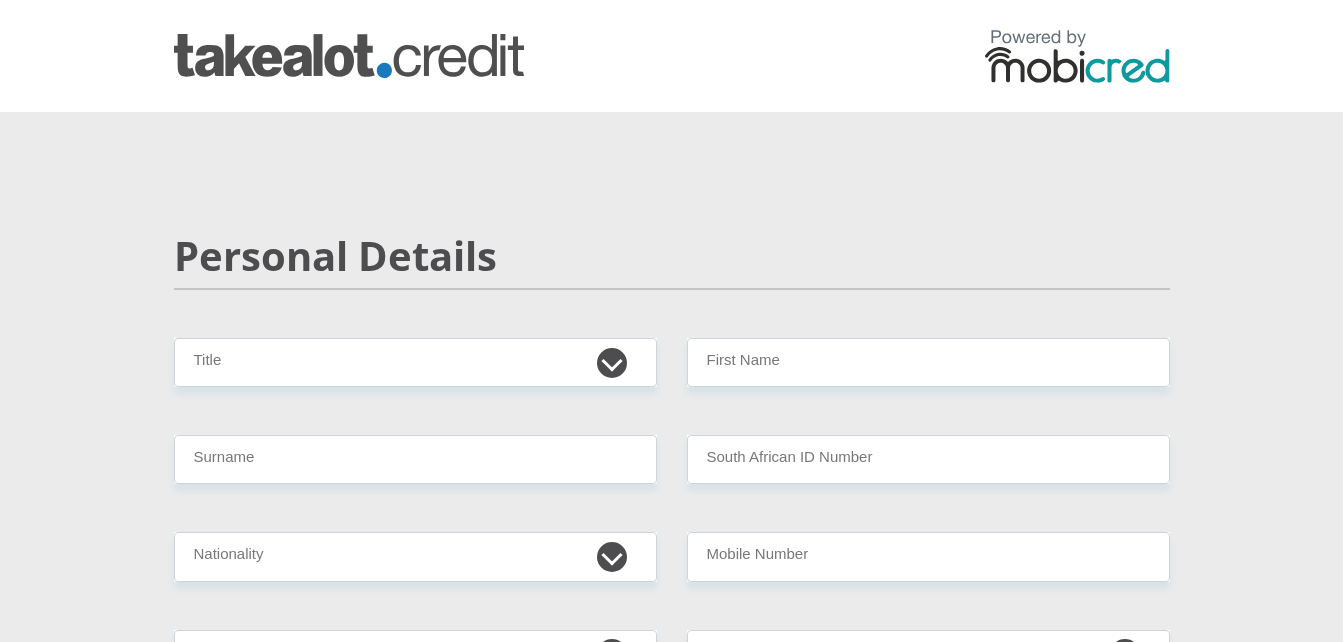 scroll, scrollTop: 0, scrollLeft: 0, axis: both 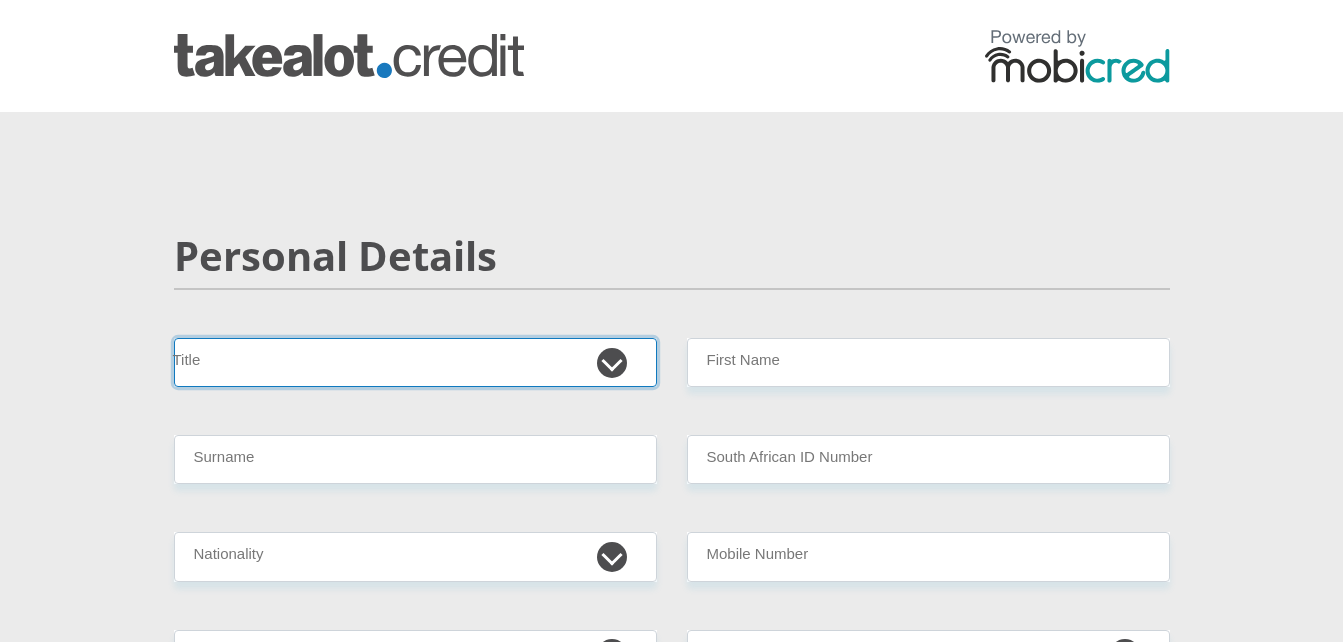 click on "Mr
Ms
Mrs
Dr
Other" at bounding box center [415, 362] 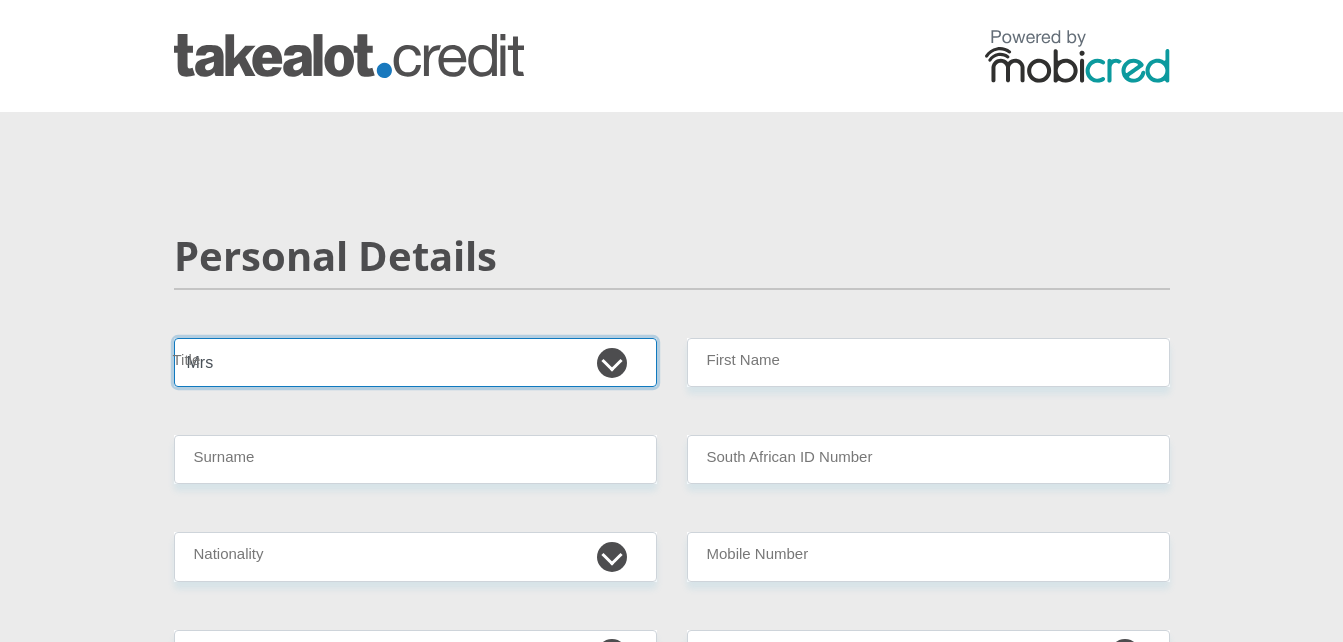 click on "Mr
Ms
Mrs
Dr
Other" at bounding box center [415, 362] 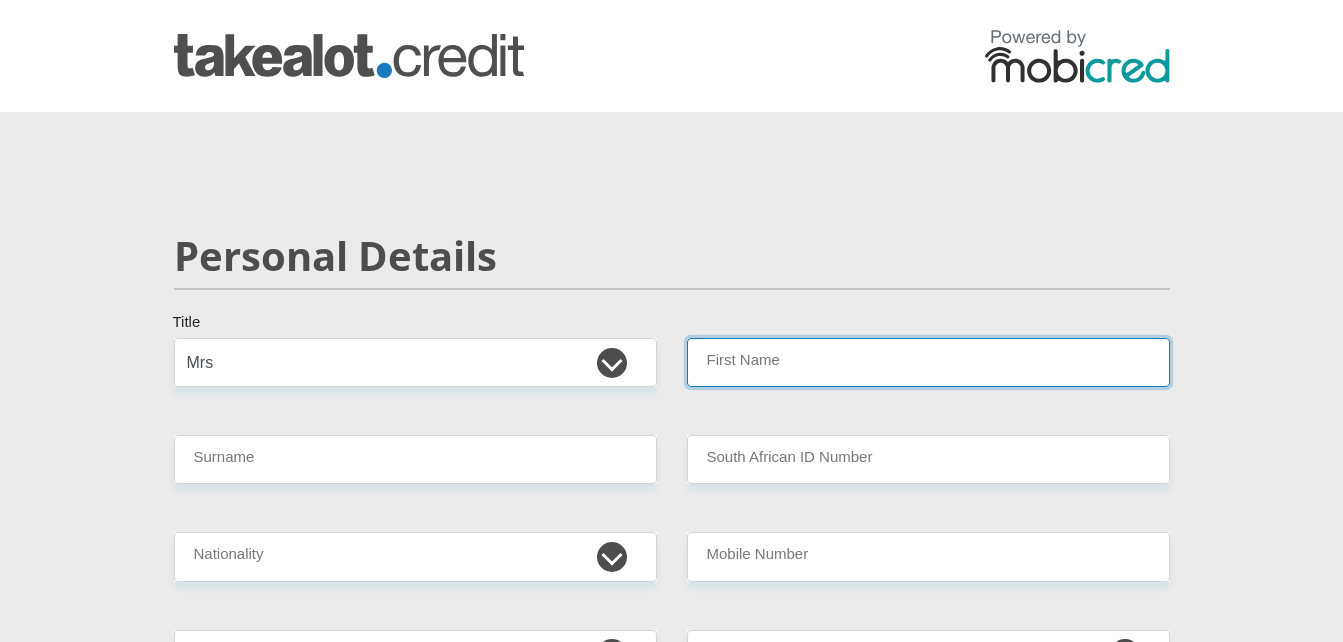 click on "First Name" at bounding box center [928, 362] 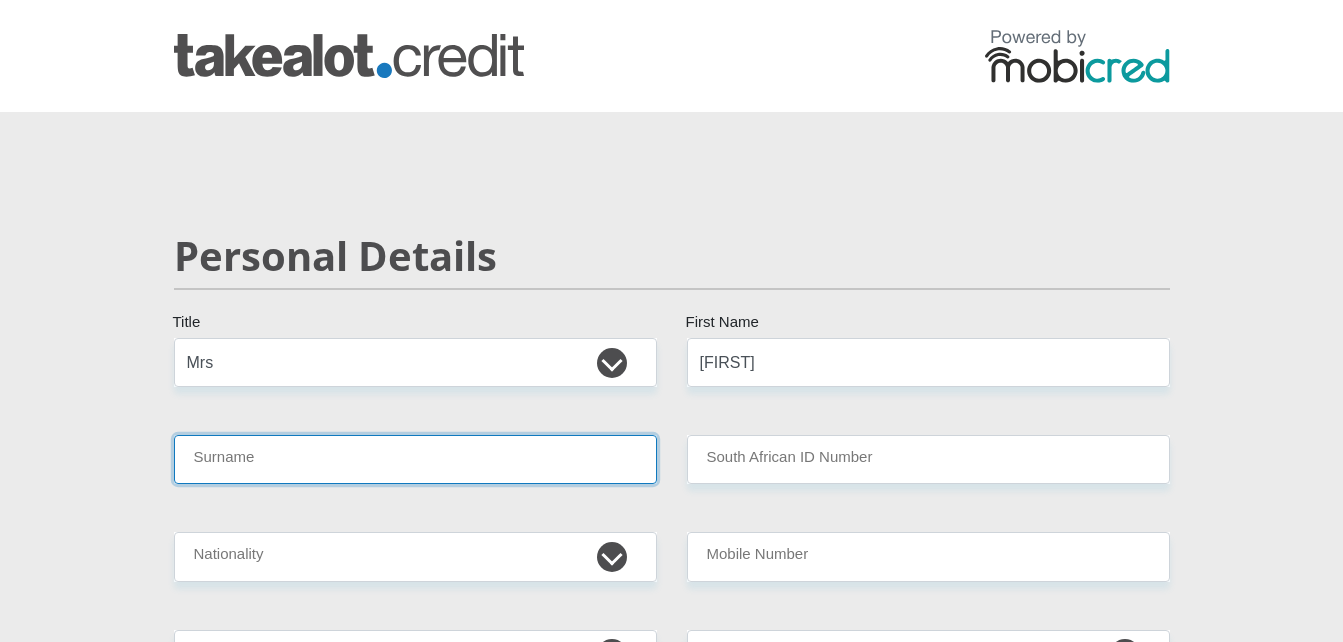 type on "[LAST]" 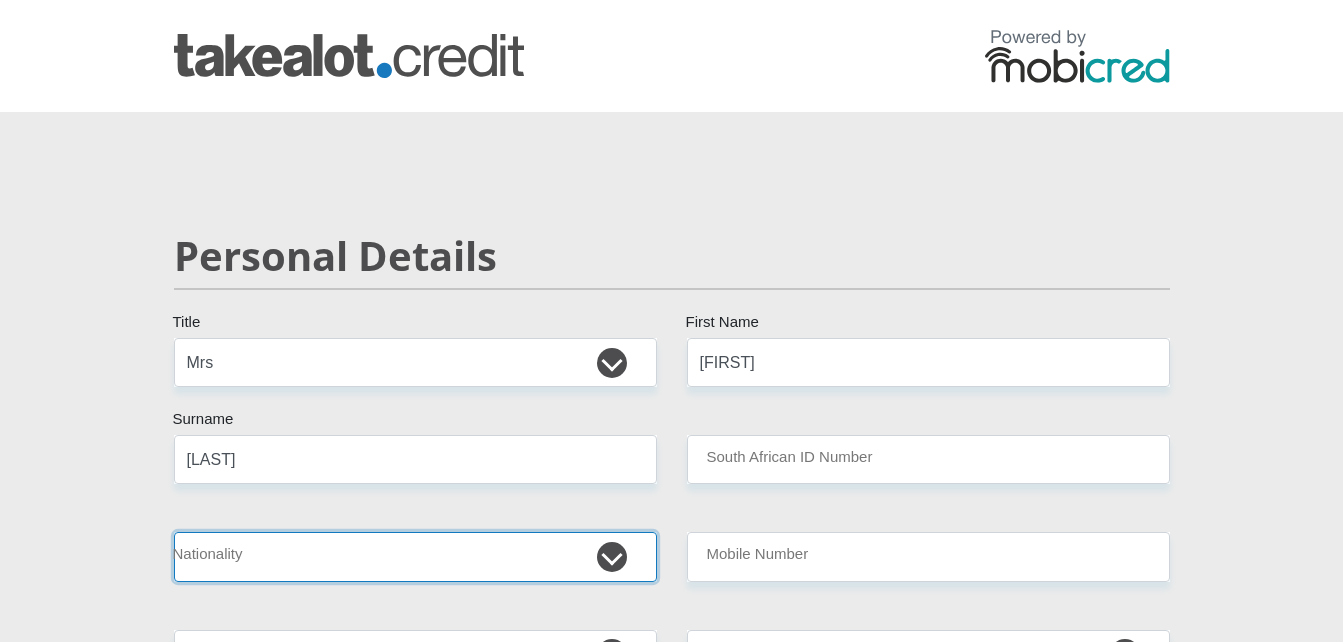 select on "ZAF" 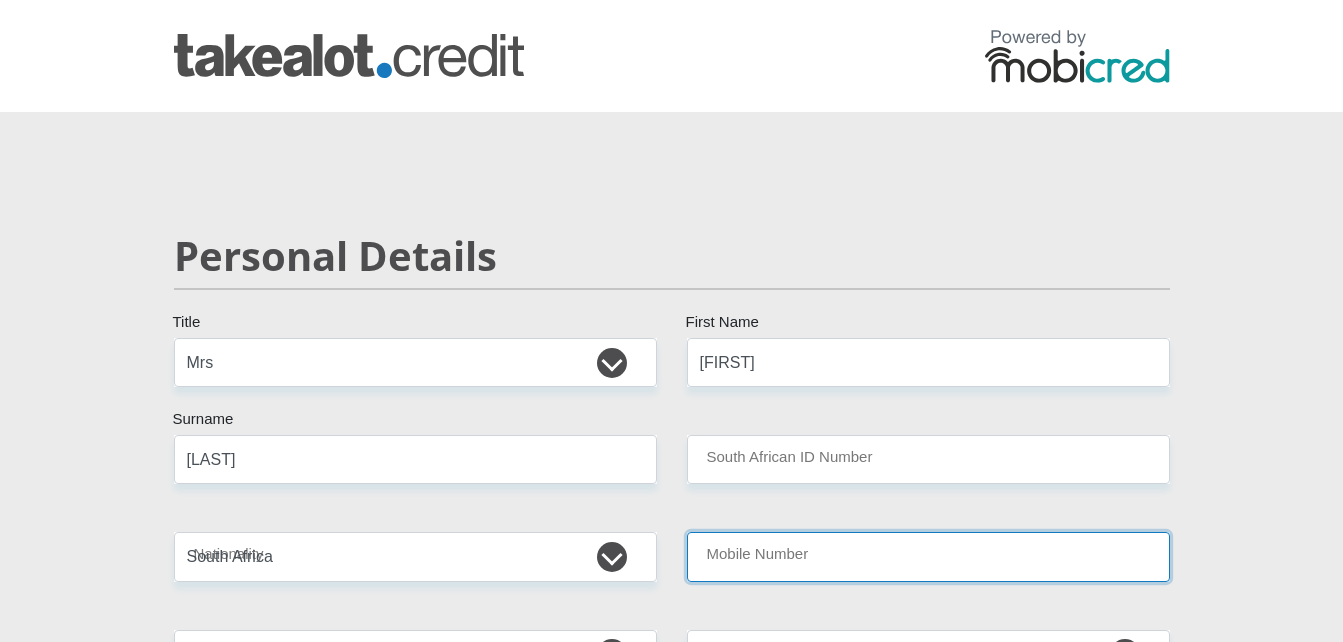 type on "[PHONE]" 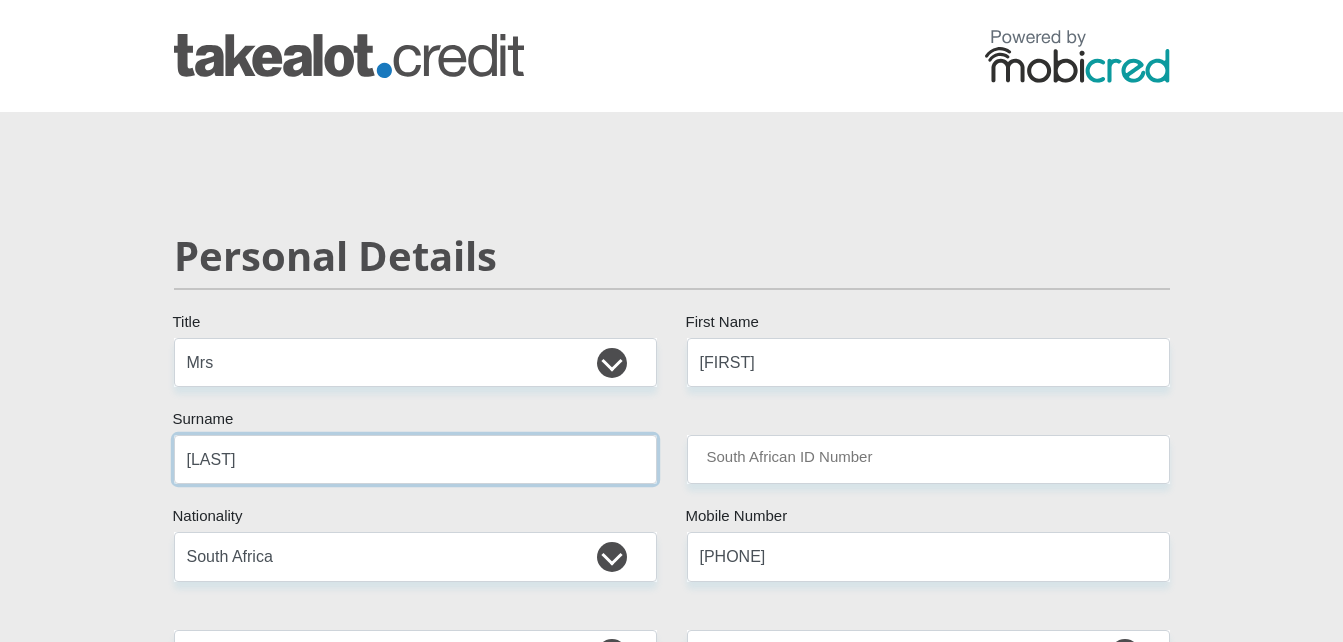 click on "[LAST]" at bounding box center (415, 459) 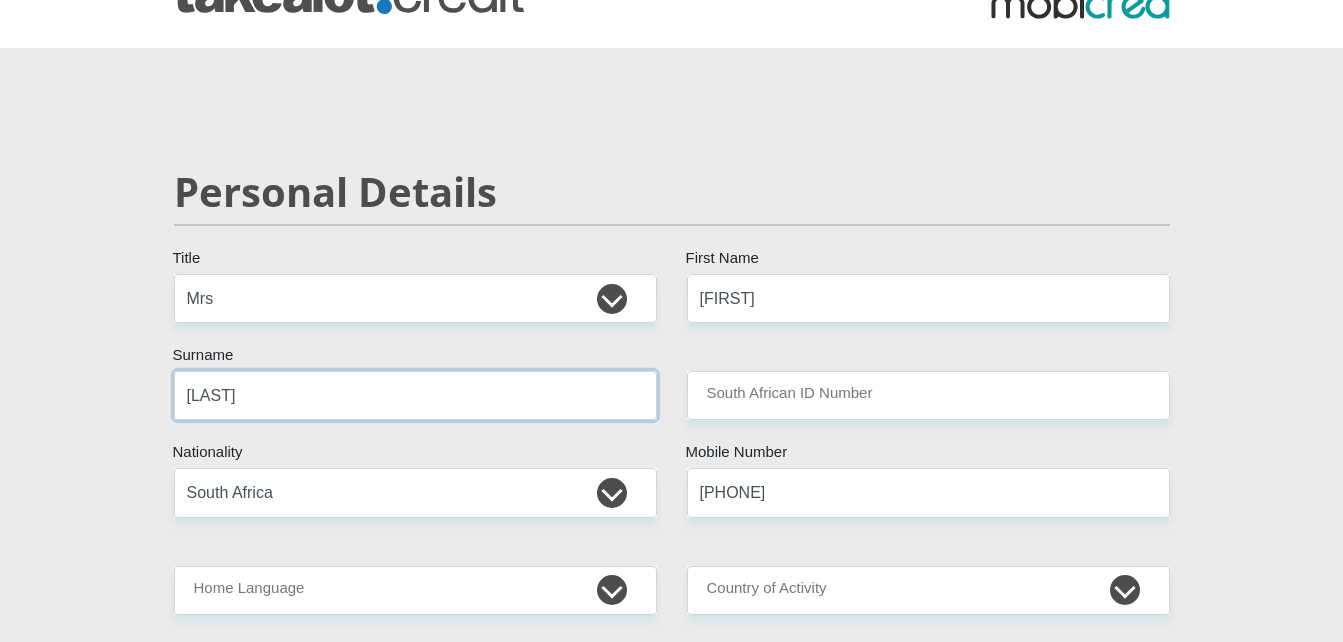 scroll, scrollTop: 100, scrollLeft: 0, axis: vertical 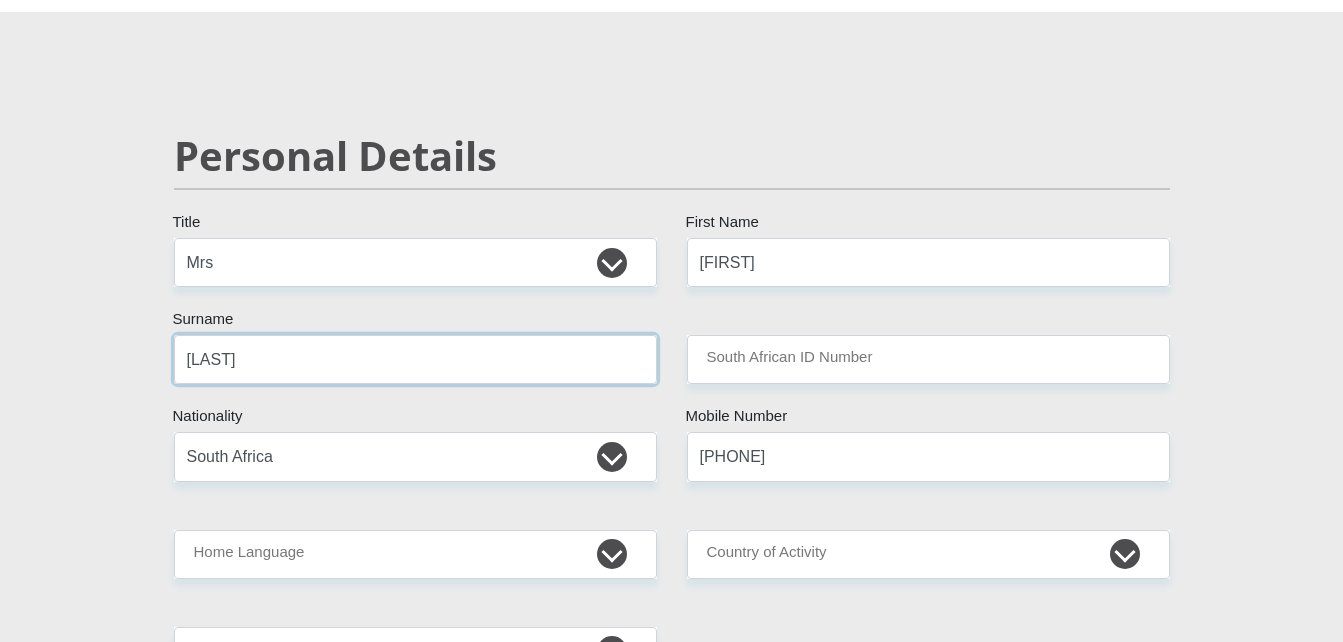 type on "[LAST]" 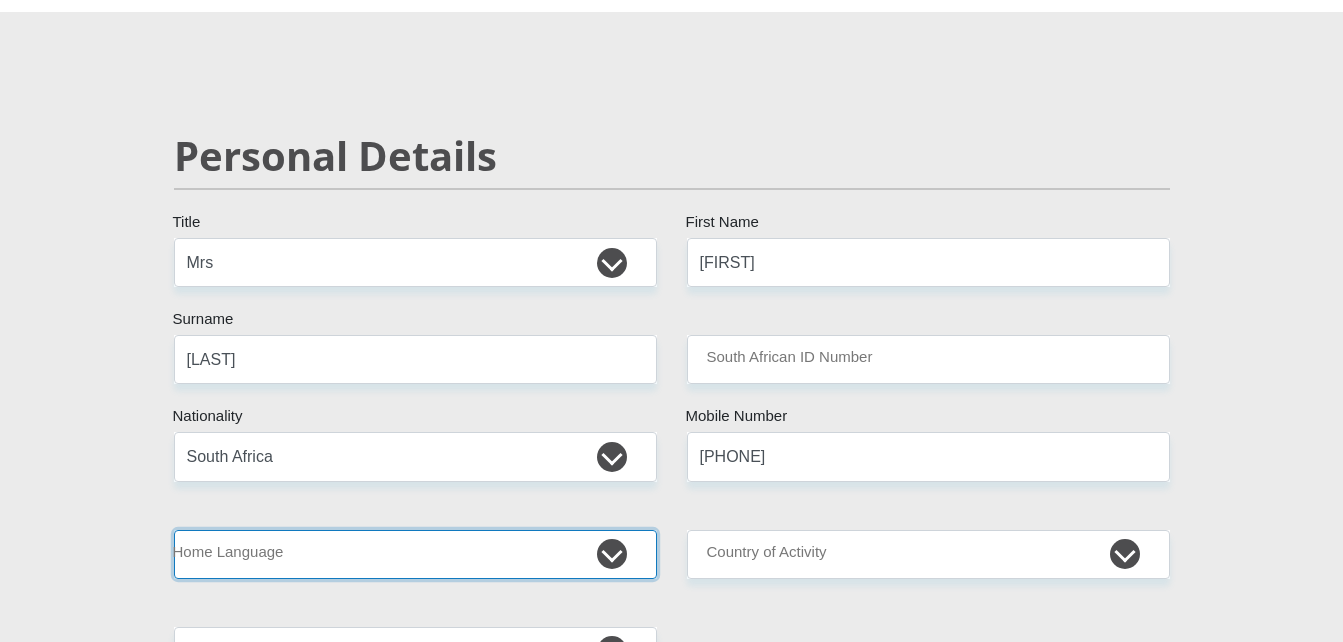 click on "Afrikaans
English
Sepedi
South Ndebele
Southern Sotho
Swati
Tsonga
Tswana
Venda
Xhosa
Zulu
Other" at bounding box center [415, 554] 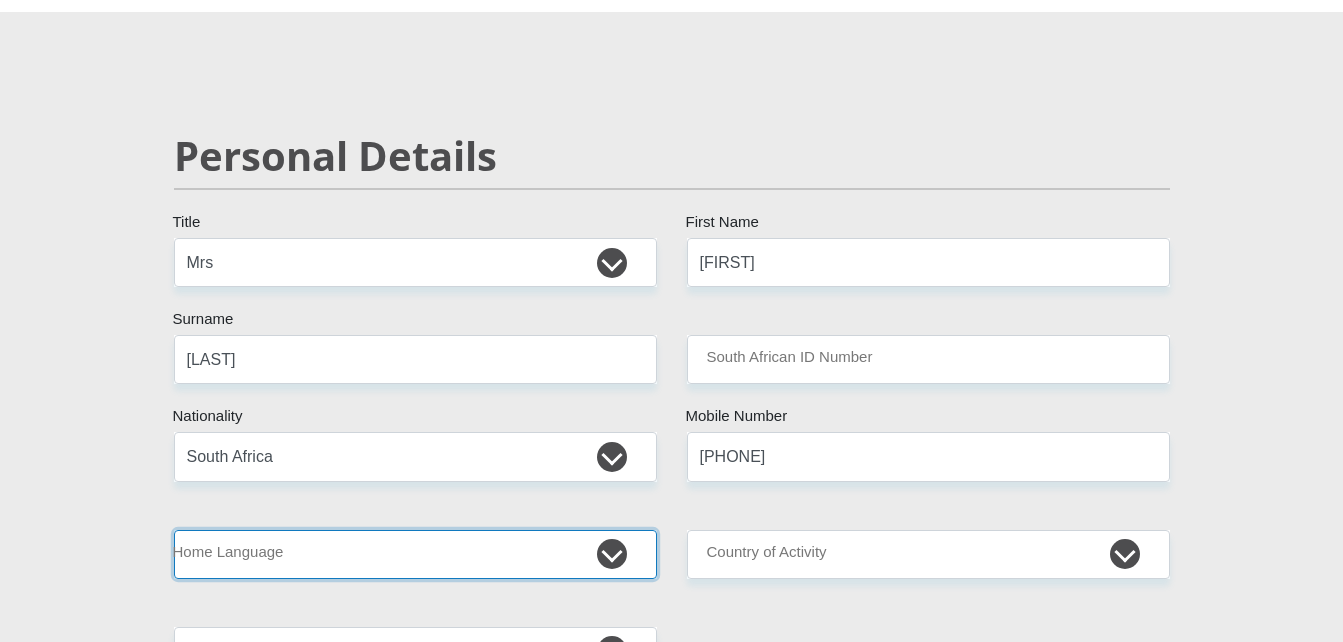 select on "eng" 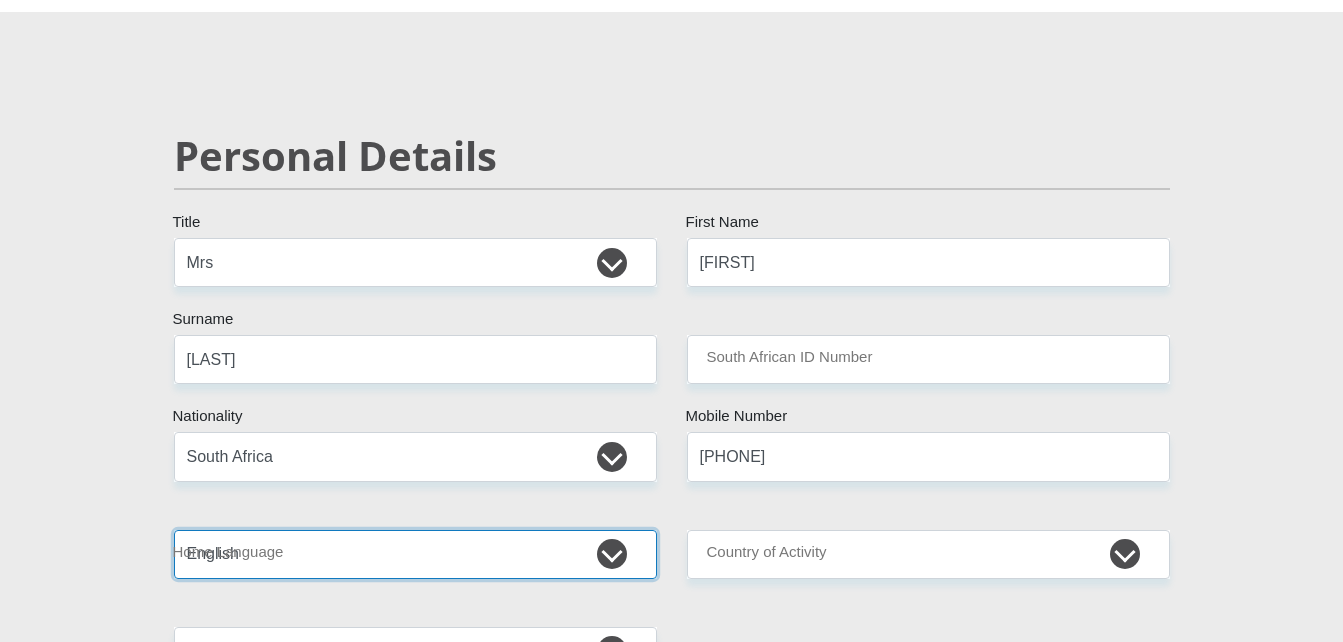 click on "Afrikaans
English
Sepedi
South Ndebele
Southern Sotho
Swati
Tsonga
Tswana
Venda
Xhosa
Zulu
Other" at bounding box center (415, 554) 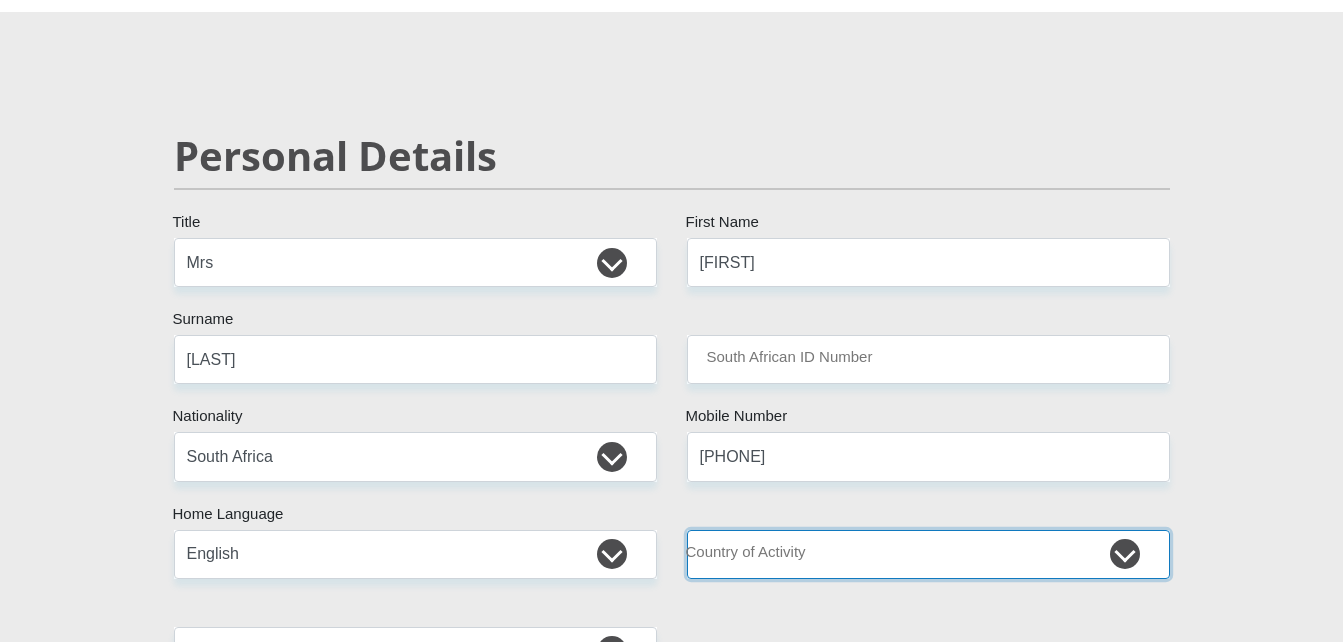 click on "South Africa
Afghanistan
Aland Islands
Albania
Algeria
America Samoa
American Virgin Islands
Andorra
Angola
Anguilla
Antarctica
Antigua and Barbuda
Argentina
Armenia
Aruba
Ascension Island
Australia
Austria
Azerbaijan
Chad" at bounding box center (928, 554) 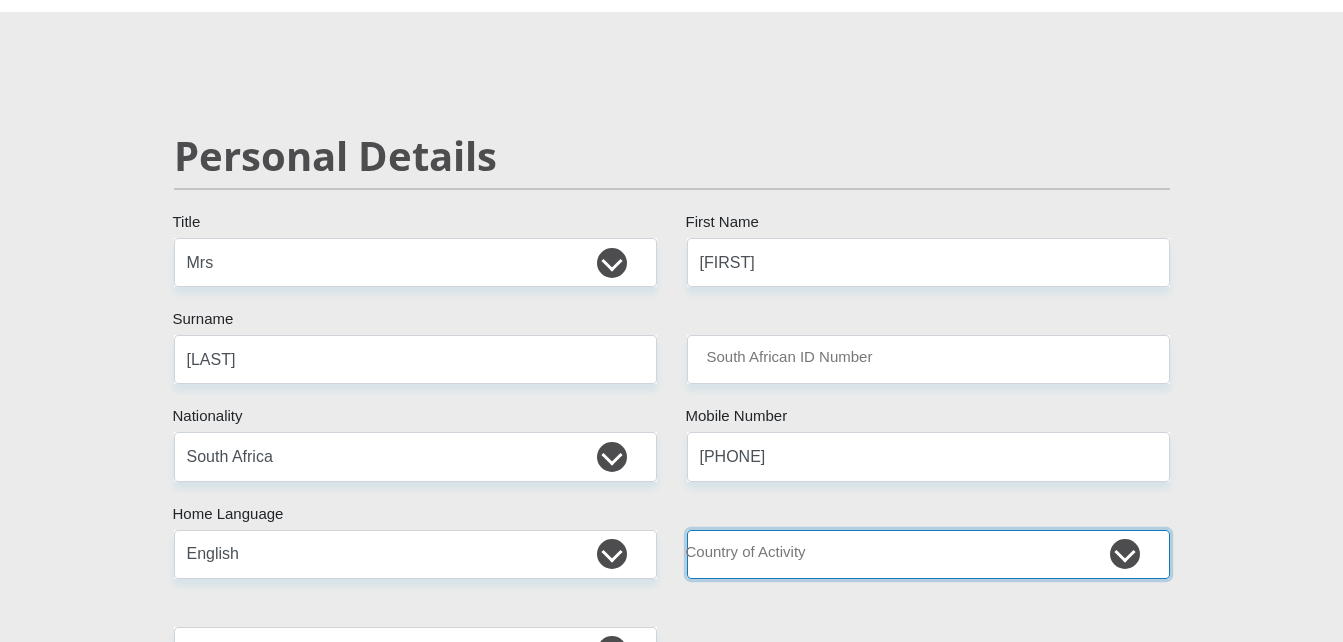select on "ZAF" 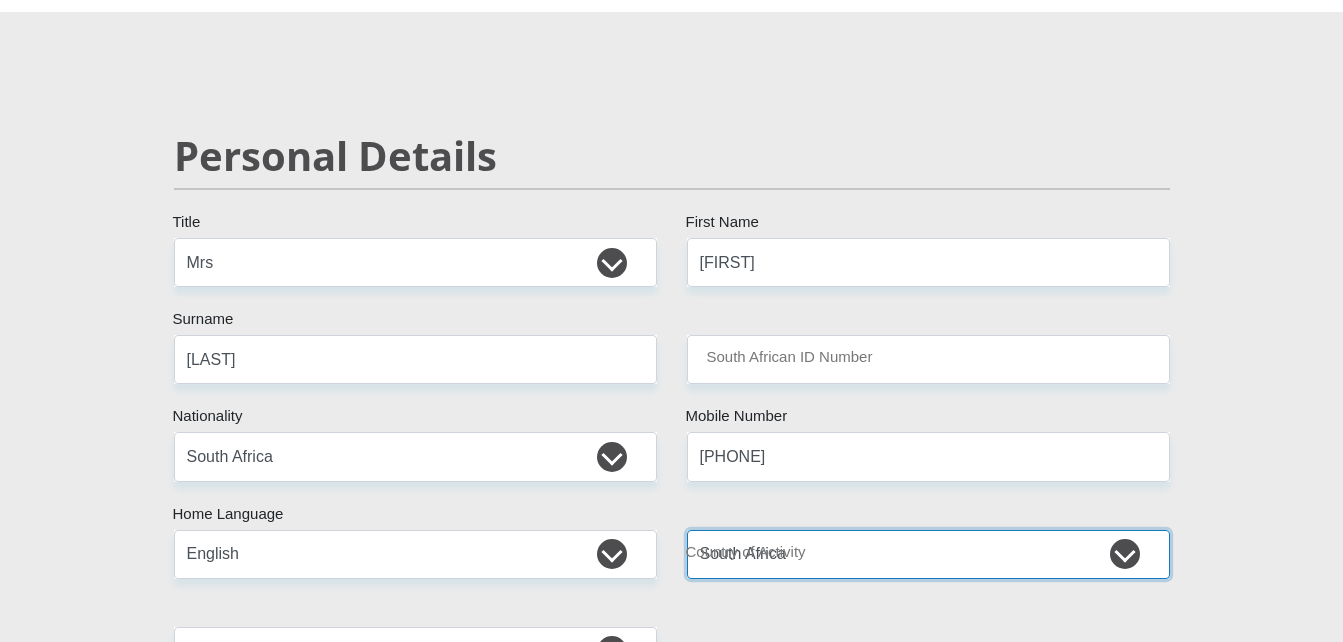 click on "South Africa
Afghanistan
Aland Islands
Albania
Algeria
America Samoa
American Virgin Islands
Andorra
Angola
Anguilla
Antarctica
Antigua and Barbuda
Argentina
Armenia
Aruba
Ascension Island
Australia
Austria
Azerbaijan
Chad" at bounding box center [928, 554] 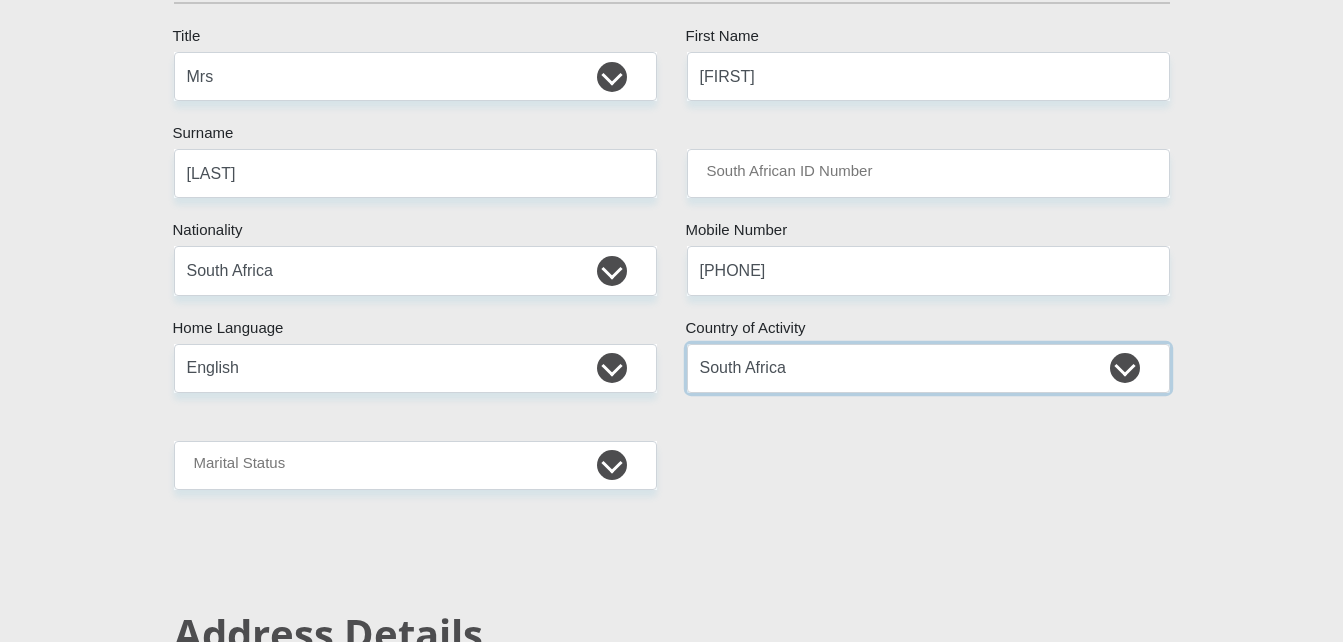 scroll, scrollTop: 300, scrollLeft: 0, axis: vertical 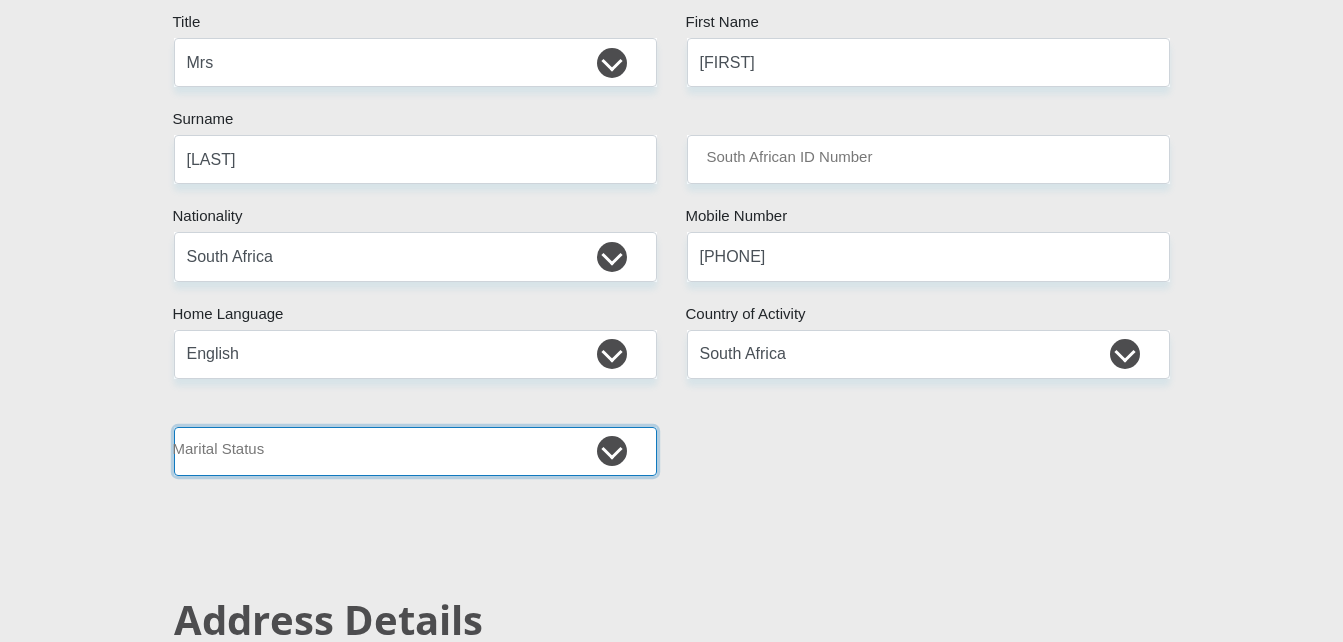 click on "Married ANC
Single
Divorced
Widowed
Married COP or Customary Law" at bounding box center [415, 451] 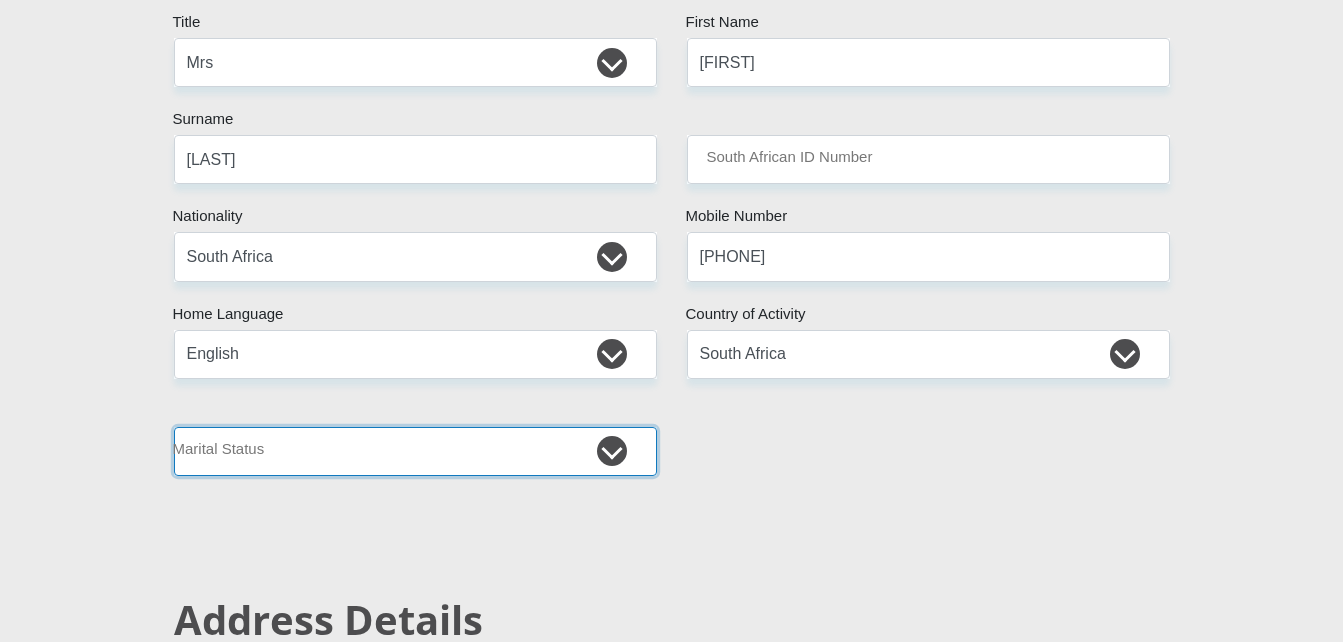 select on "5" 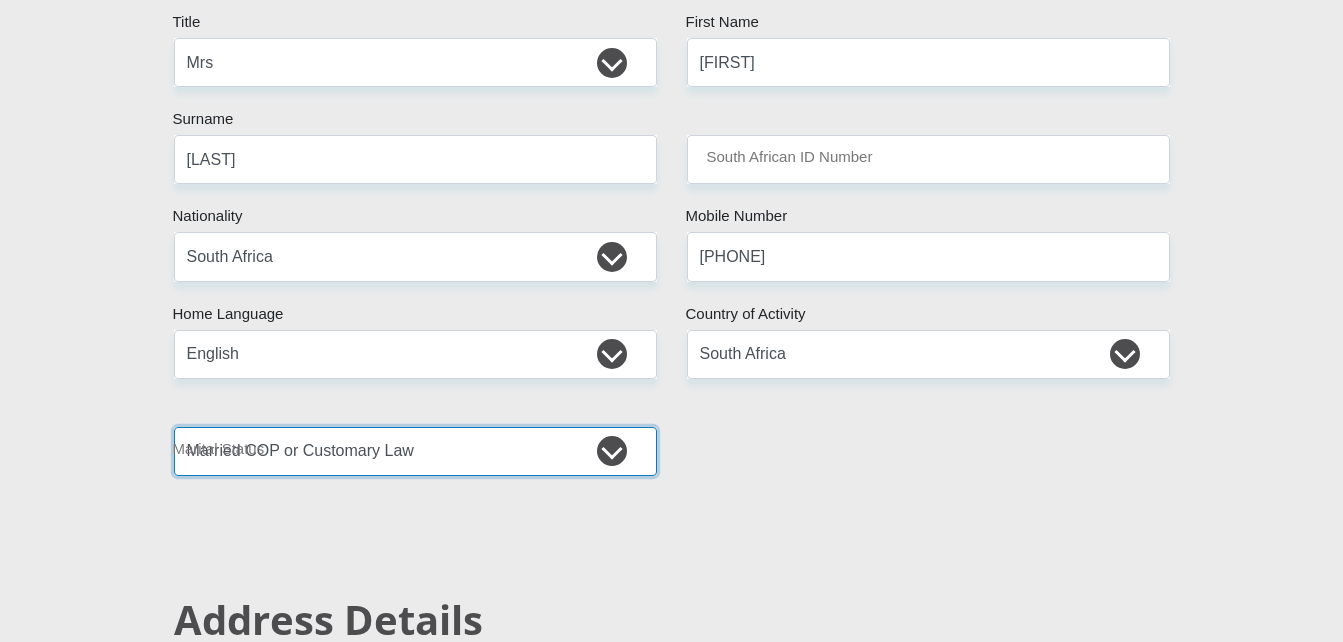 click on "Married ANC
Single
Divorced
Widowed
Married COP or Customary Law" at bounding box center [415, 451] 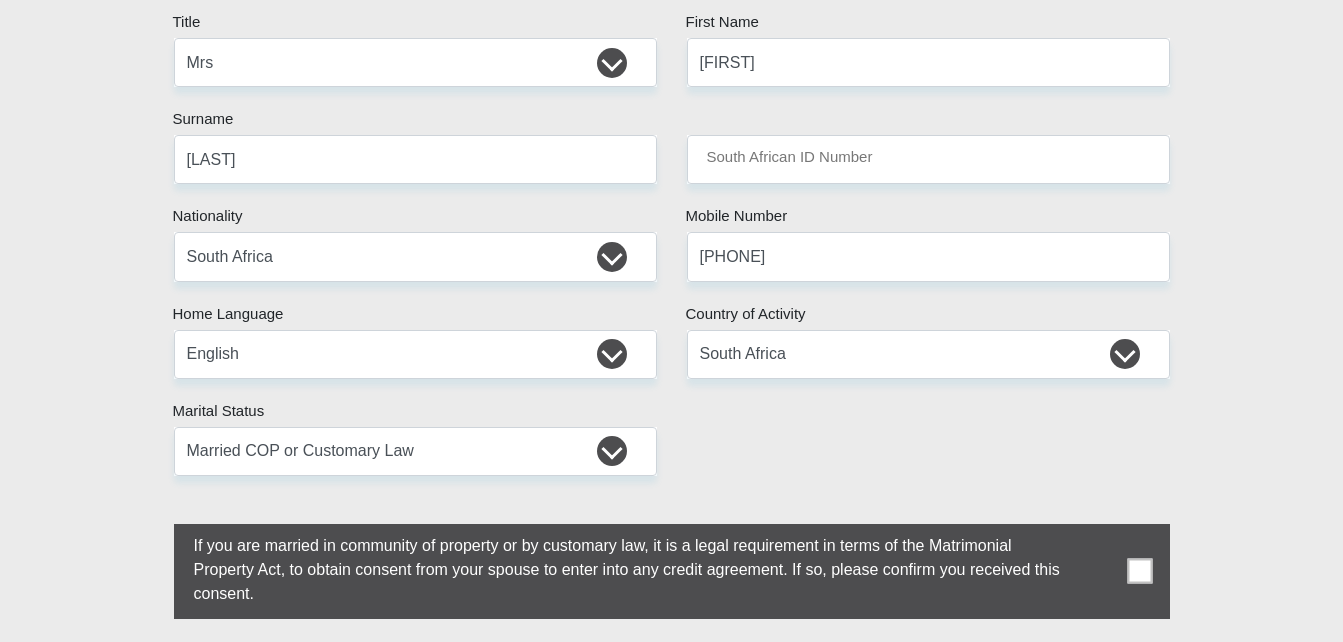 click at bounding box center (1139, 571) 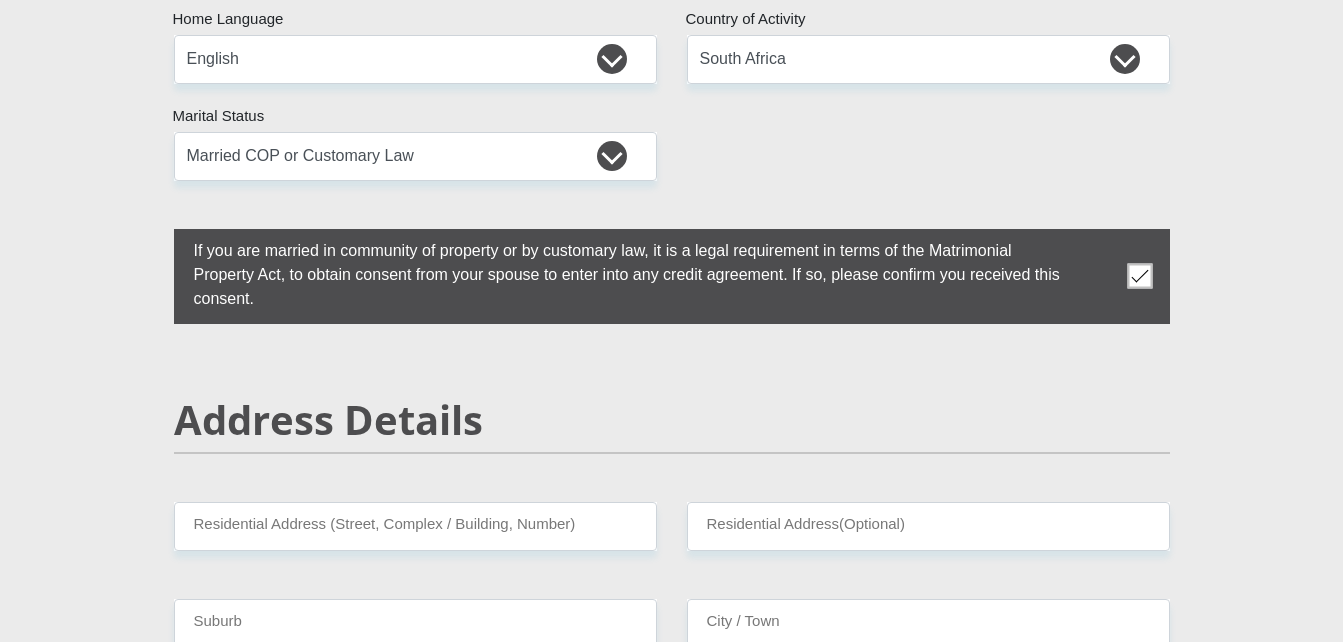 scroll, scrollTop: 600, scrollLeft: 0, axis: vertical 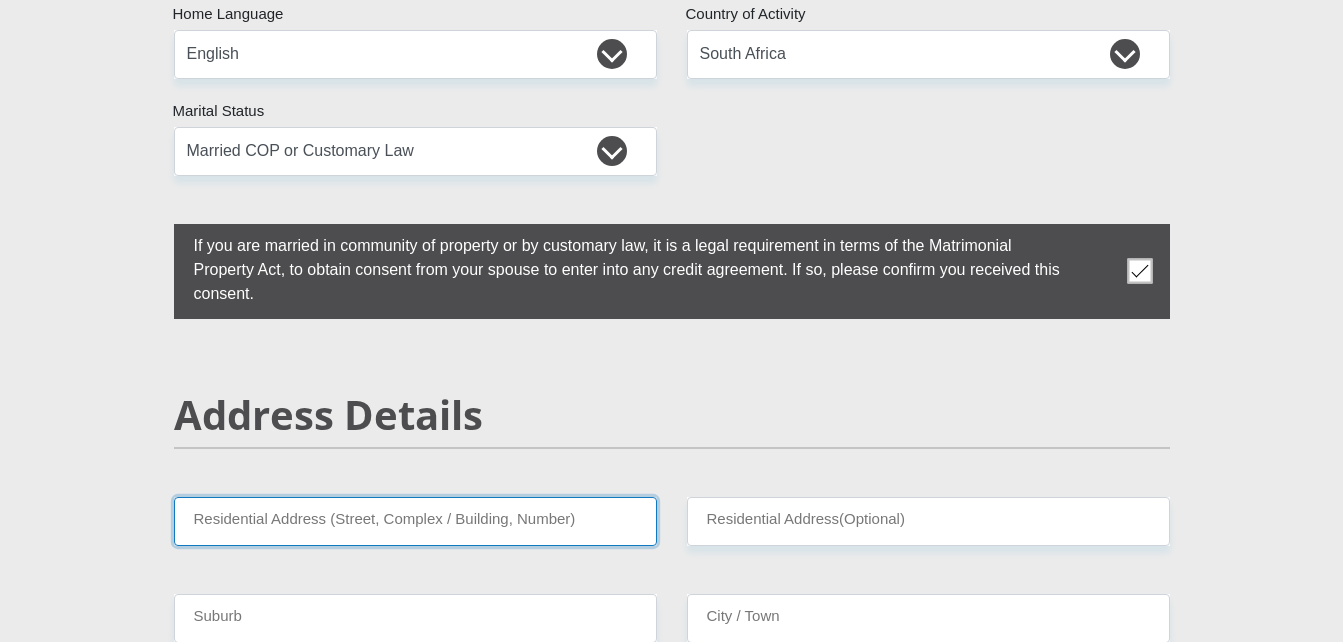 click on "Residential Address (Street, Complex / Building, Number)" at bounding box center [415, 521] 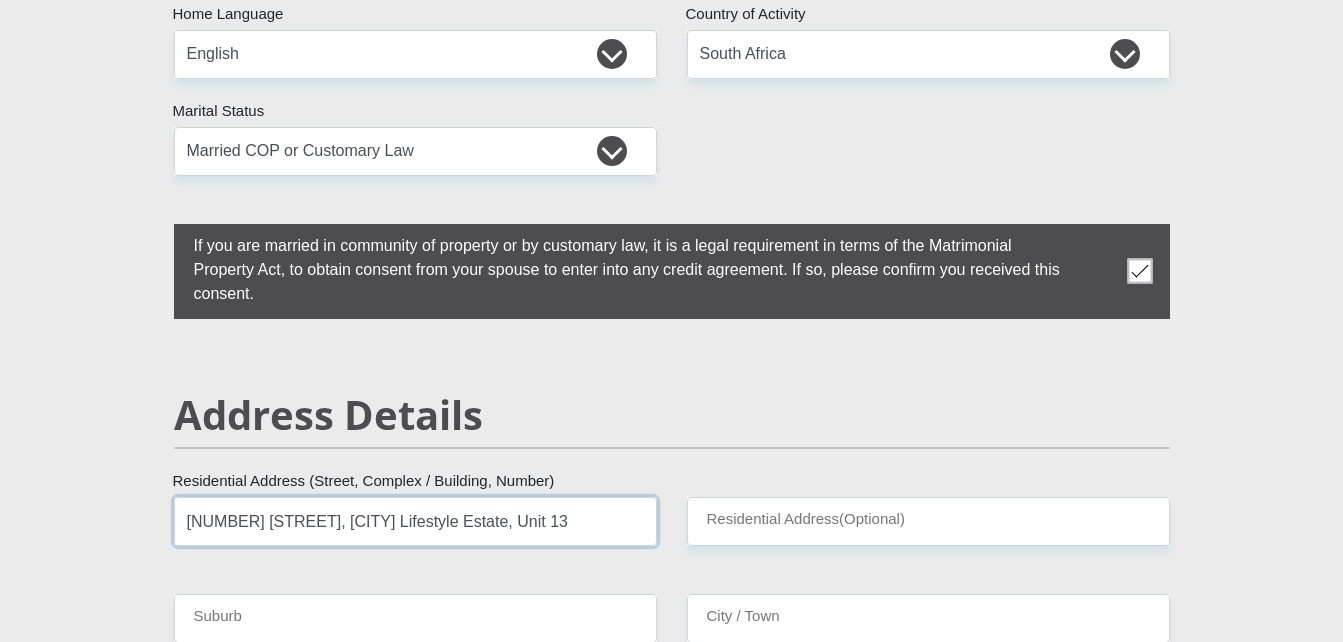 type on "[NUMBER] [STREET], [CITY] Lifestyle Estate, Unit 13" 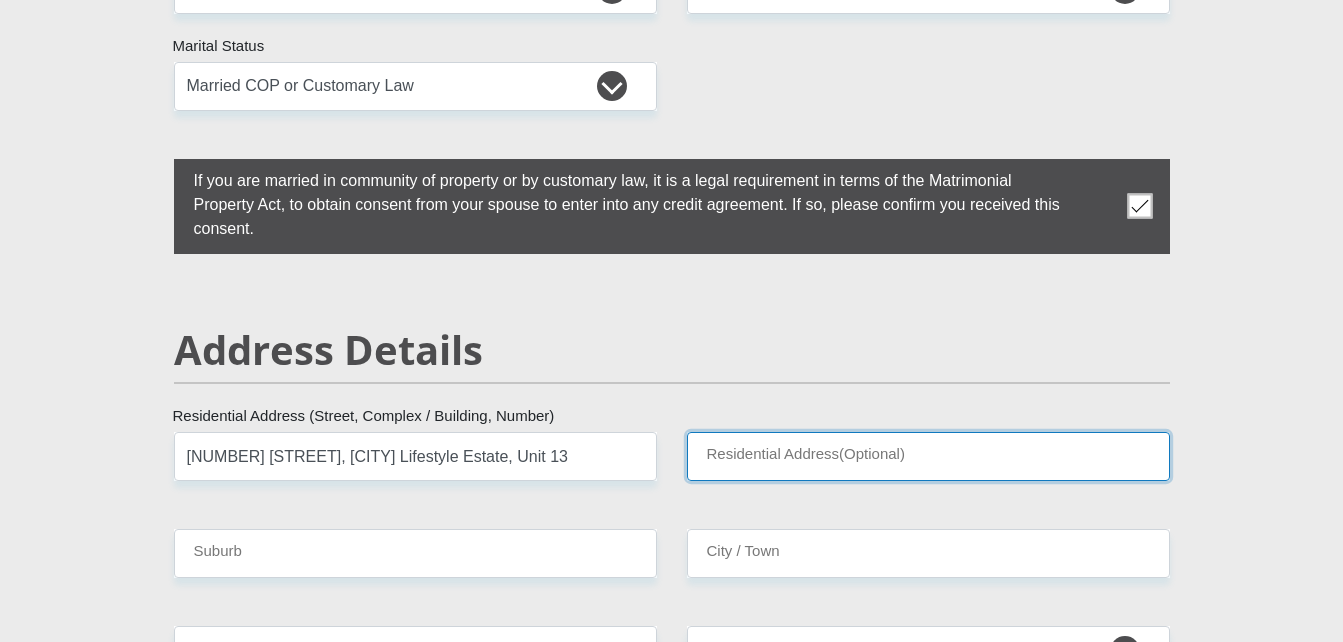 scroll, scrollTop: 700, scrollLeft: 0, axis: vertical 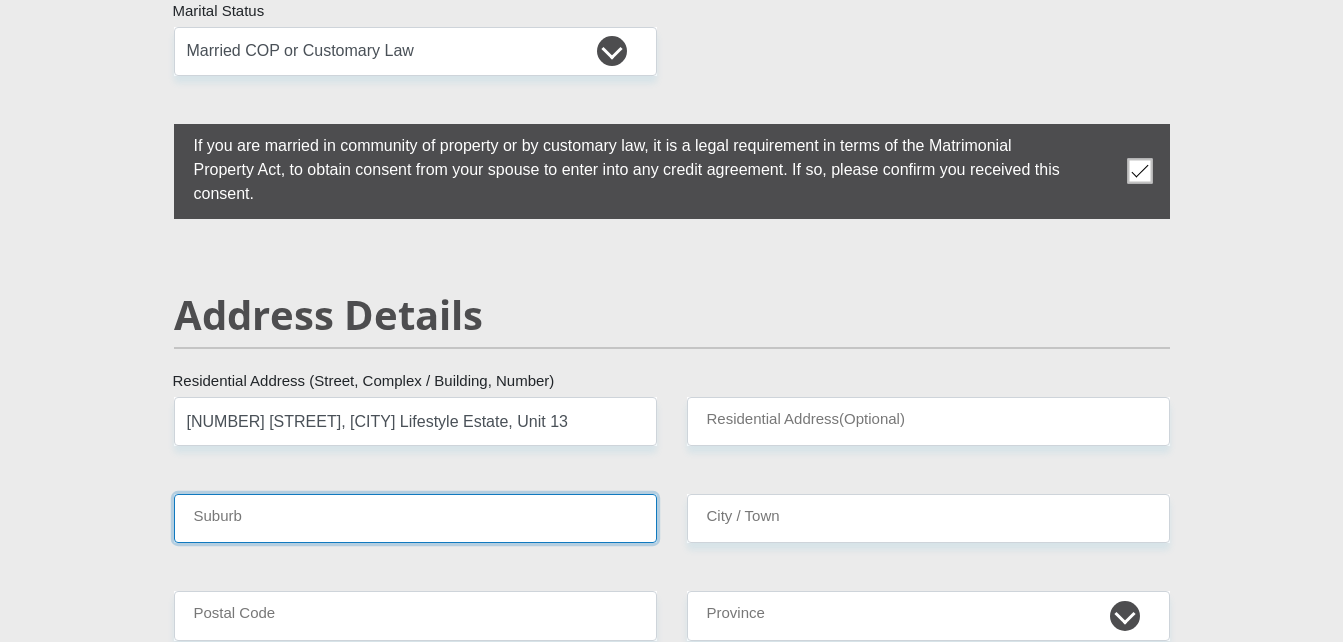 click on "Suburb" at bounding box center [415, 518] 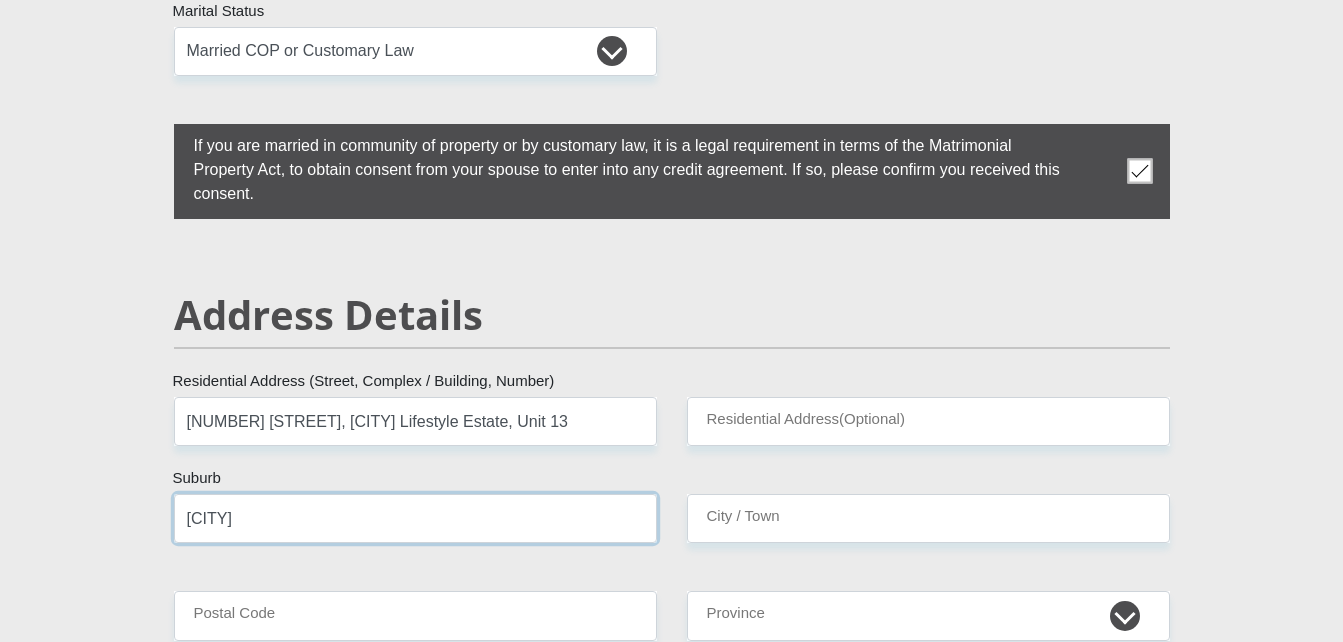 type on "[CITY]" 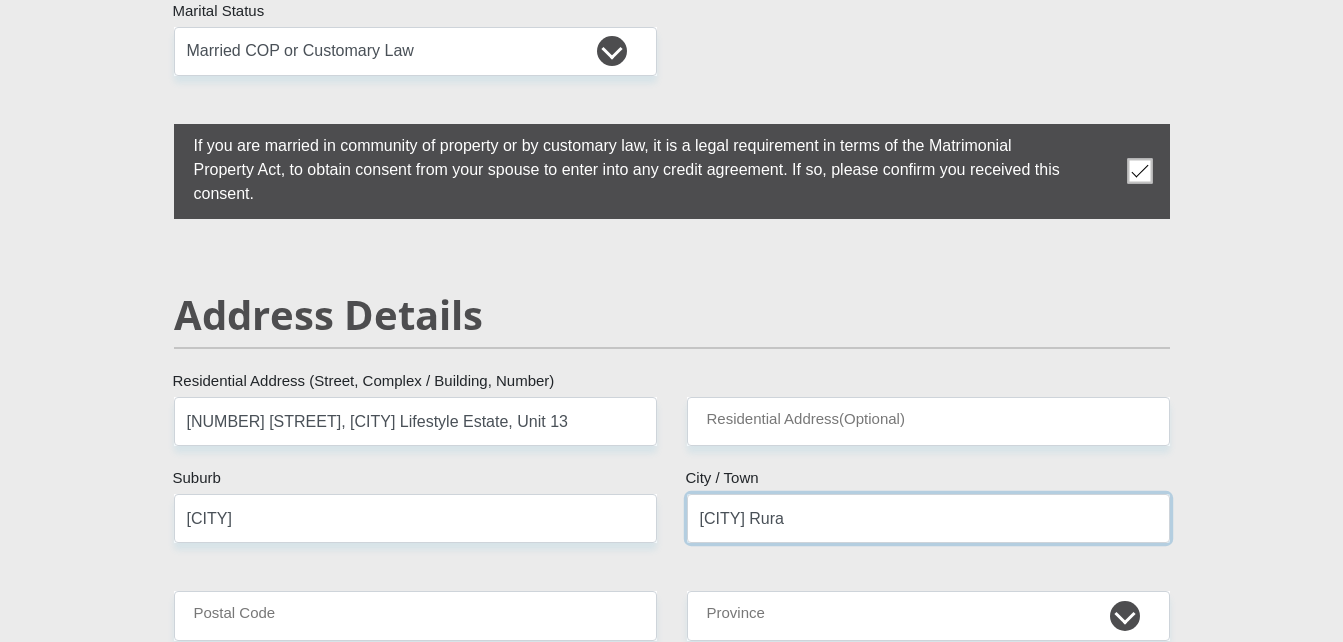 type on "[CITY] Rural" 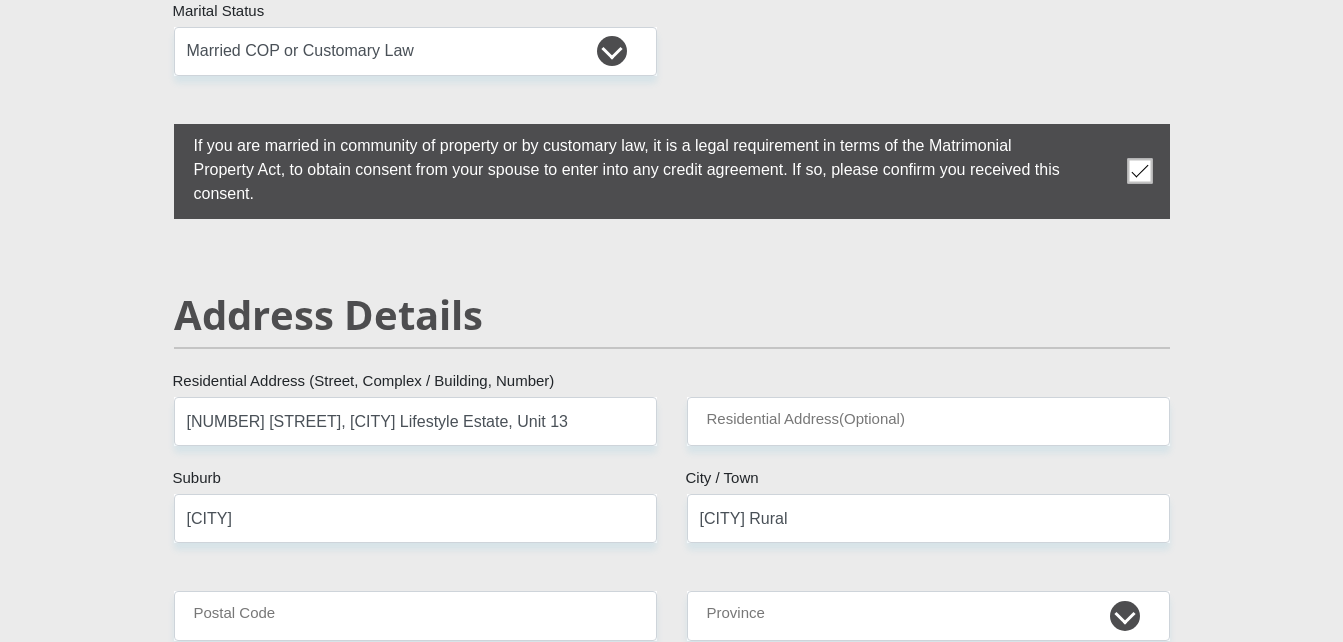 type on "[EMAIL_PREFIX]@[DOMAIN]" 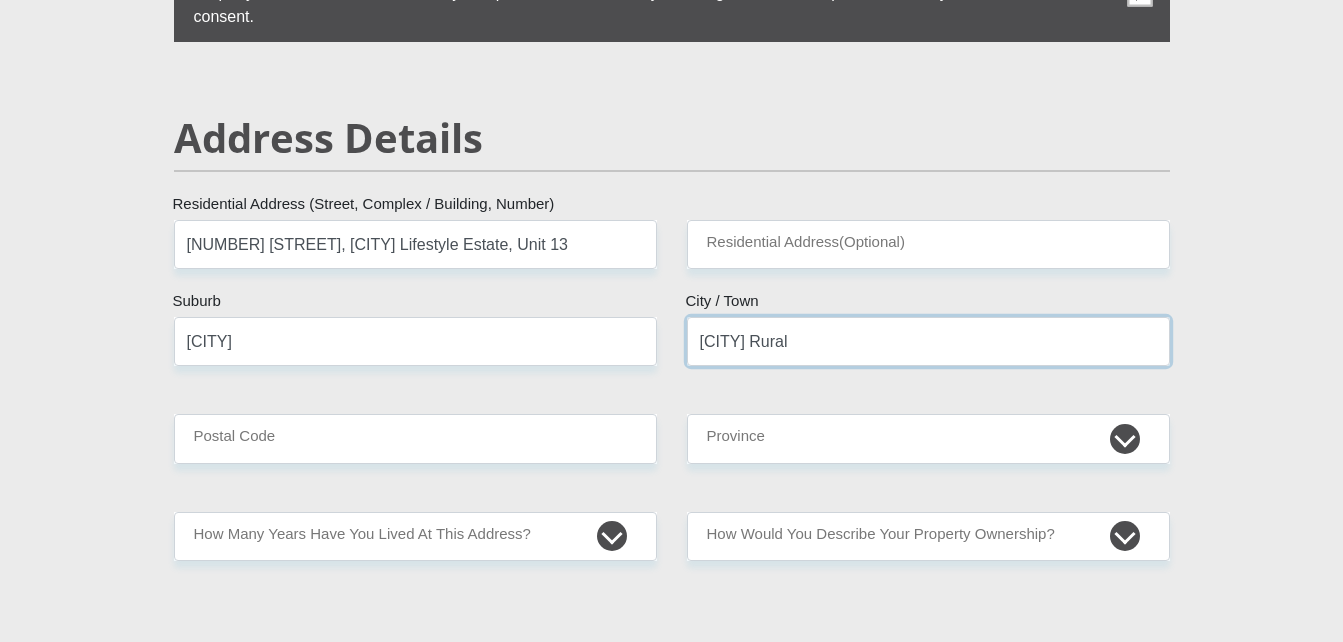 scroll, scrollTop: 900, scrollLeft: 0, axis: vertical 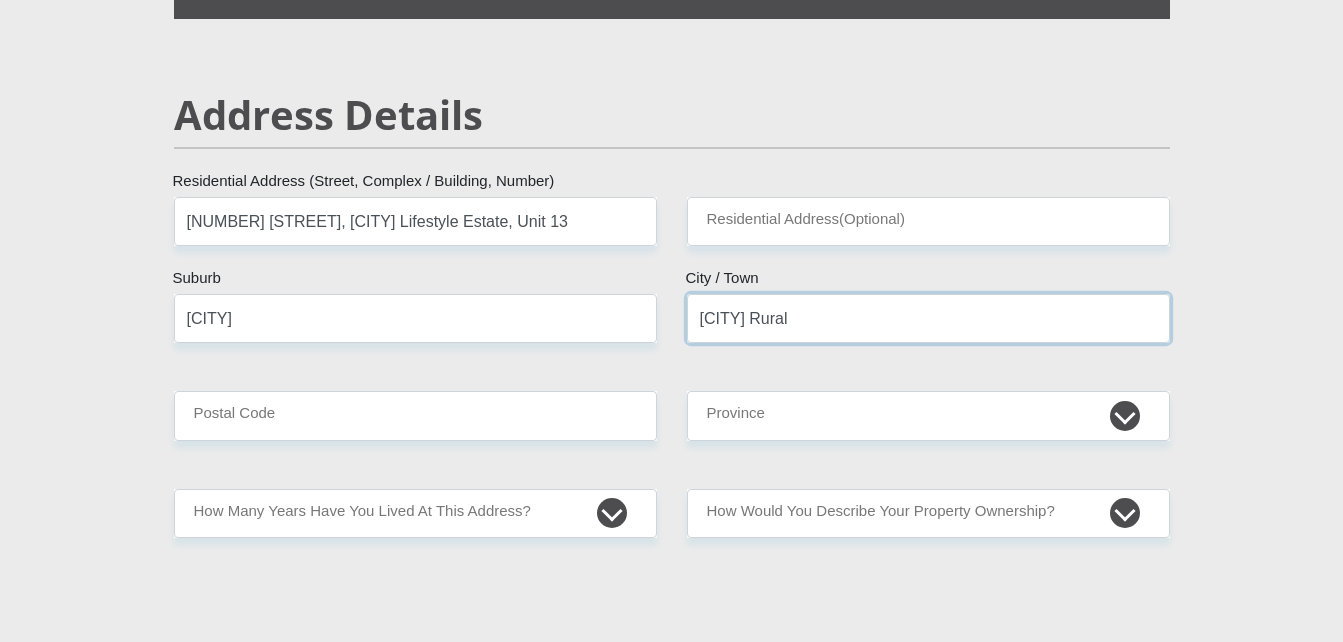 type on "[CITY] Rural" 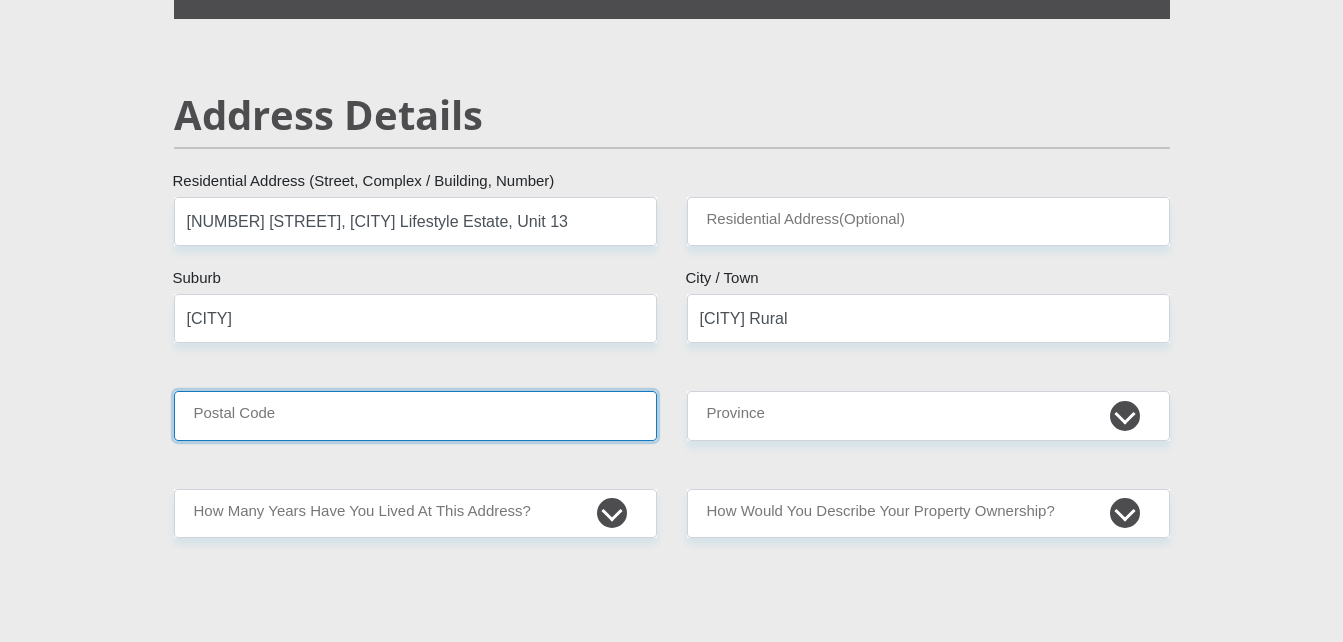 click on "Postal Code" at bounding box center (415, 415) 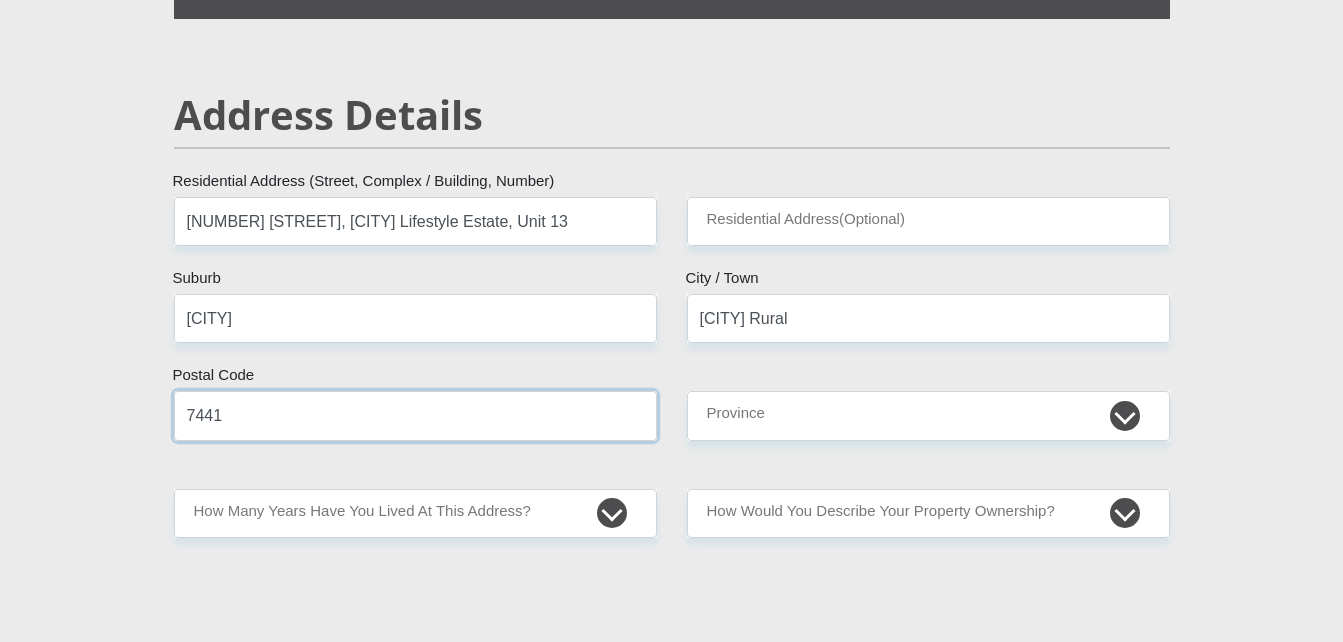 type on "7441" 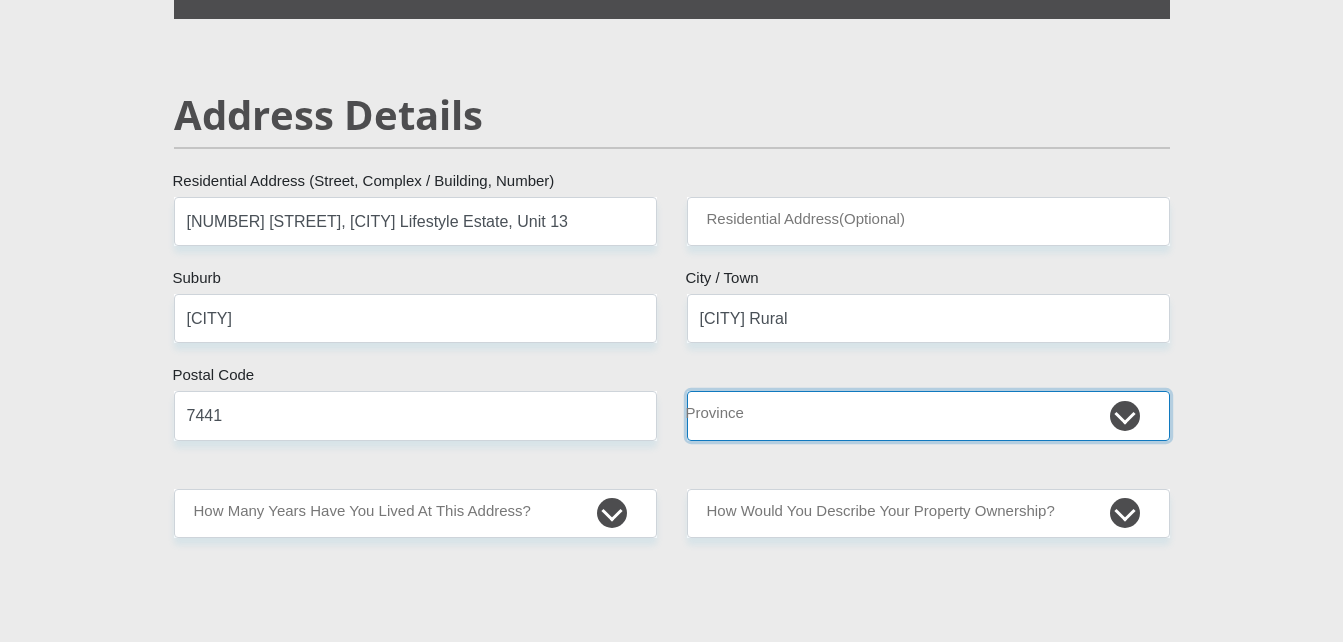 select on "Western Cape" 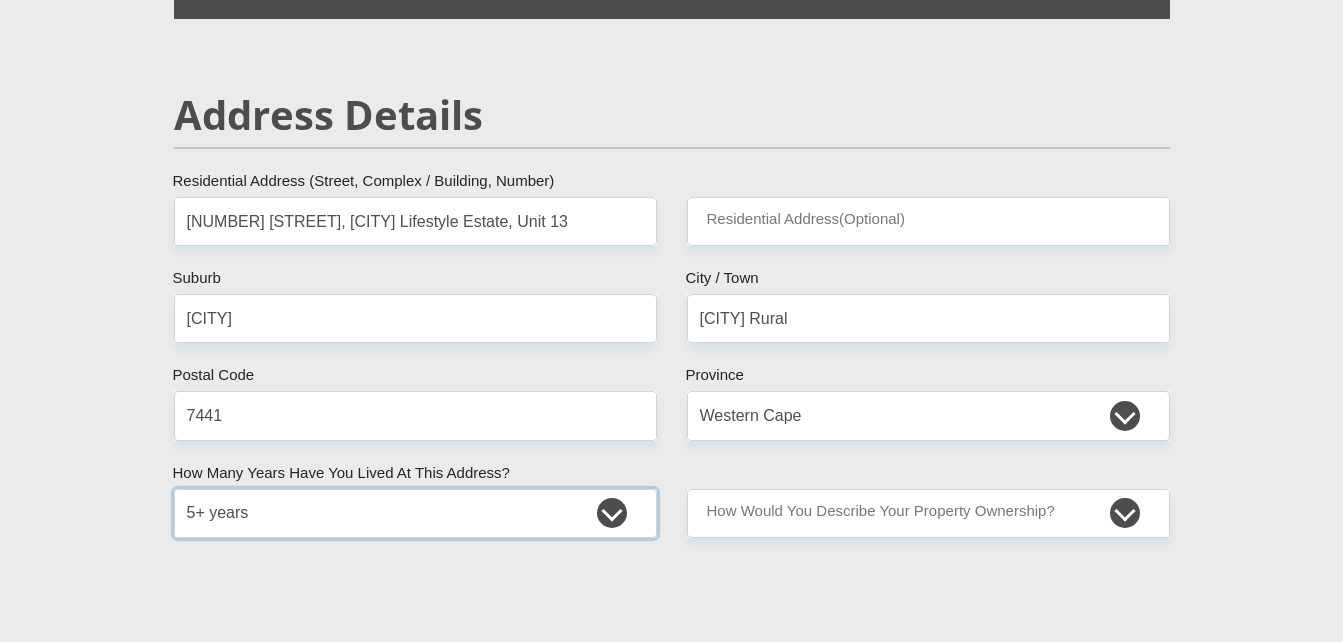 click on "less than 1 year
1-3 years
3-5 years
5+ years" at bounding box center (415, 513) 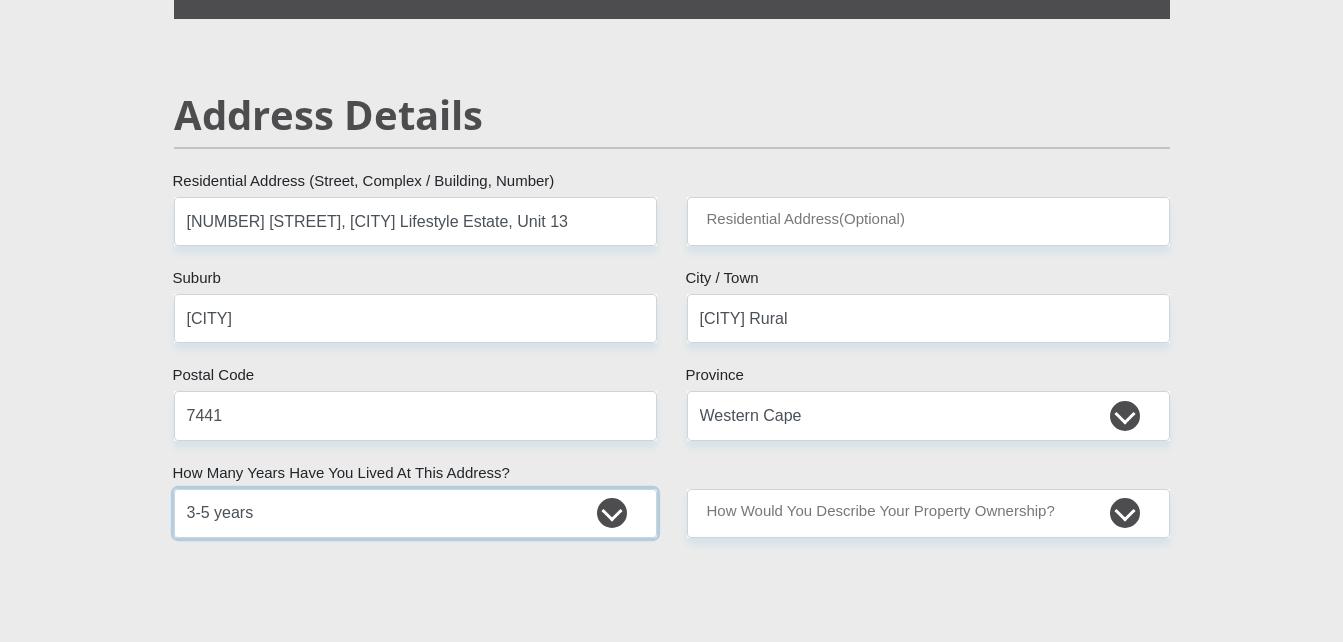 click on "less than 1 year
1-3 years
3-5 years
5+ years" at bounding box center [415, 513] 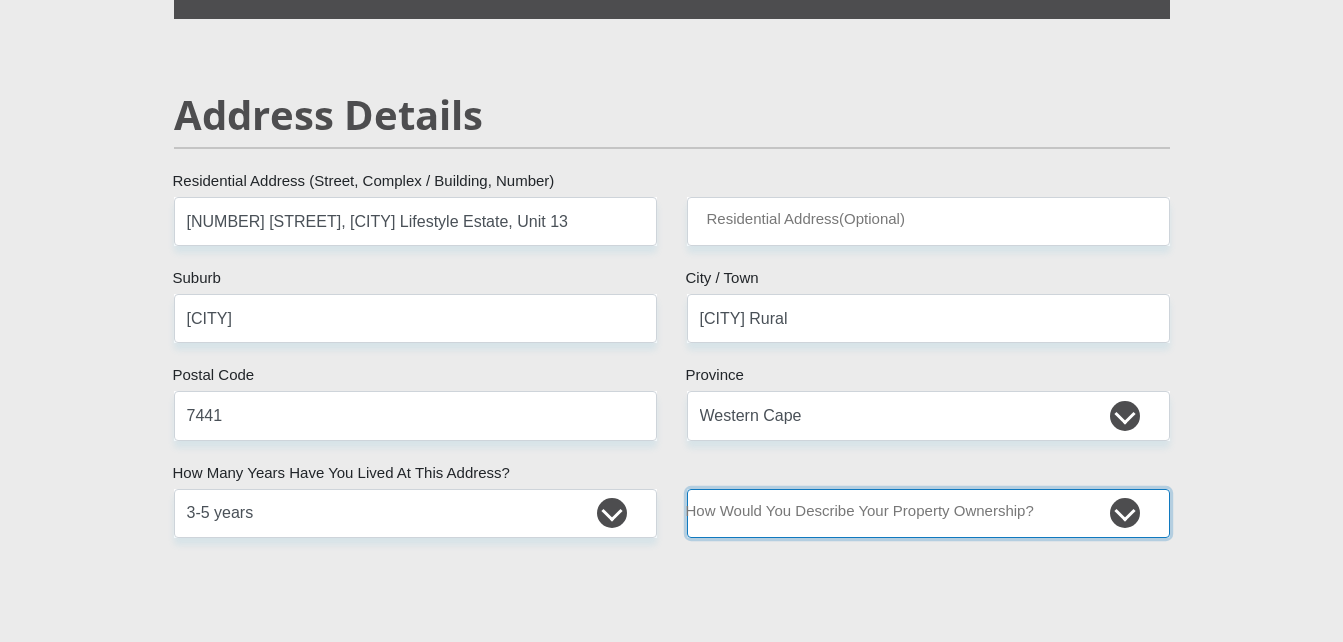 click on "Owned
Rented
Family Owned
Company Dwelling" at bounding box center [928, 513] 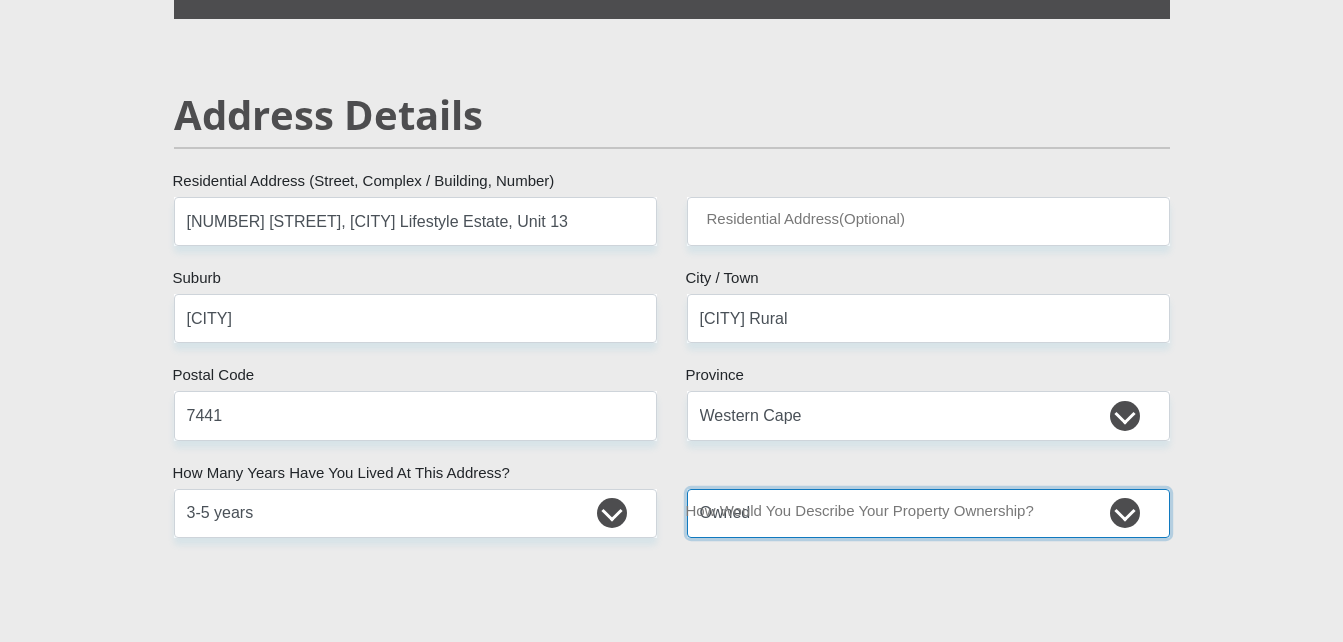 click on "Owned
Rented
Family Owned
Company Dwelling" at bounding box center (928, 513) 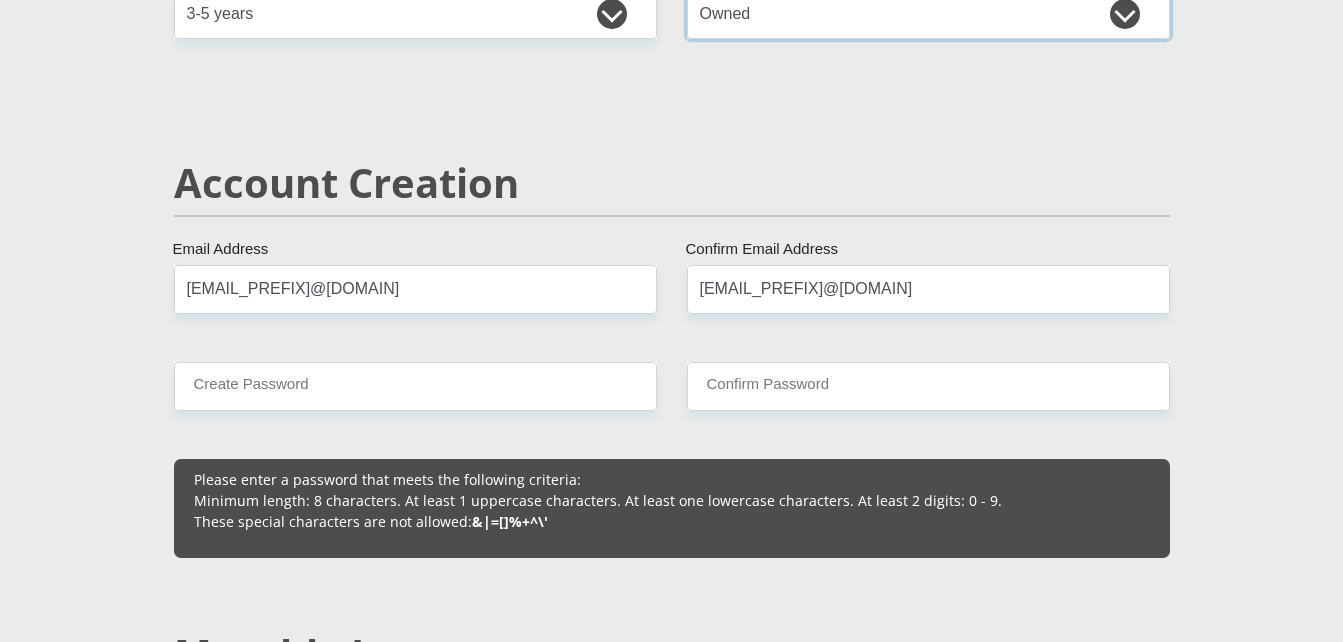 scroll, scrollTop: 1400, scrollLeft: 0, axis: vertical 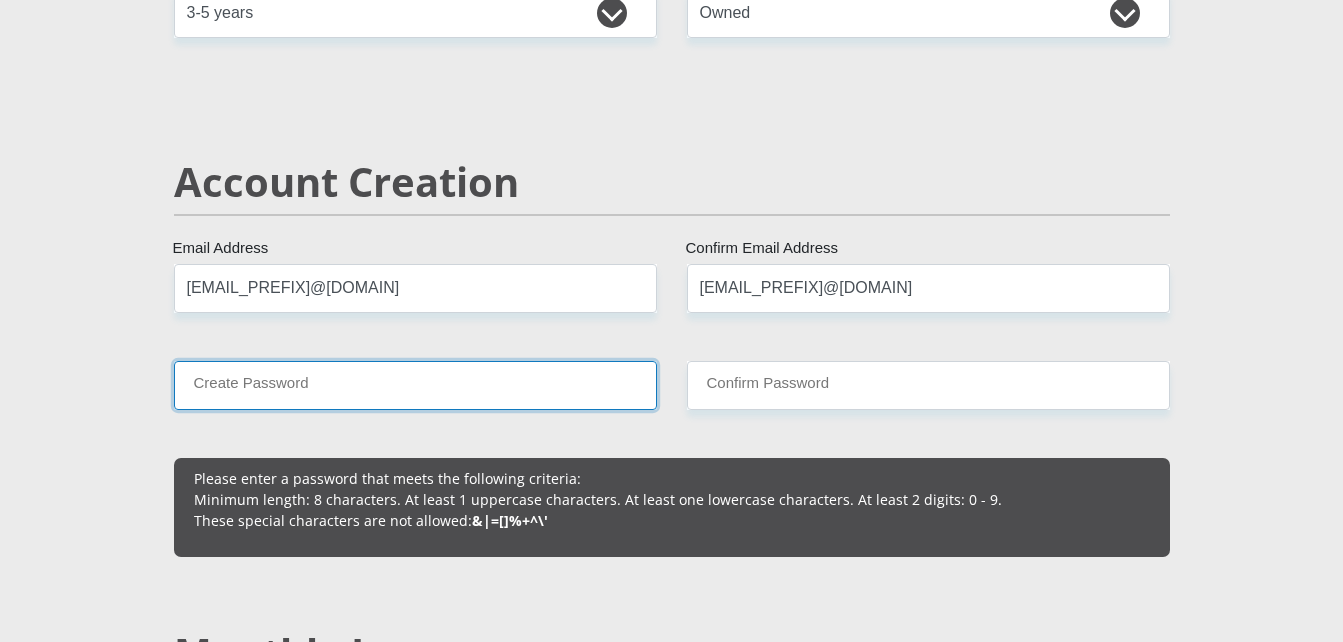 click on "Create Password" at bounding box center (415, 385) 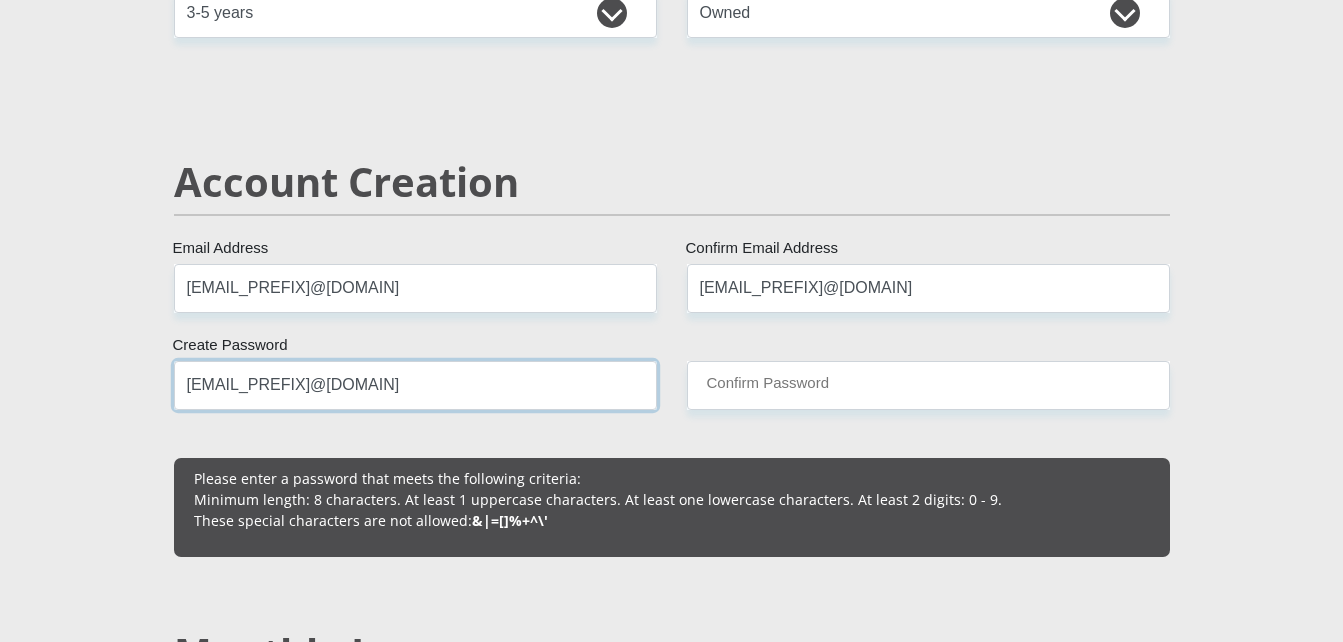 type on "[EMAIL_PREFIX]@[DOMAIN]" 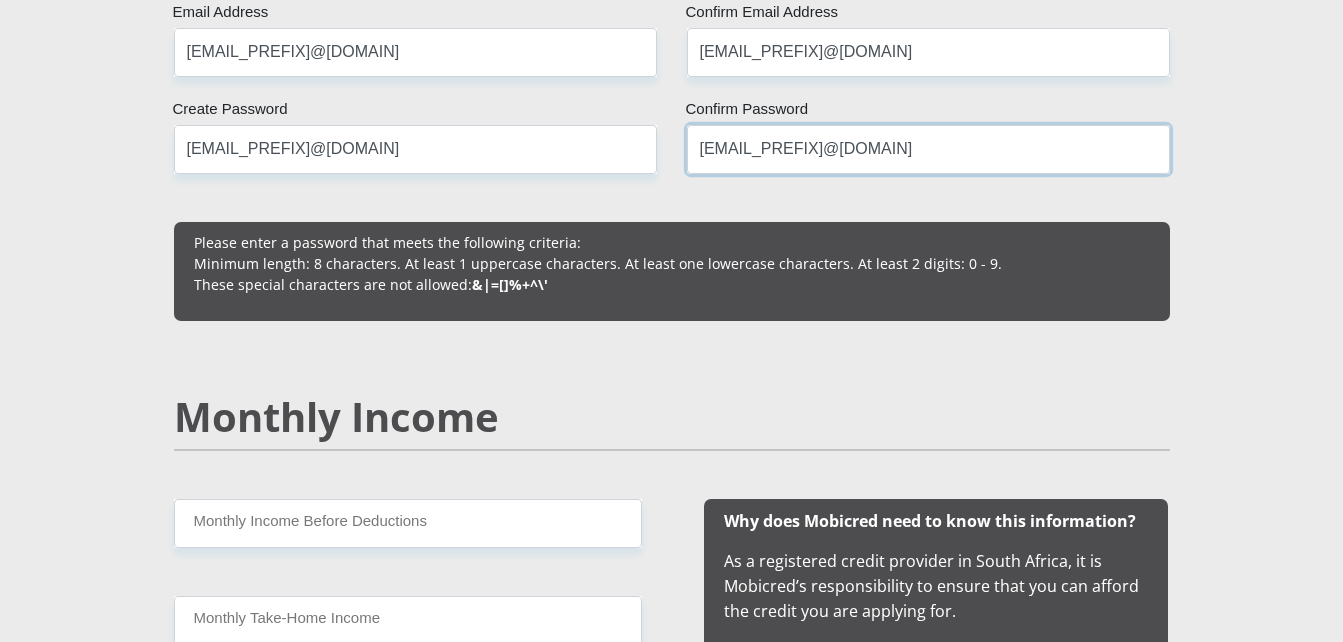 scroll, scrollTop: 1700, scrollLeft: 0, axis: vertical 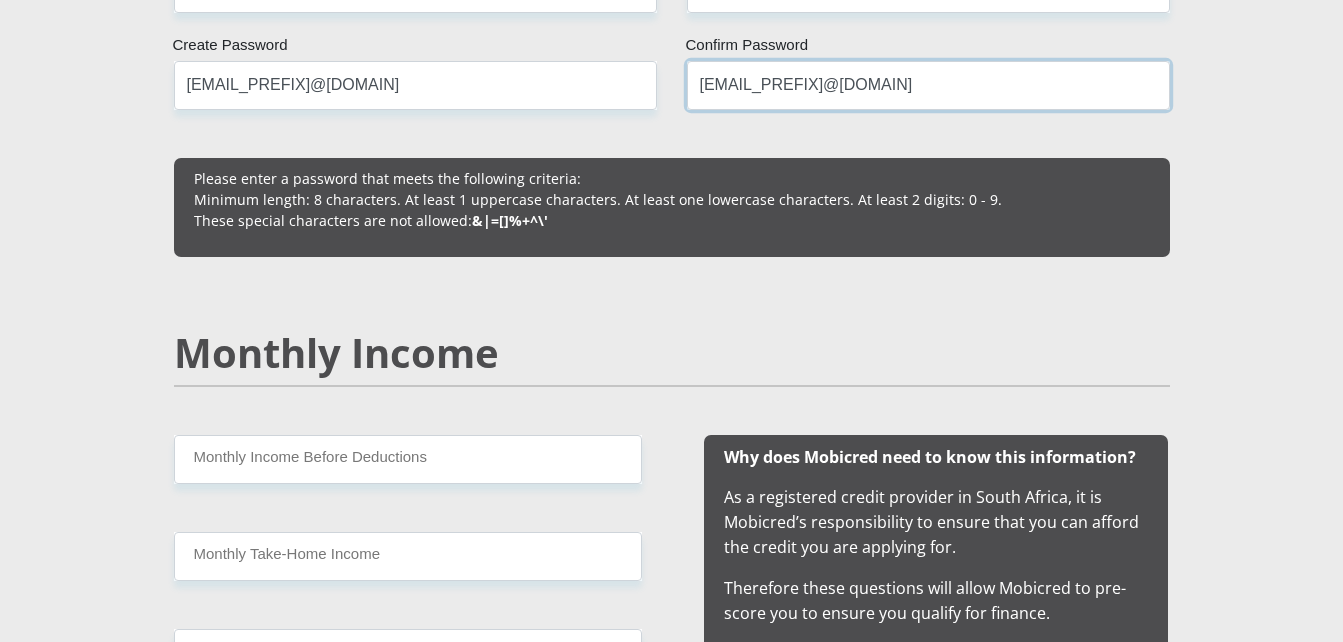 type on "[EMAIL_PREFIX]@[DOMAIN]" 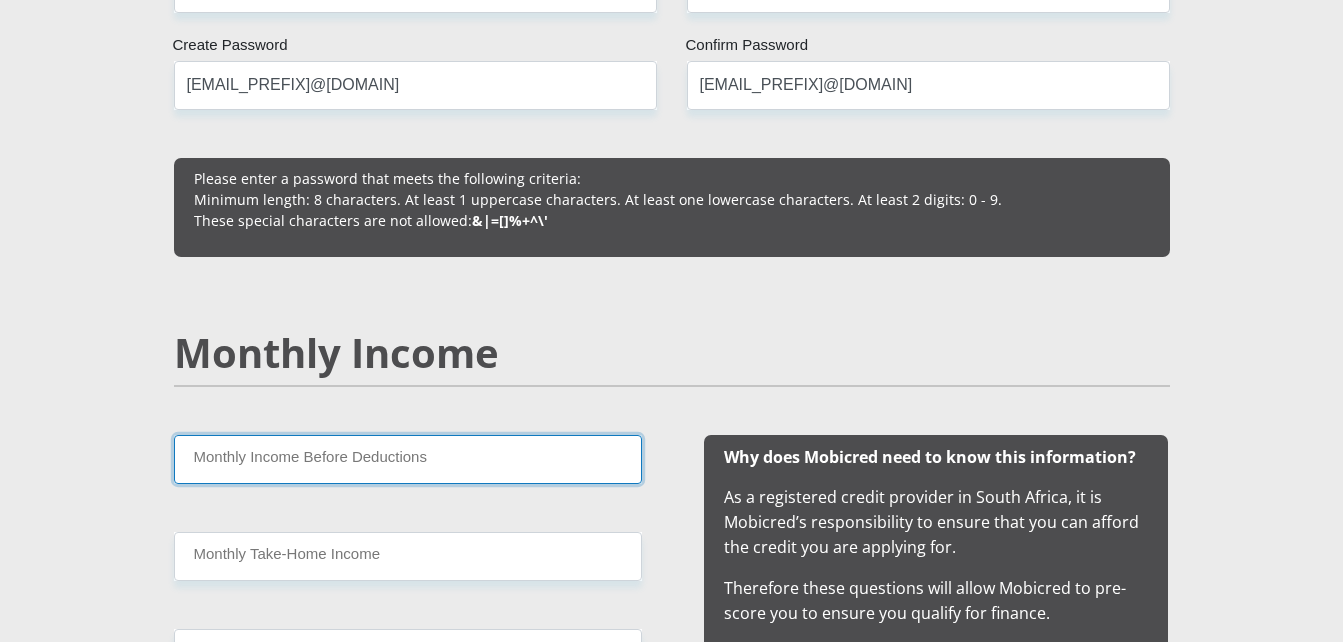 click on "Monthly Income Before Deductions" at bounding box center (408, 459) 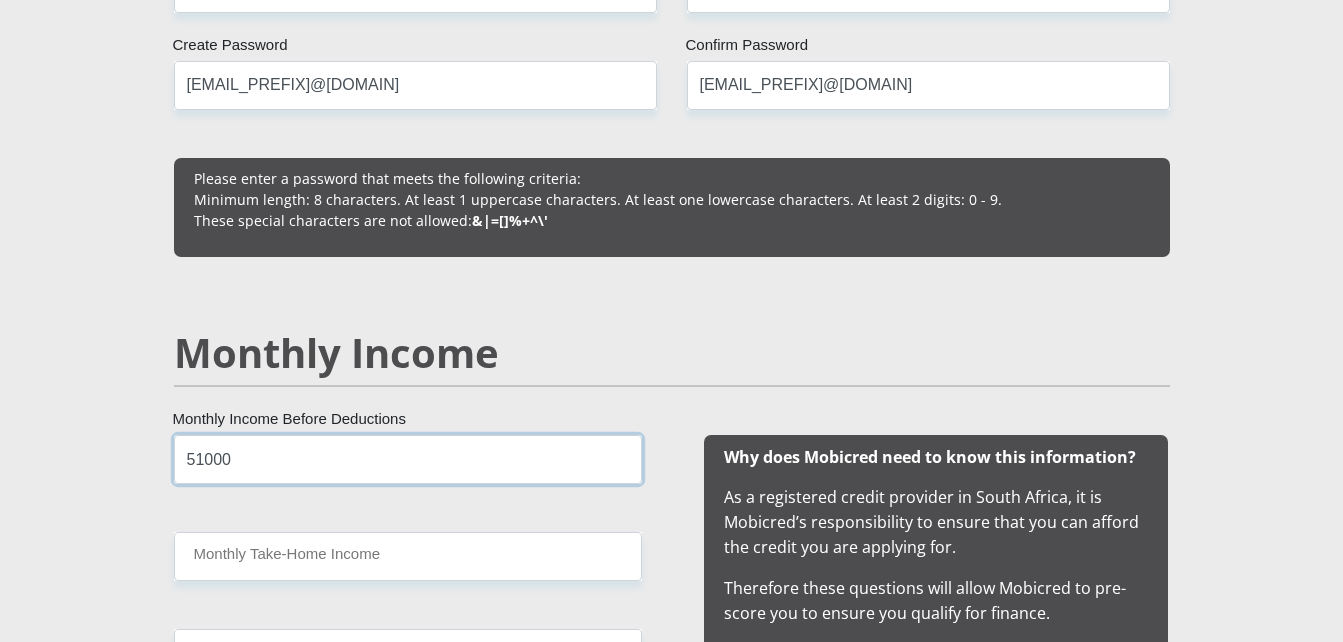 type on "51000" 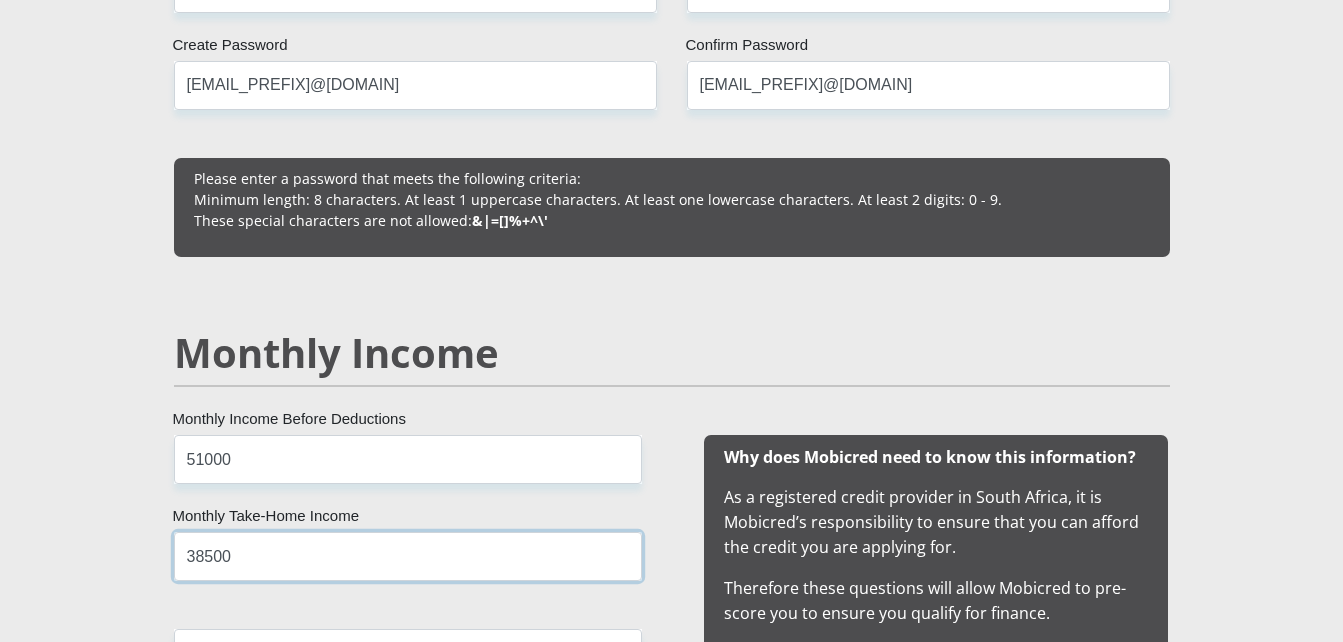type on "38500" 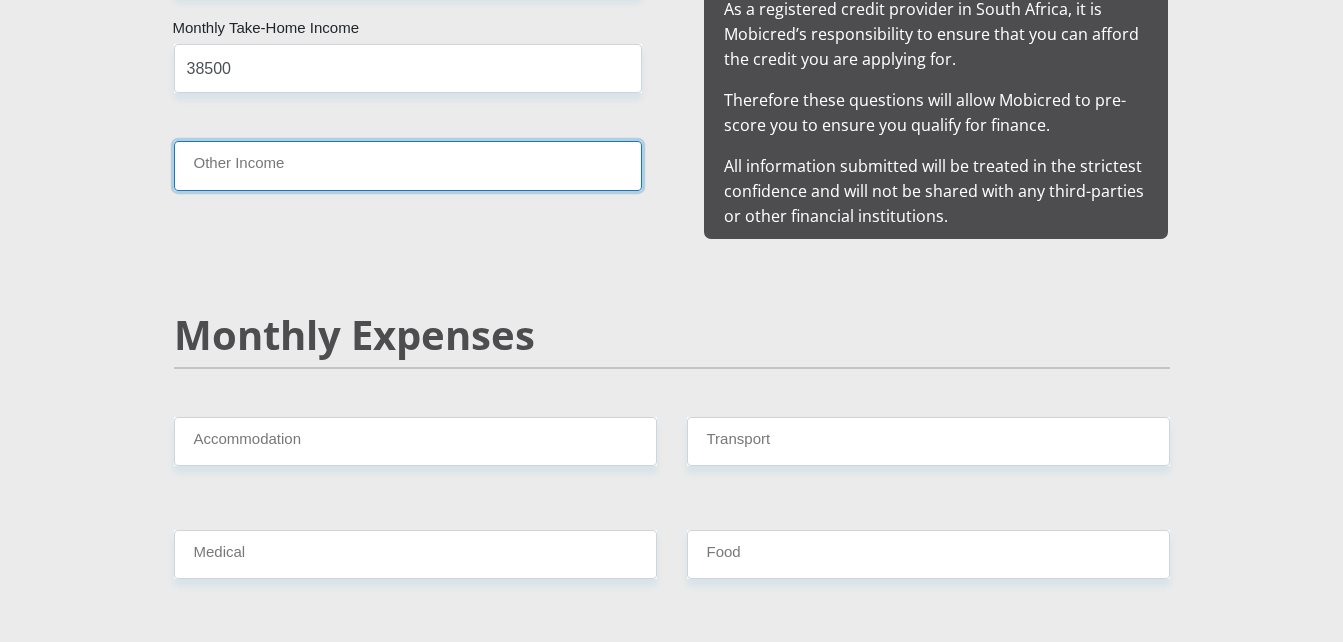 scroll, scrollTop: 2237, scrollLeft: 0, axis: vertical 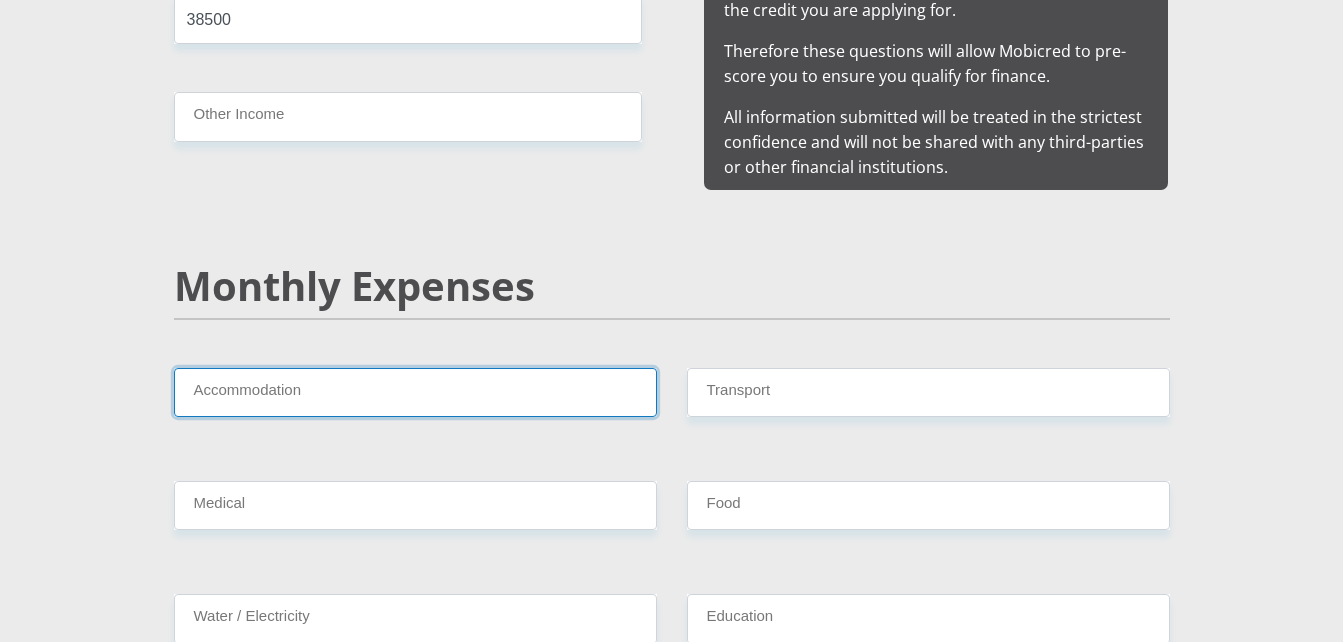 click on "Accommodation" at bounding box center [415, 392] 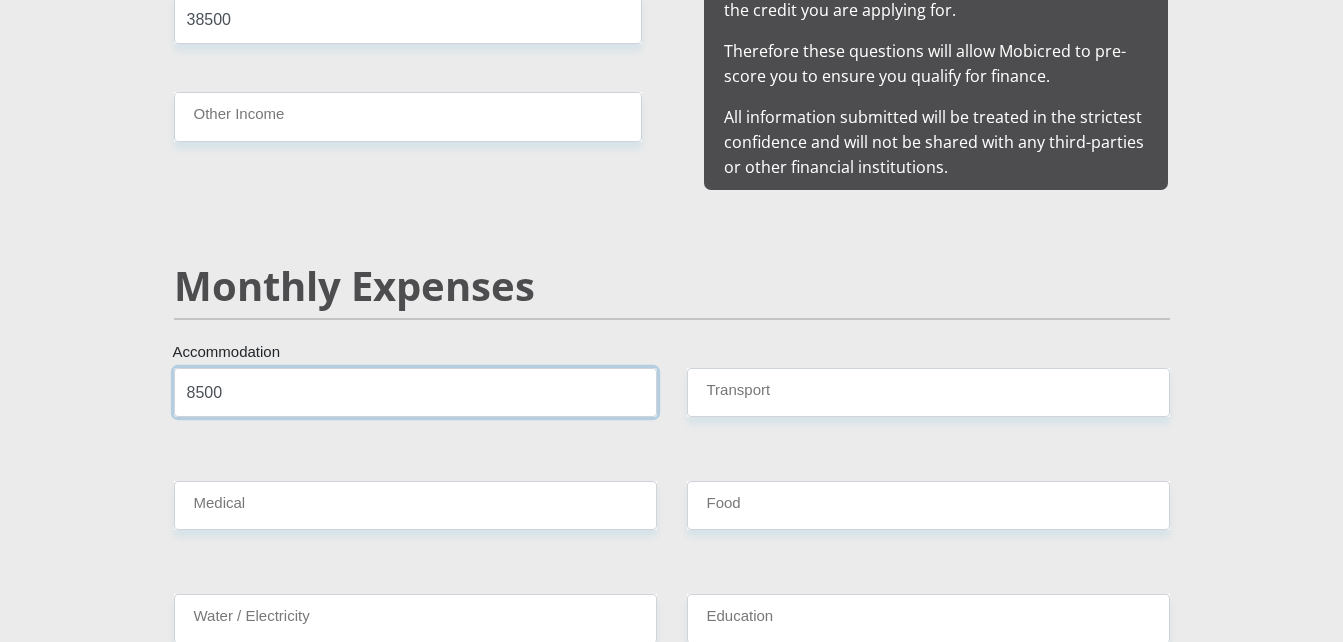 type on "8500" 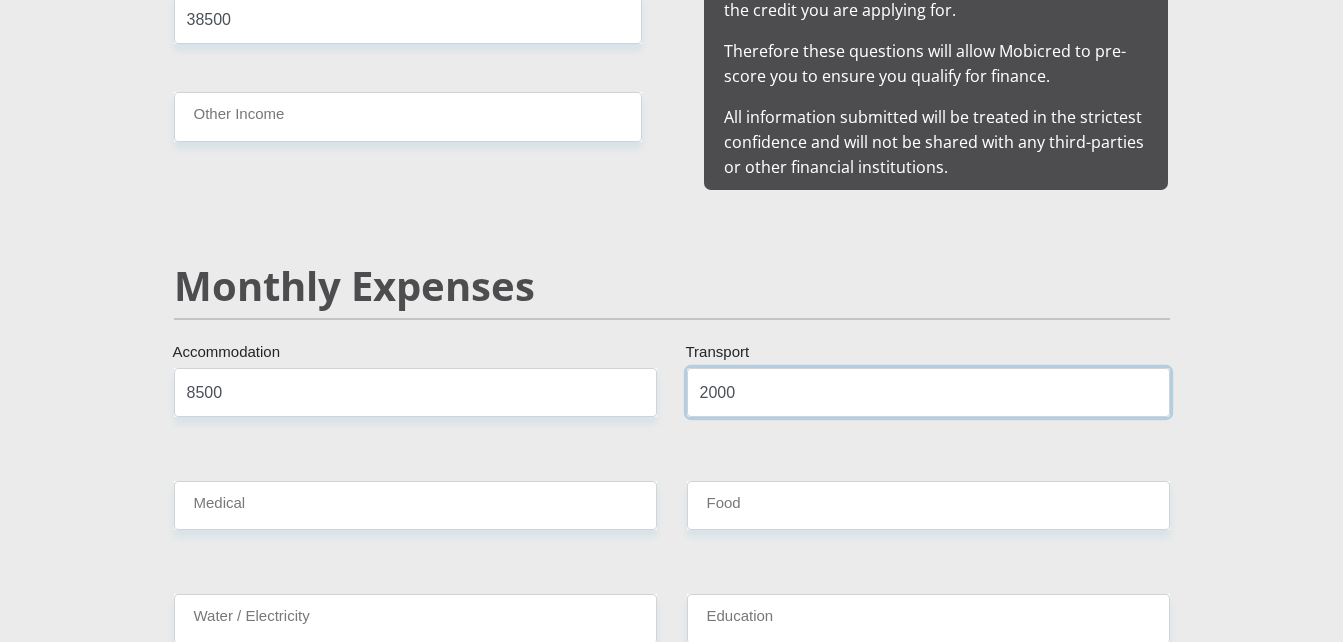 type on "2000" 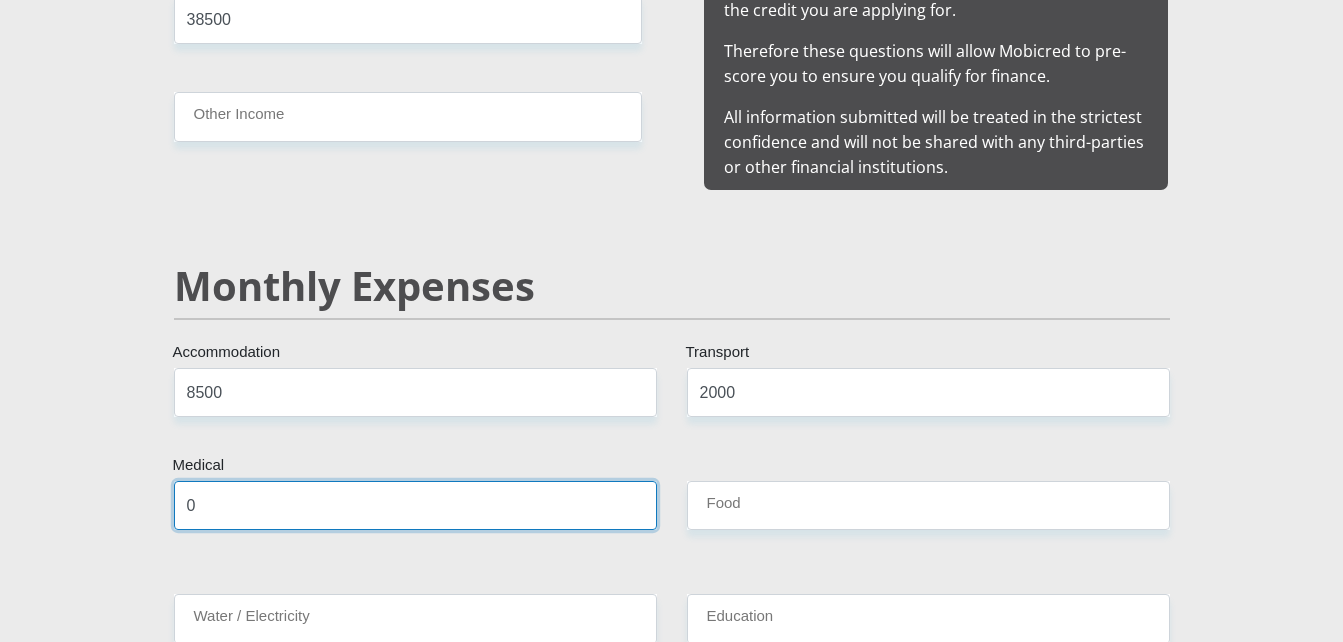 type on "0" 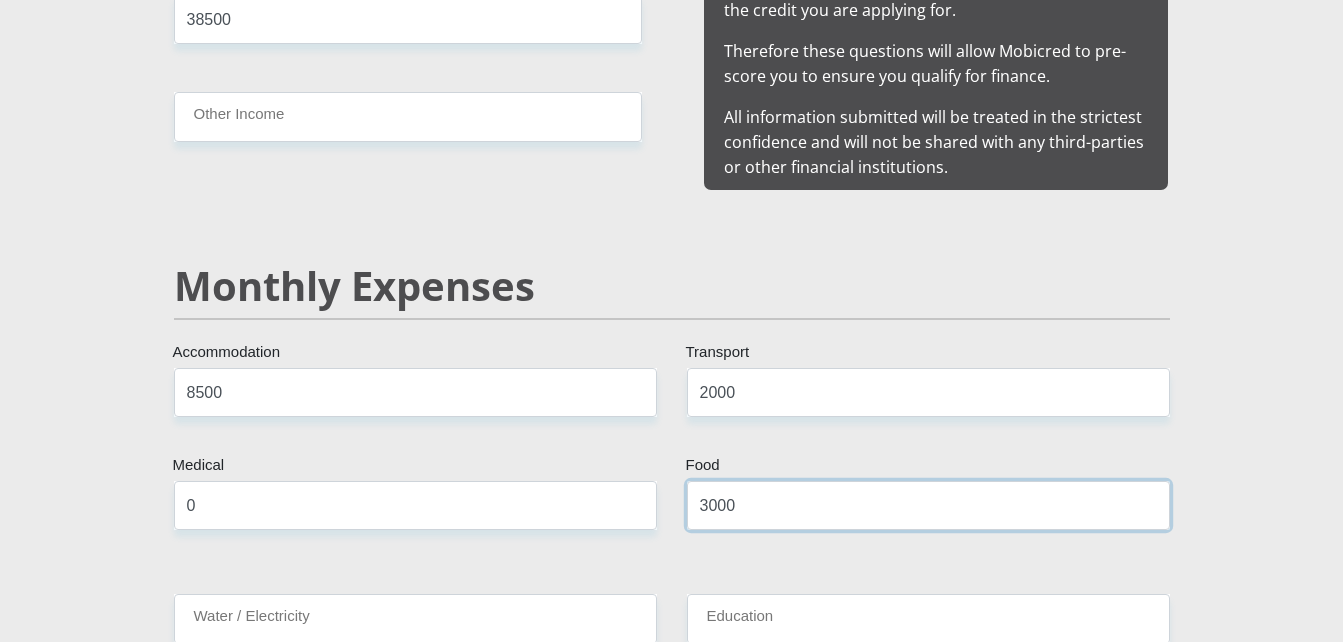 type on "3000" 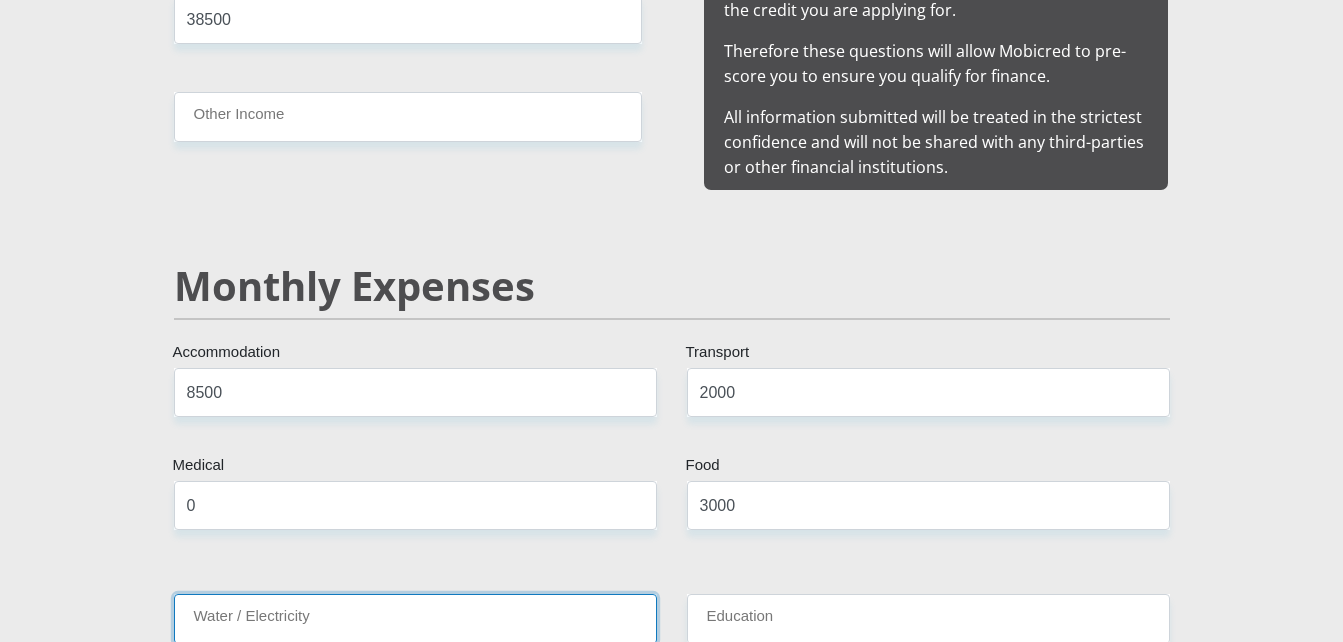 scroll, scrollTop: 2238, scrollLeft: 0, axis: vertical 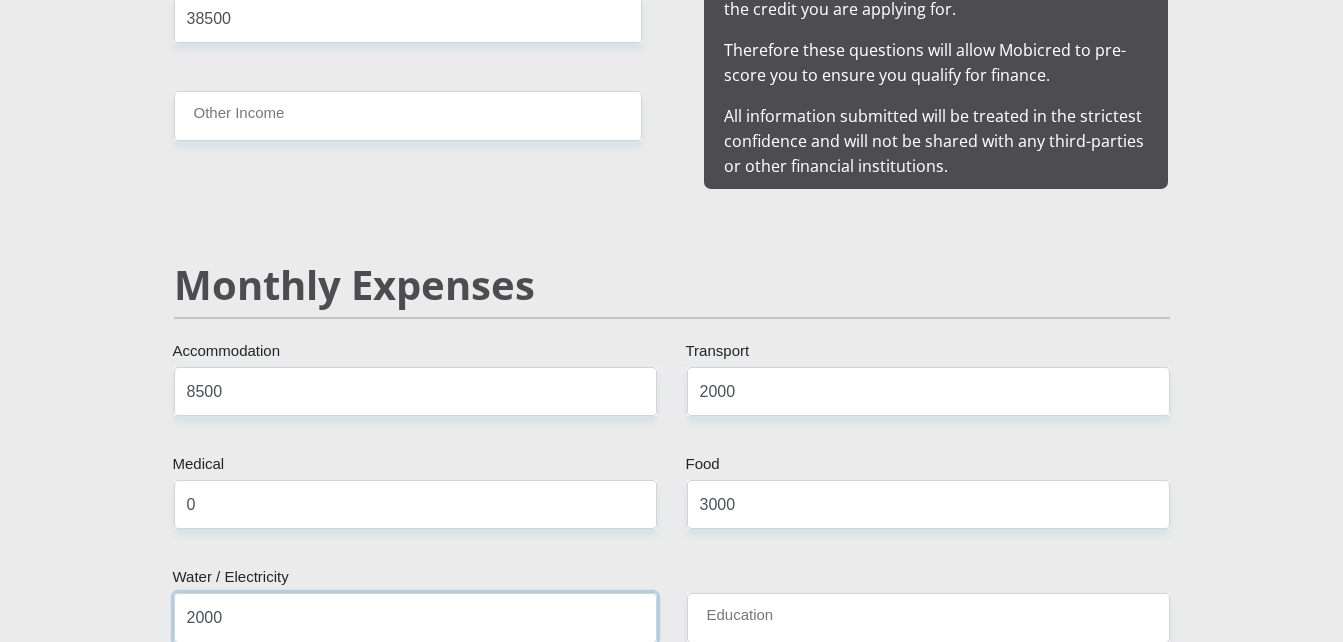 type on "2000" 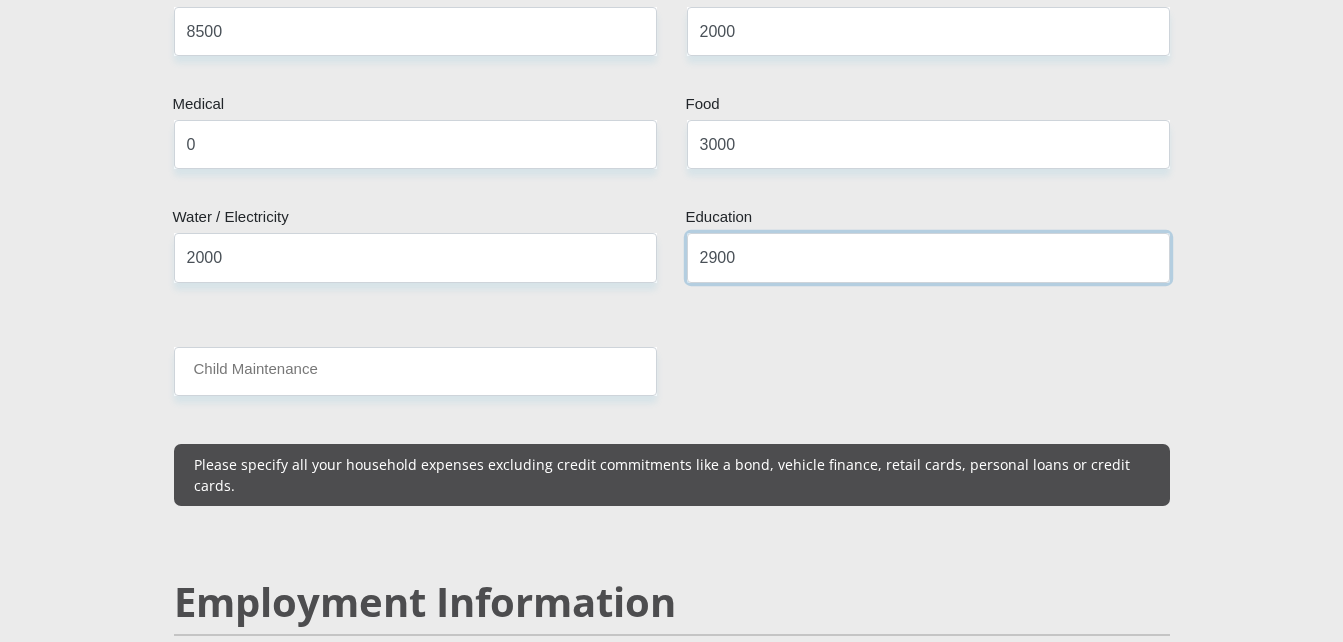 scroll, scrollTop: 2638, scrollLeft: 0, axis: vertical 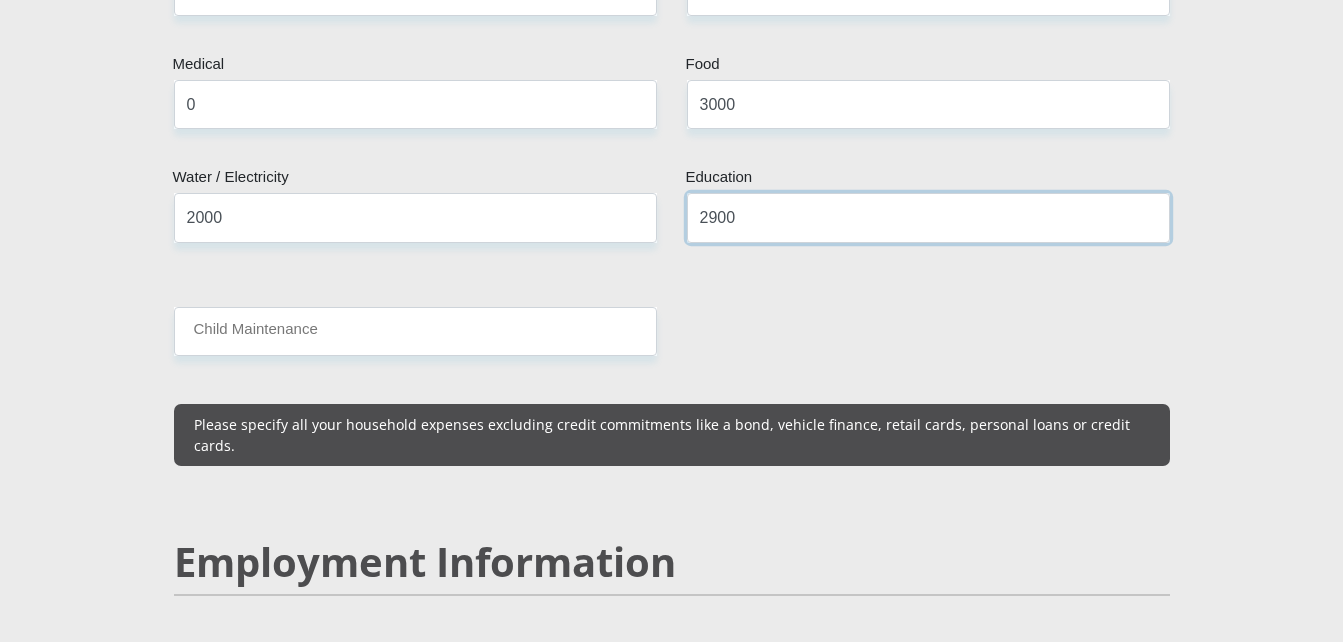 type on "2900" 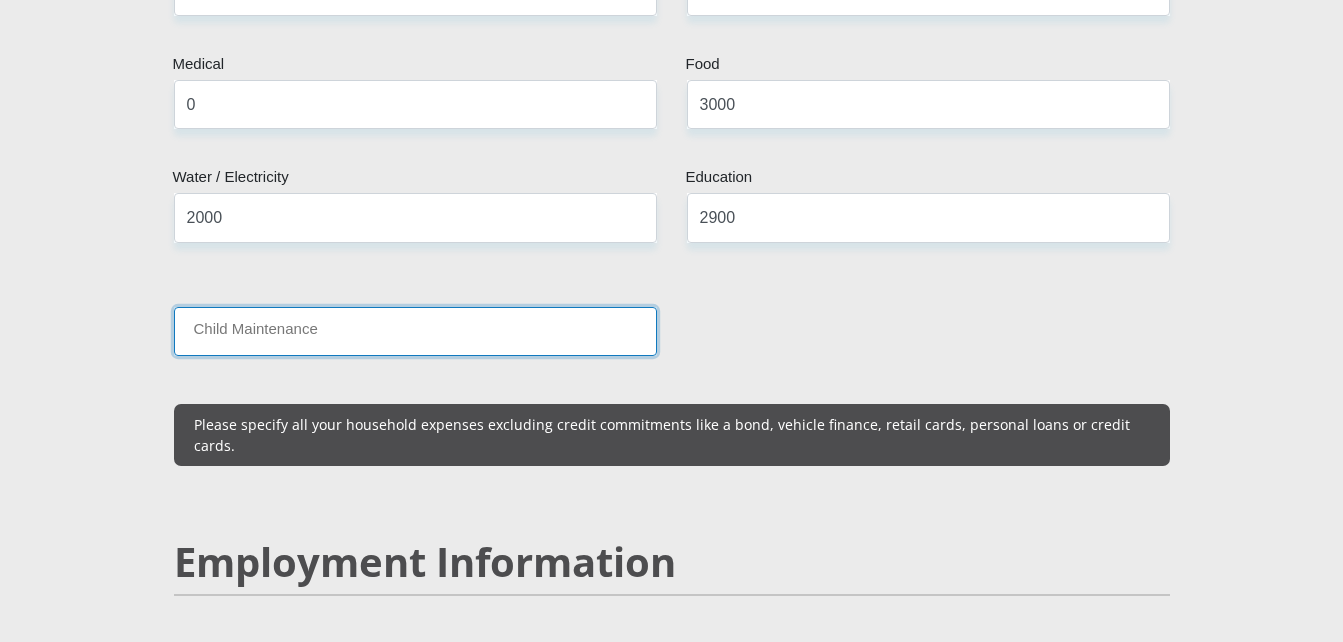 click on "Child Maintenance" at bounding box center (415, 331) 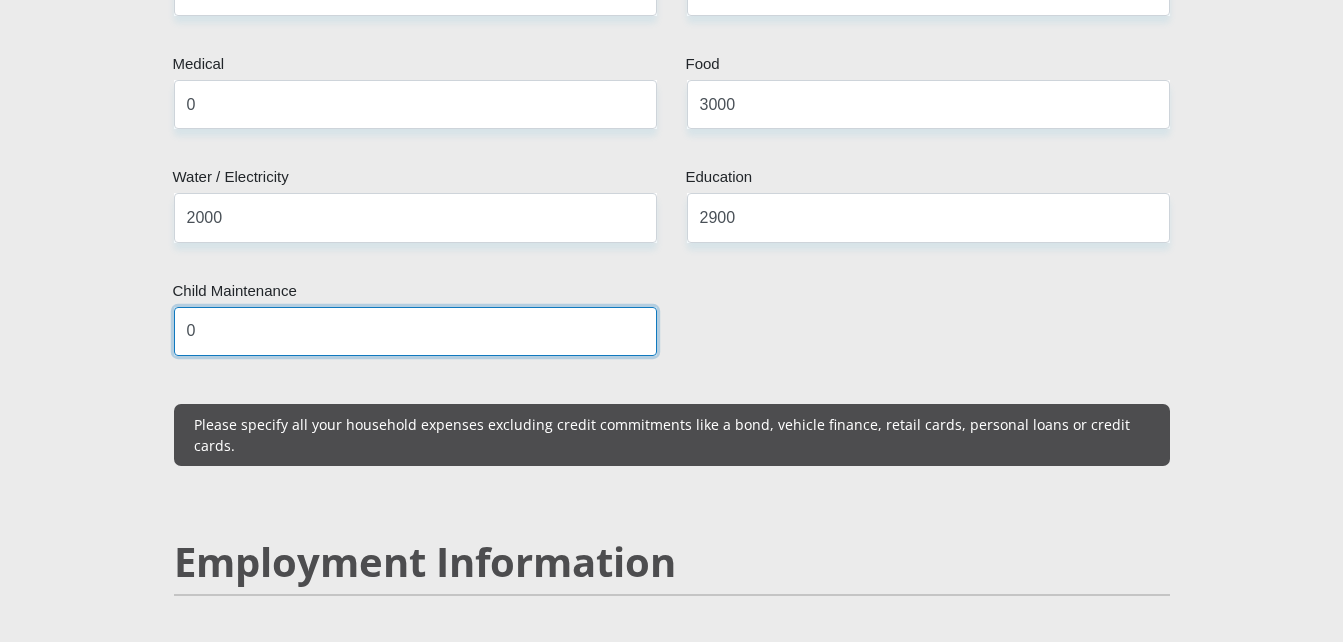 type on "0" 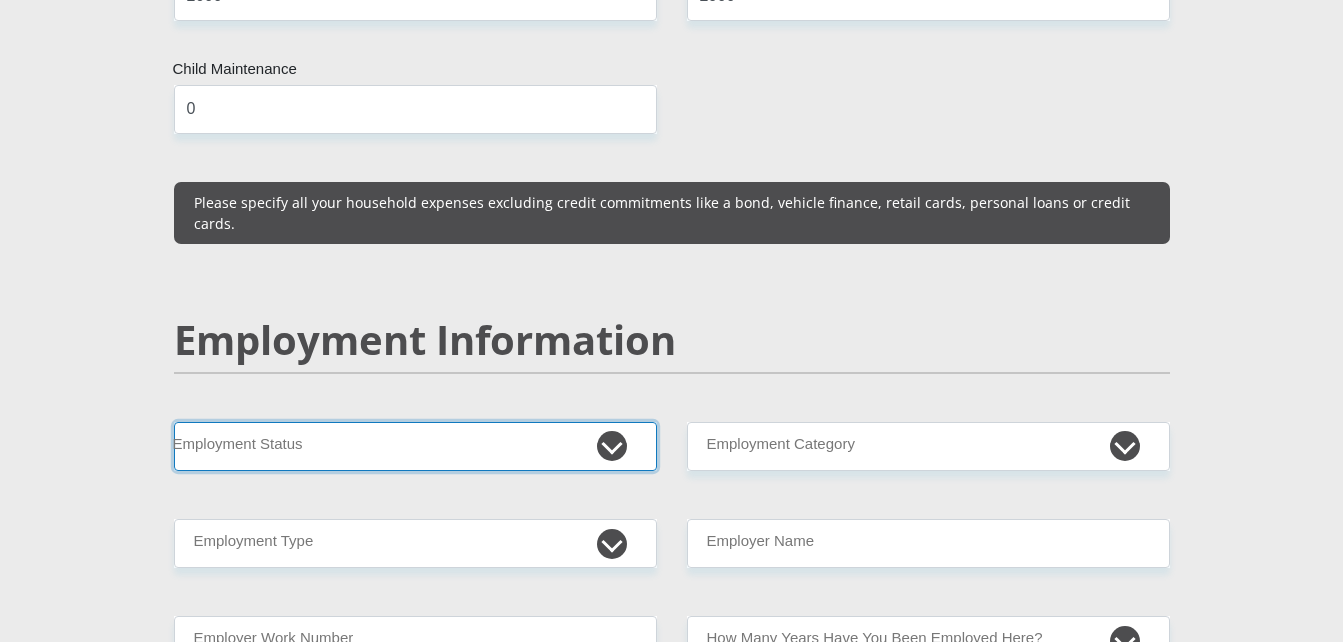 scroll, scrollTop: 2968, scrollLeft: 0, axis: vertical 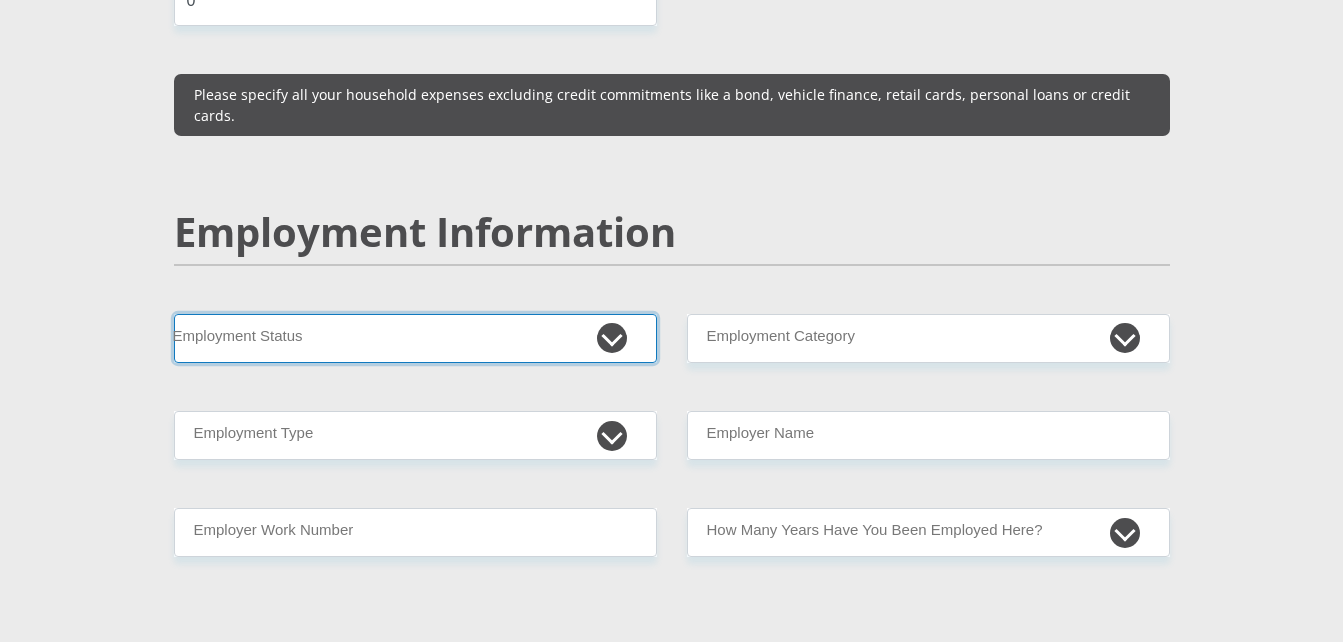 click on "Permanent/Full-time
Part-time/Casual
Contract Worker
Self-Employed
Housewife
Retired
Student
Medically Boarded
Disability
Unemployed" at bounding box center [415, 338] 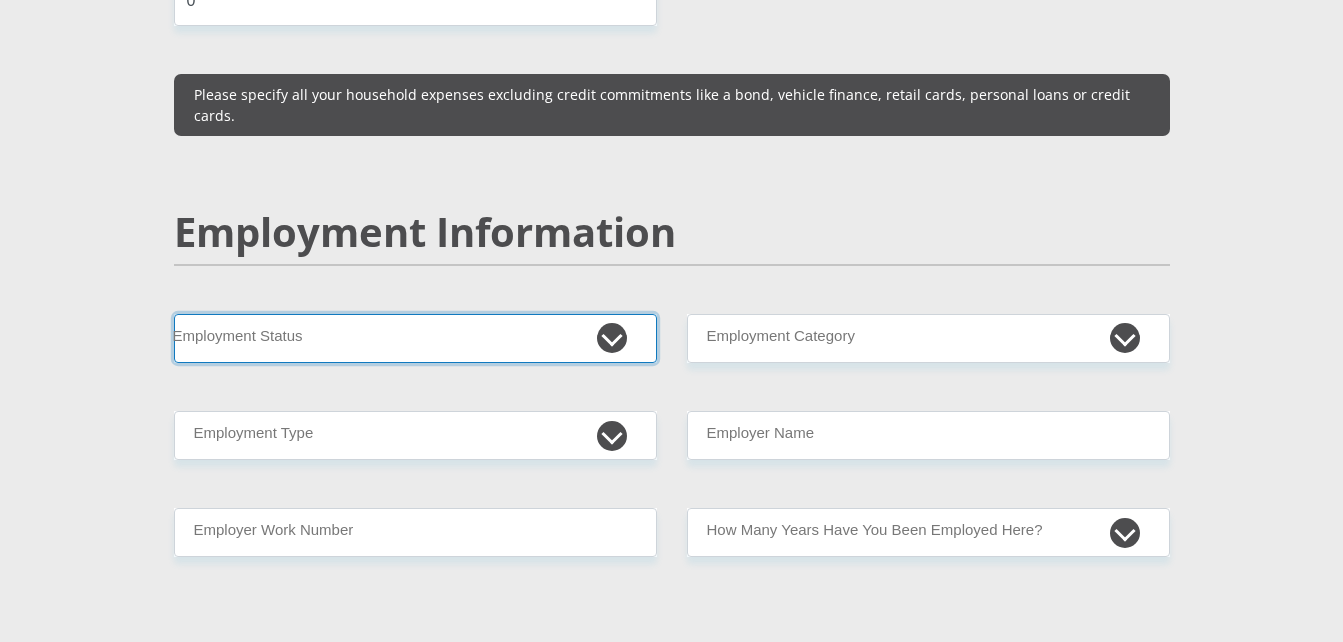 select on "1" 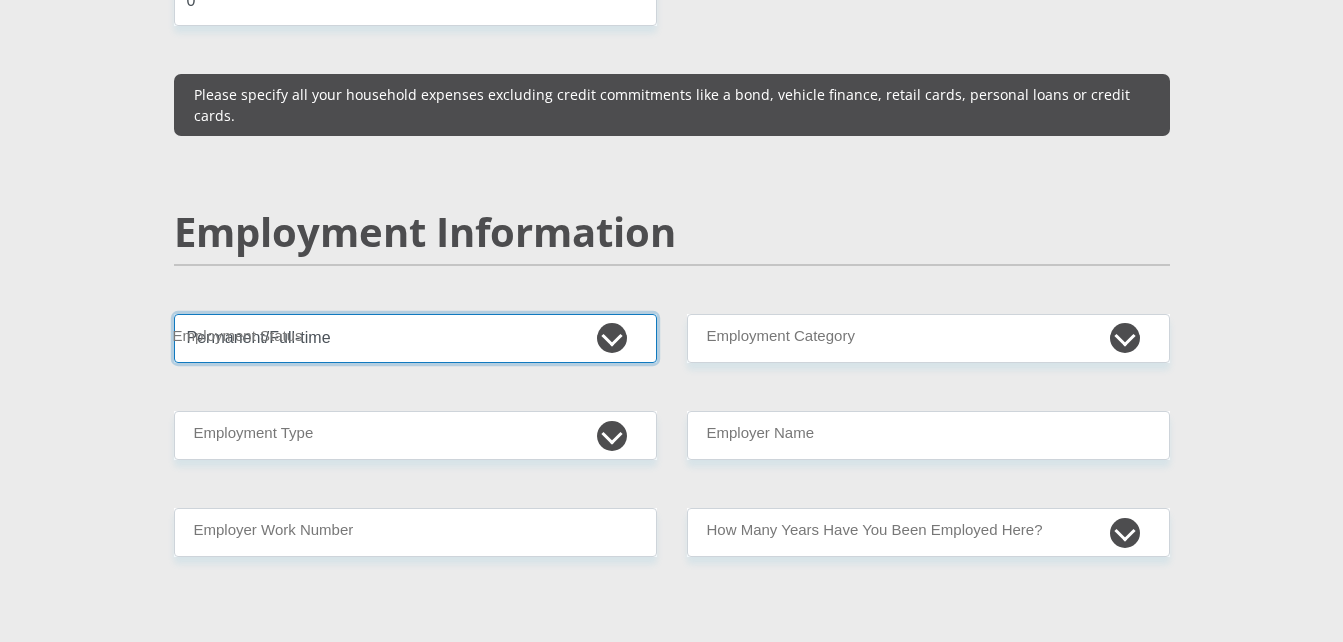 click on "Permanent/Full-time
Part-time/Casual
Contract Worker
Self-Employed
Housewife
Retired
Student
Medically Boarded
Disability
Unemployed" at bounding box center [415, 338] 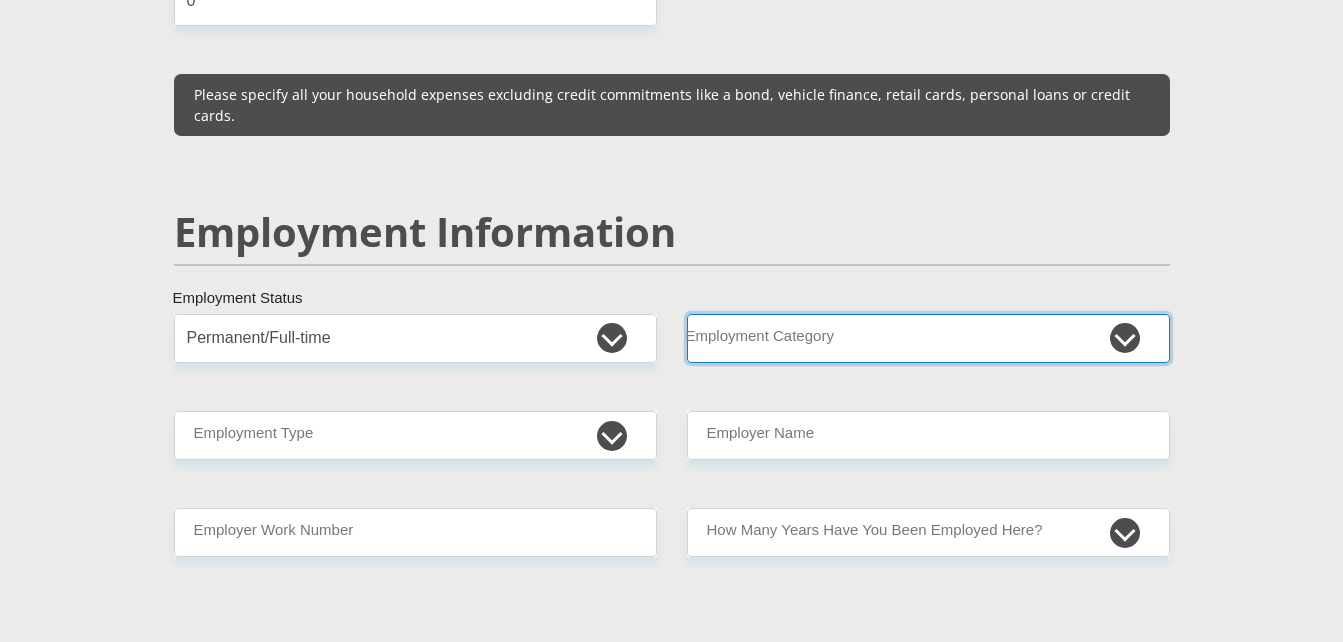 click on "AGRICULTURE
ALCOHOL & TOBACCO
CONSTRUCTION MATERIALS
METALLURGY
EQUIPMENT FOR RENEWABLE ENERGY
SPECIALIZED CONTRACTORS
CAR
GAMING (INCL. INTERNET
OTHER WHOLESALE
UNLICENSED PHARMACEUTICALS
CURRENCY EXCHANGE HOUSES
OTHER FINANCIAL INSTITUTIONS & INSURANCE
REAL ESTATE AGENTS
OIL & GAS
OTHER MATERIALS (E.G. IRON ORE)
PRECIOUS STONES & PRECIOUS METALS
POLITICAL ORGANIZATIONS
RELIGIOUS ORGANIZATIONS(NOT SECTS)
ACTI. HAVING BUSINESS DEAL WITH PUBLIC ADMINISTRATION
LAUNDROMATS" at bounding box center [928, 338] 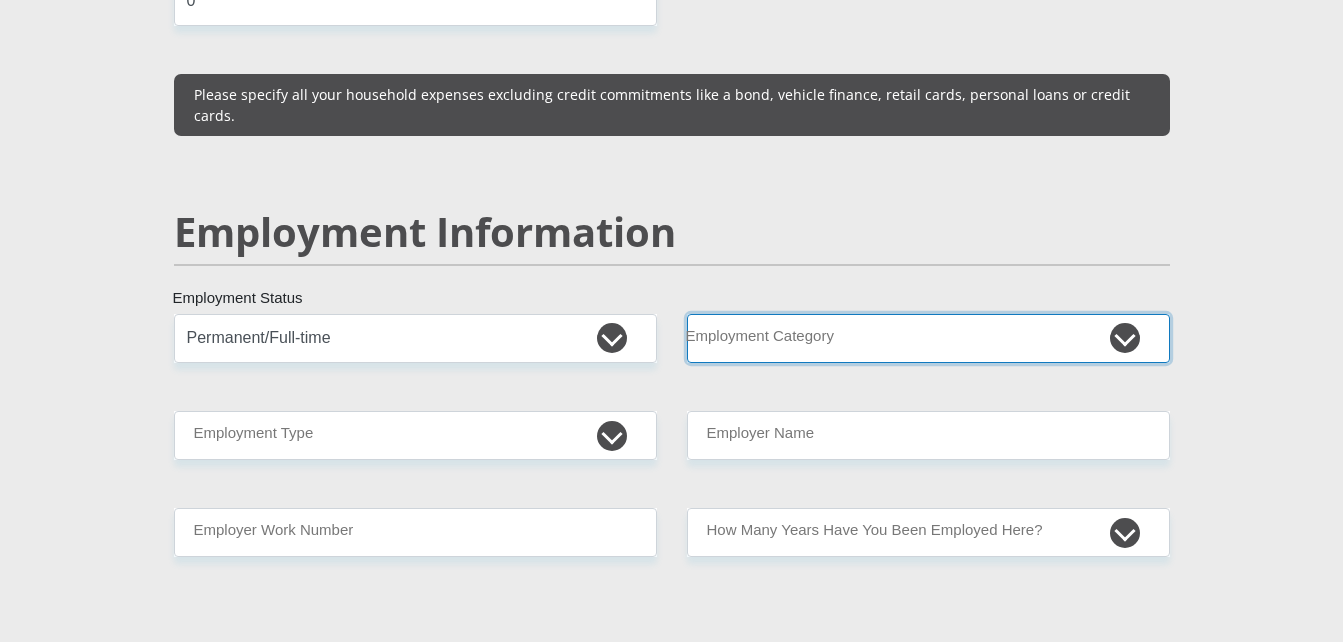 select on "17" 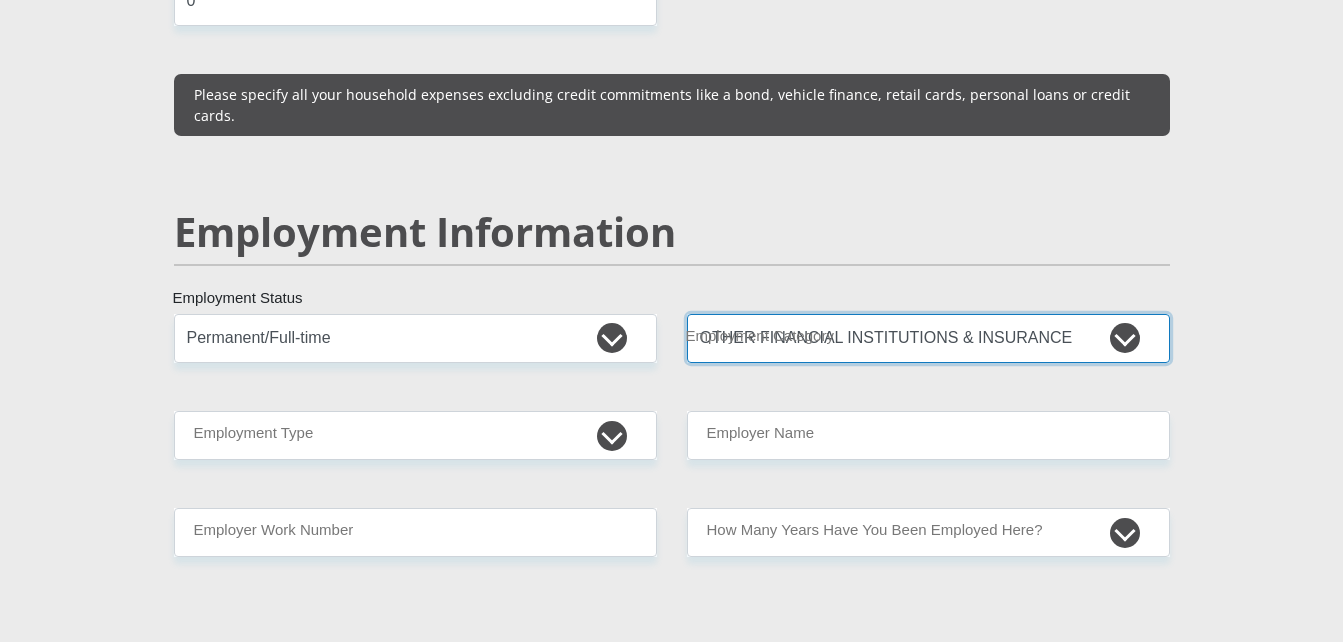 click on "AGRICULTURE
ALCOHOL & TOBACCO
CONSTRUCTION MATERIALS
METALLURGY
EQUIPMENT FOR RENEWABLE ENERGY
SPECIALIZED CONTRACTORS
CAR
GAMING (INCL. INTERNET
OTHER WHOLESALE
UNLICENSED PHARMACEUTICALS
CURRENCY EXCHANGE HOUSES
OTHER FINANCIAL INSTITUTIONS & INSURANCE
REAL ESTATE AGENTS
OIL & GAS
OTHER MATERIALS (E.G. IRON ORE)
PRECIOUS STONES & PRECIOUS METALS
POLITICAL ORGANIZATIONS
RELIGIOUS ORGANIZATIONS(NOT SECTS)
ACTI. HAVING BUSINESS DEAL WITH PUBLIC ADMINISTRATION
LAUNDROMATS" at bounding box center [928, 338] 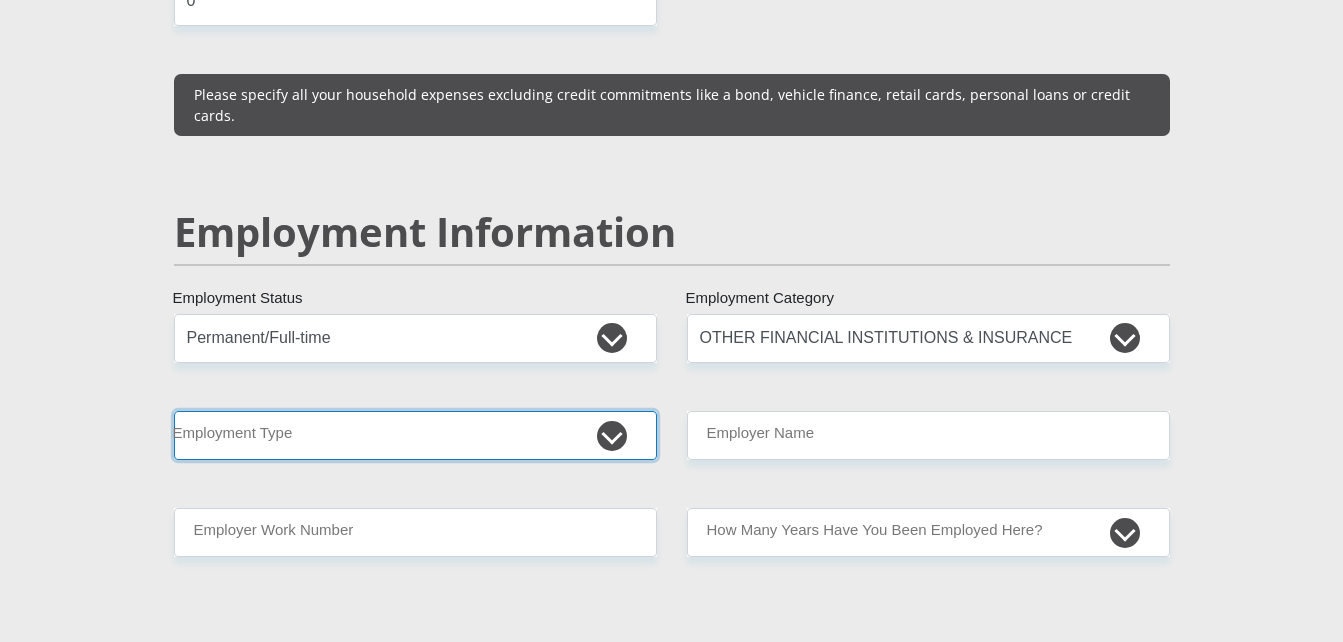 click on "College/Lecturer
Craft Seller
Creative
Driver
Executive
Farmer
Forces - Non Commissioned
Forces - Officer
Hawker
Housewife
Labourer
Licenced Professional
Manager
Miner
Non Licenced Professional
Office Staff/Clerk
Outside Worker
Pensioner
Permanent Teacher
Production/Manufacturing
Sales
Self-Employed
Semi-Professional Worker
Service Industry  Social Worker  Student" at bounding box center (415, 435) 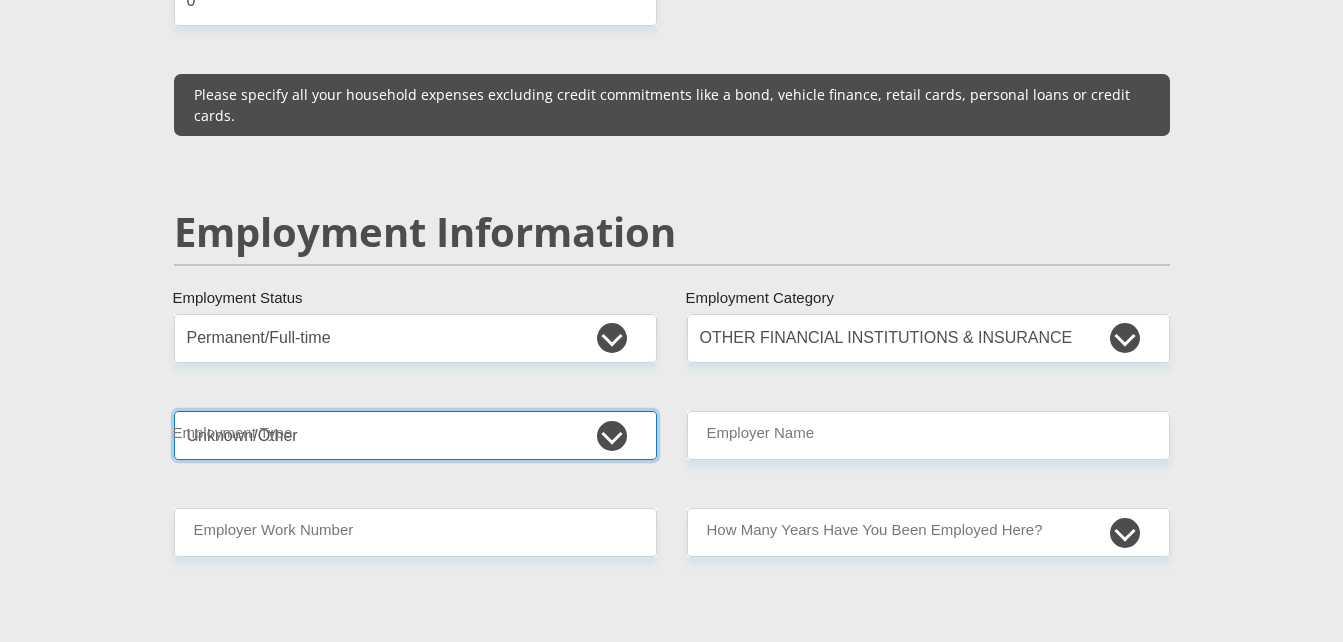 click on "College/Lecturer
Craft Seller
Creative
Driver
Executive
Farmer
Forces - Non Commissioned
Forces - Officer
Hawker
Housewife
Labourer
Licenced Professional
Manager
Miner
Non Licenced Professional
Office Staff/Clerk
Outside Worker
Pensioner
Permanent Teacher
Production/Manufacturing
Sales
Self-Employed
Semi-Professional Worker
Service Industry  Social Worker  Student" at bounding box center [415, 435] 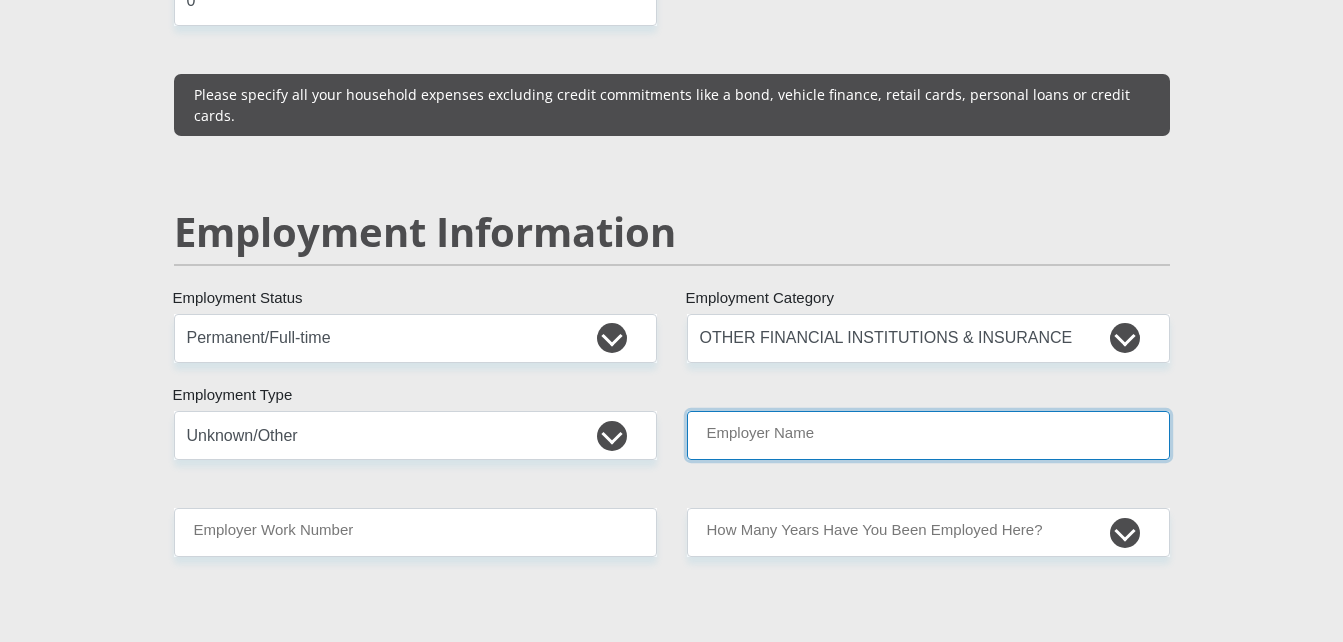 click on "Employer Name" at bounding box center [928, 435] 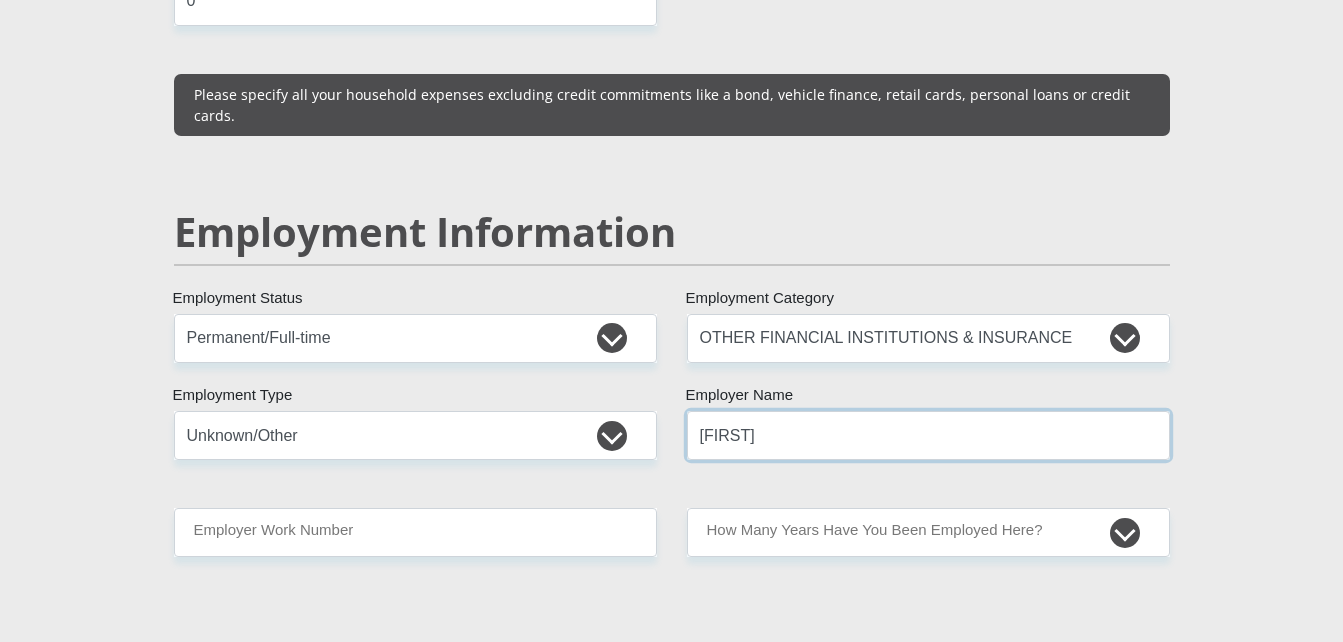 type on "[BRAND]" 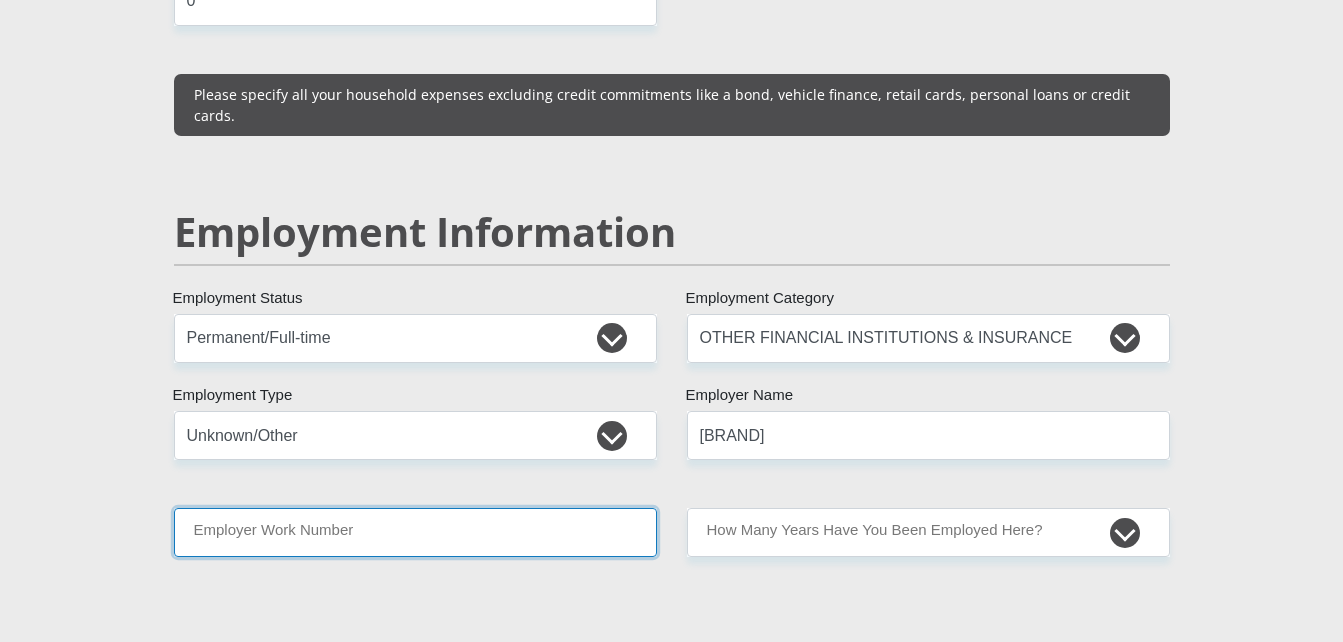 type on "[PHONE]" 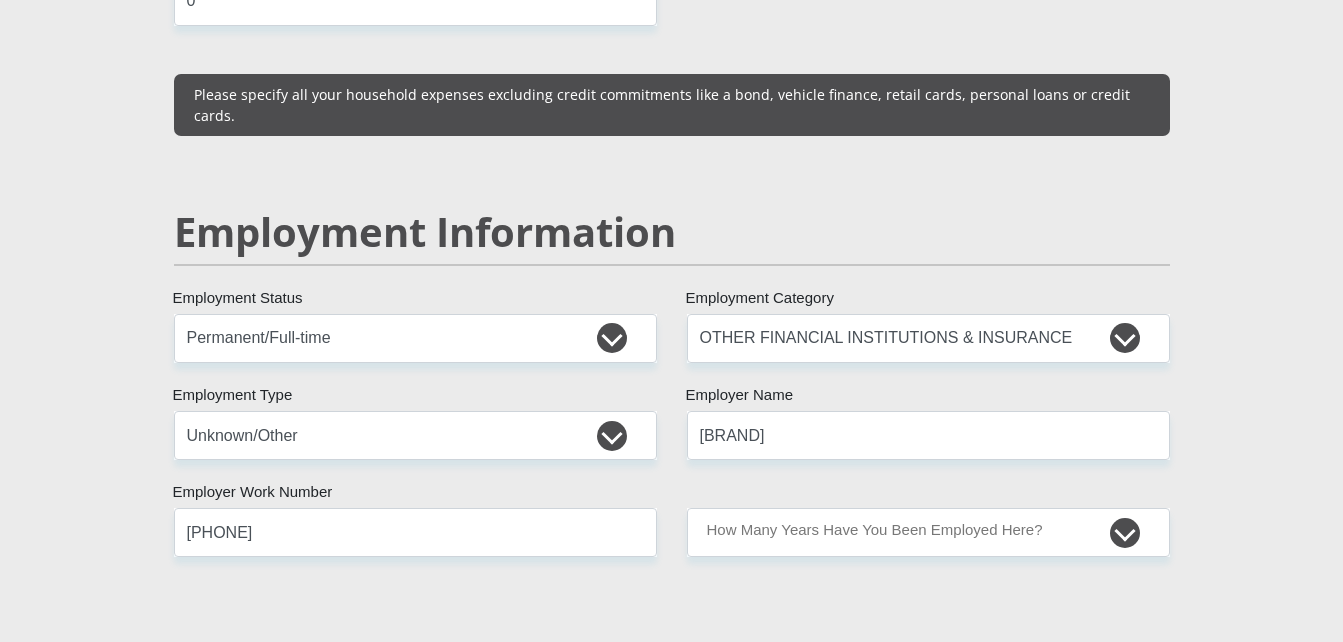 type on "[FIRST]" 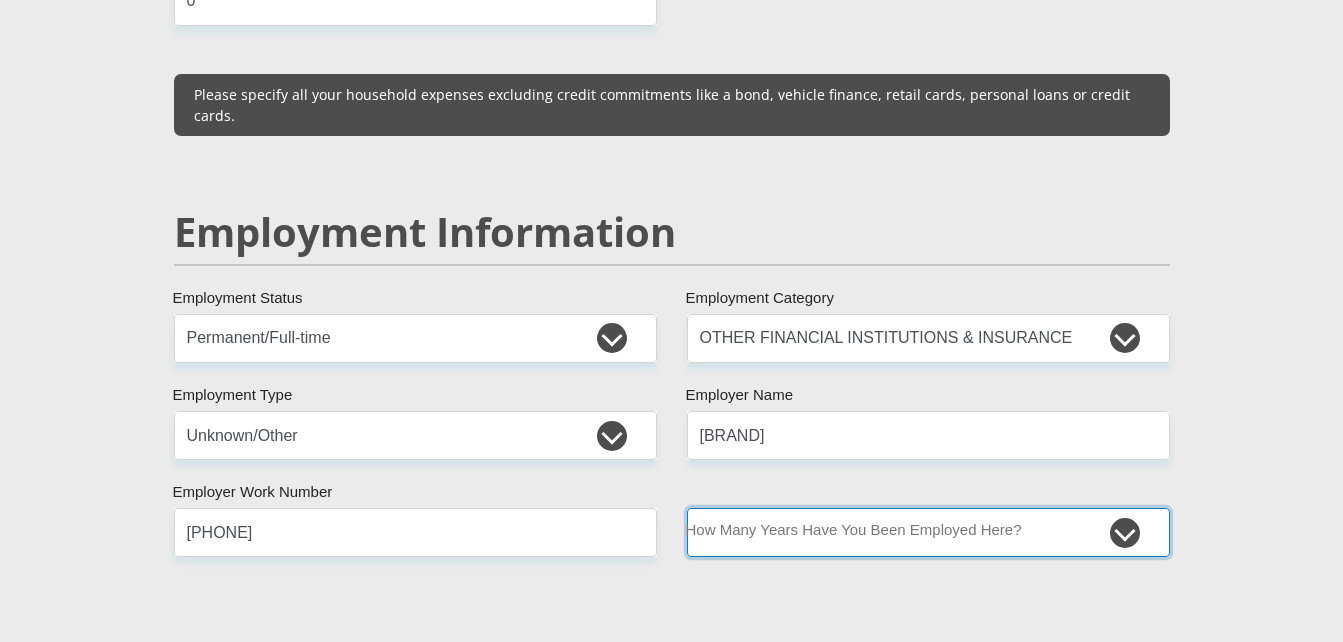 click on "less than 1 year
1-3 years
3-5 years
5+ years" at bounding box center (928, 532) 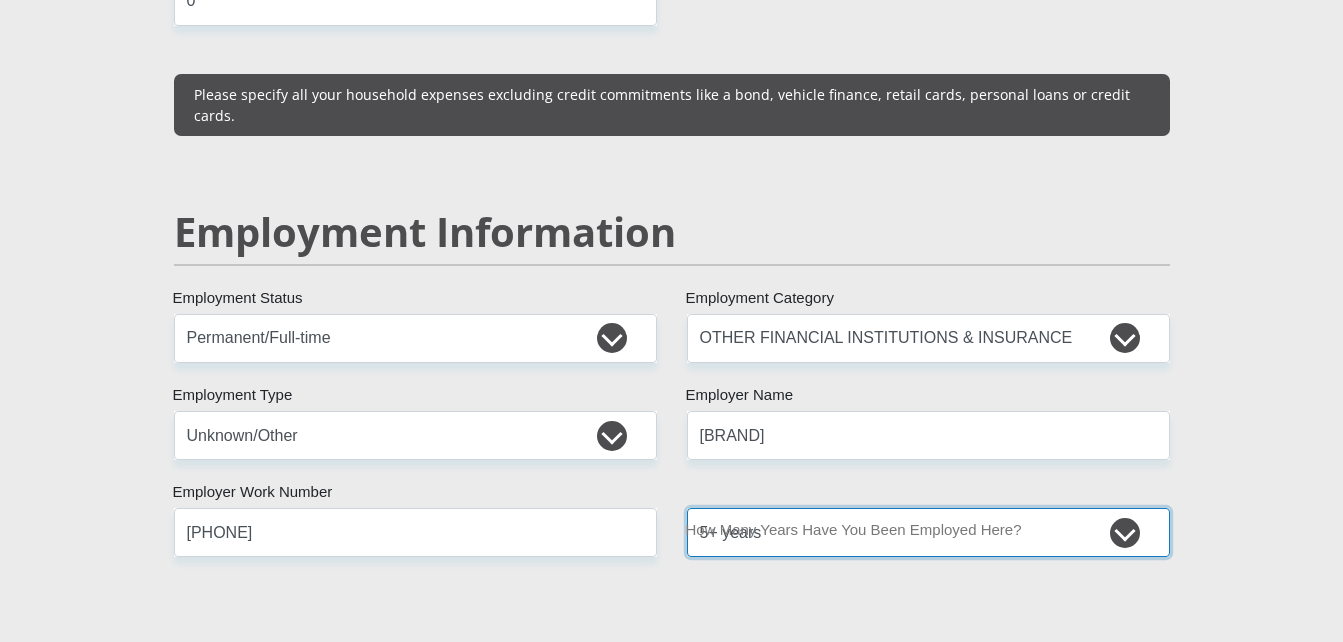 click on "less than 1 year
1-3 years
3-5 years
5+ years" at bounding box center [928, 532] 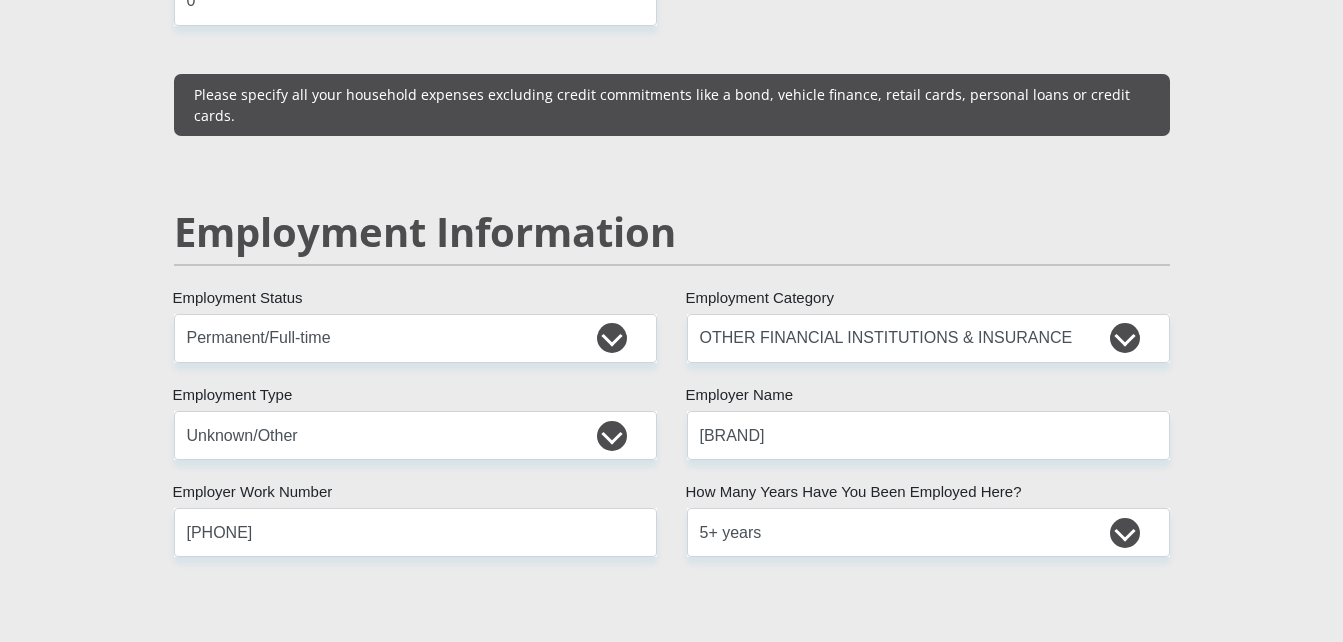 click on "[TITLE]
[FIRST]
[LAST]
[ID_NUMBER]
Please input valid ID number
[COUNTRY]
[COUNTRY]
[COUNTRY]
[COUNTRY]
[COUNTRY]
[COUNTRY]
[COUNTRY]
[COUNTRY]
[COUNTRY]  [COUNTRY]  [COUNTRY]  [COUNTRY]  [COUNTRY]" at bounding box center [672, 257] 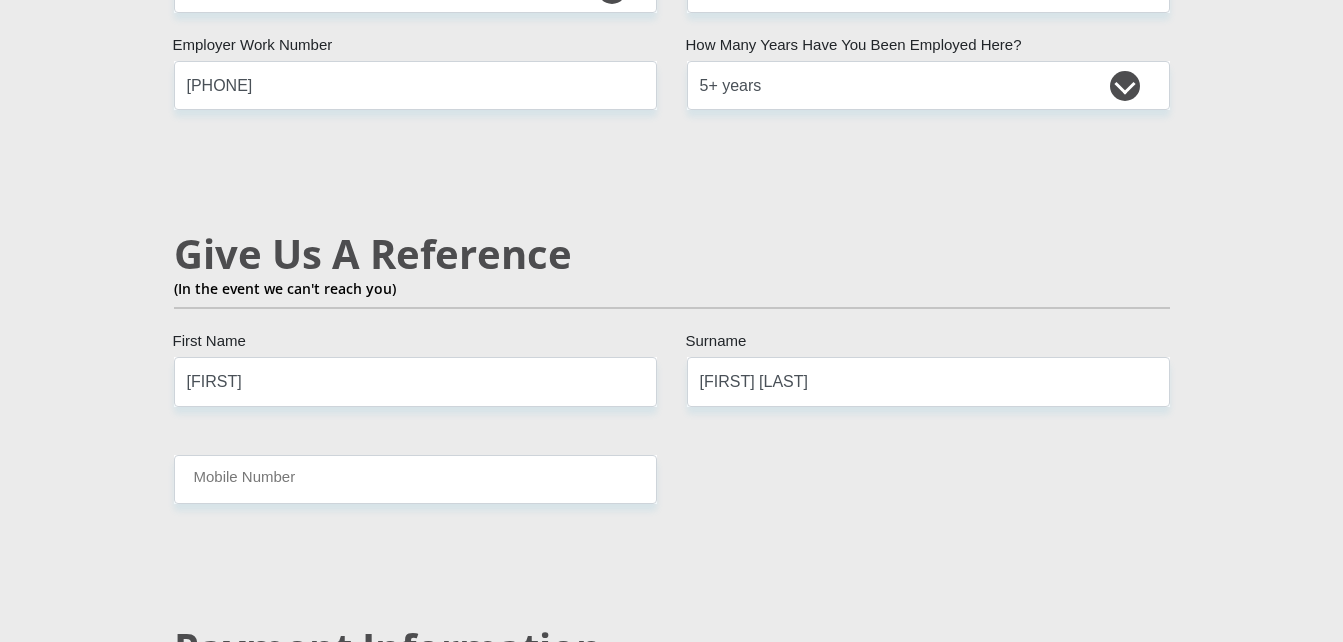 scroll, scrollTop: 3468, scrollLeft: 0, axis: vertical 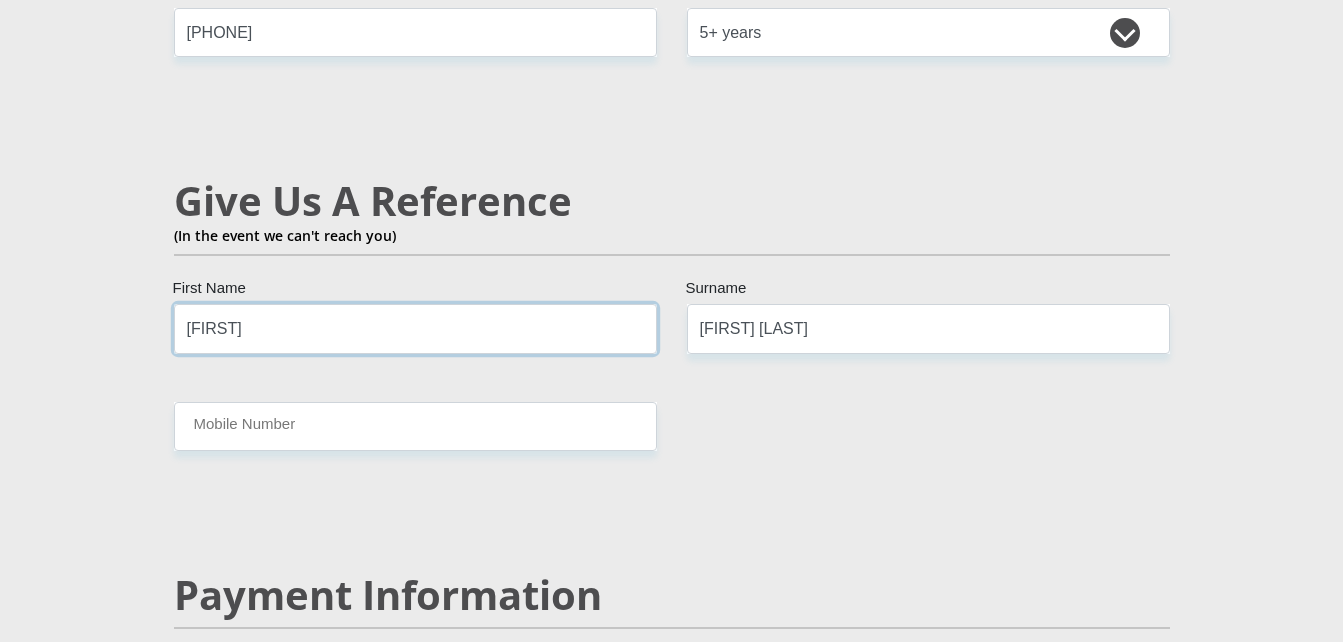 drag, startPoint x: 273, startPoint y: 300, endPoint x: 97, endPoint y: 288, distance: 176.40862 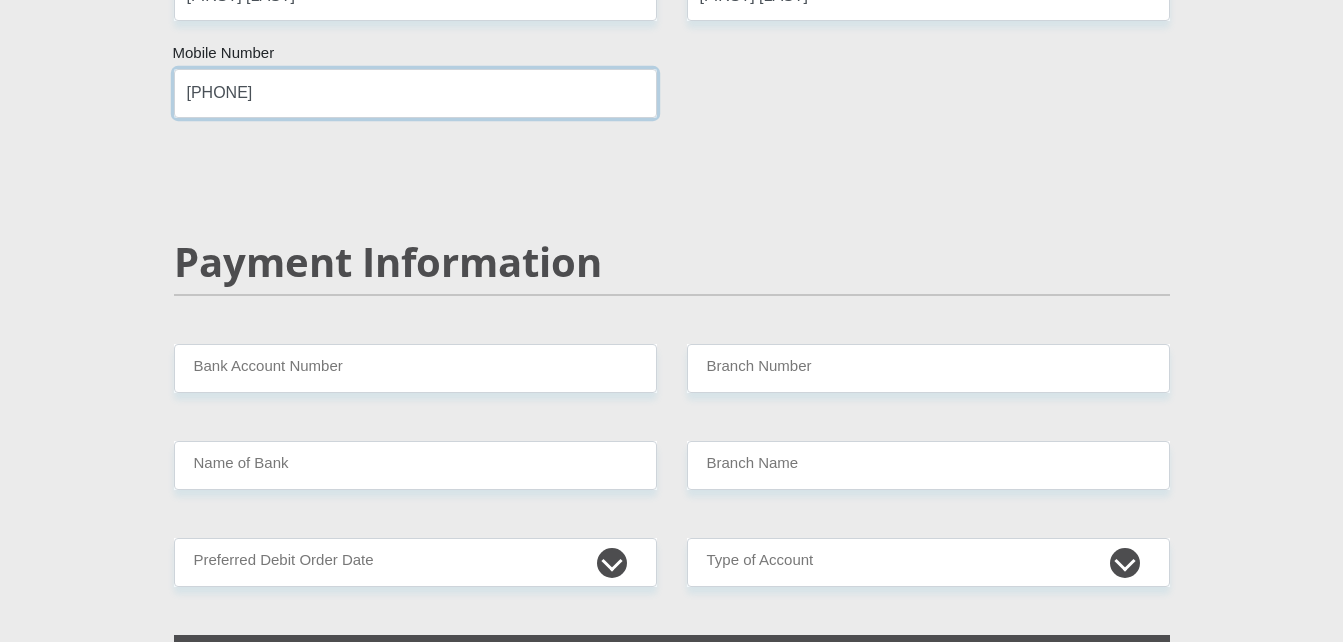 scroll, scrollTop: 3868, scrollLeft: 0, axis: vertical 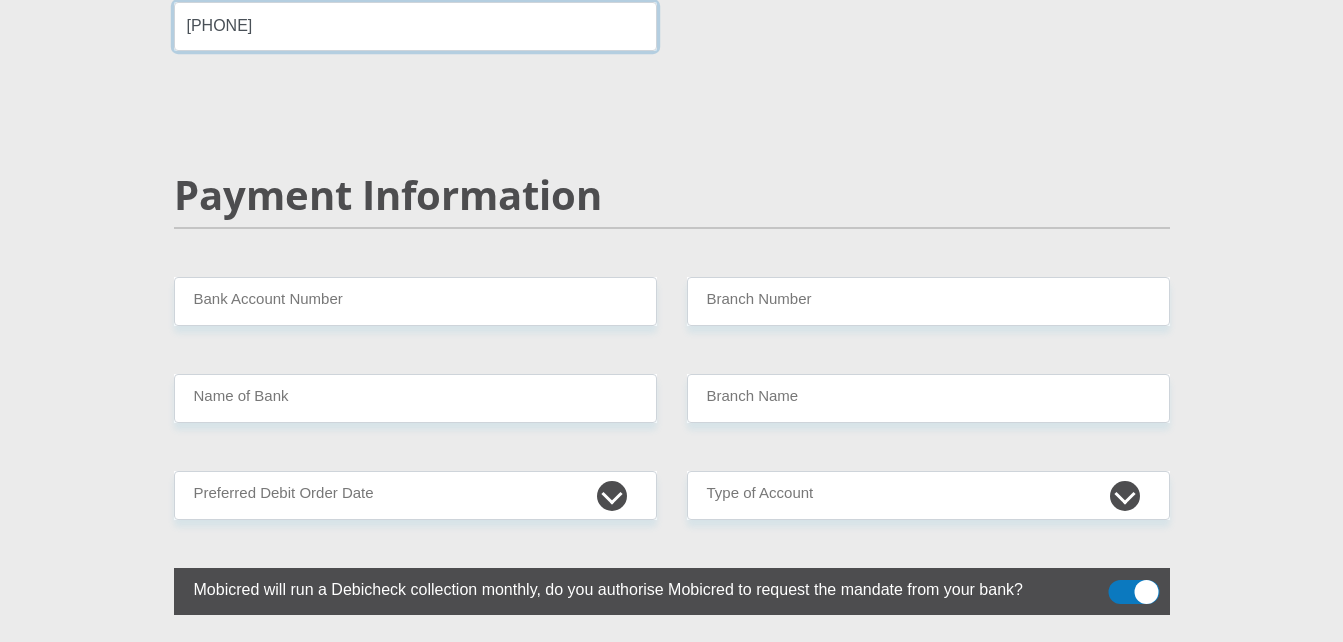 type on "[PHONE]" 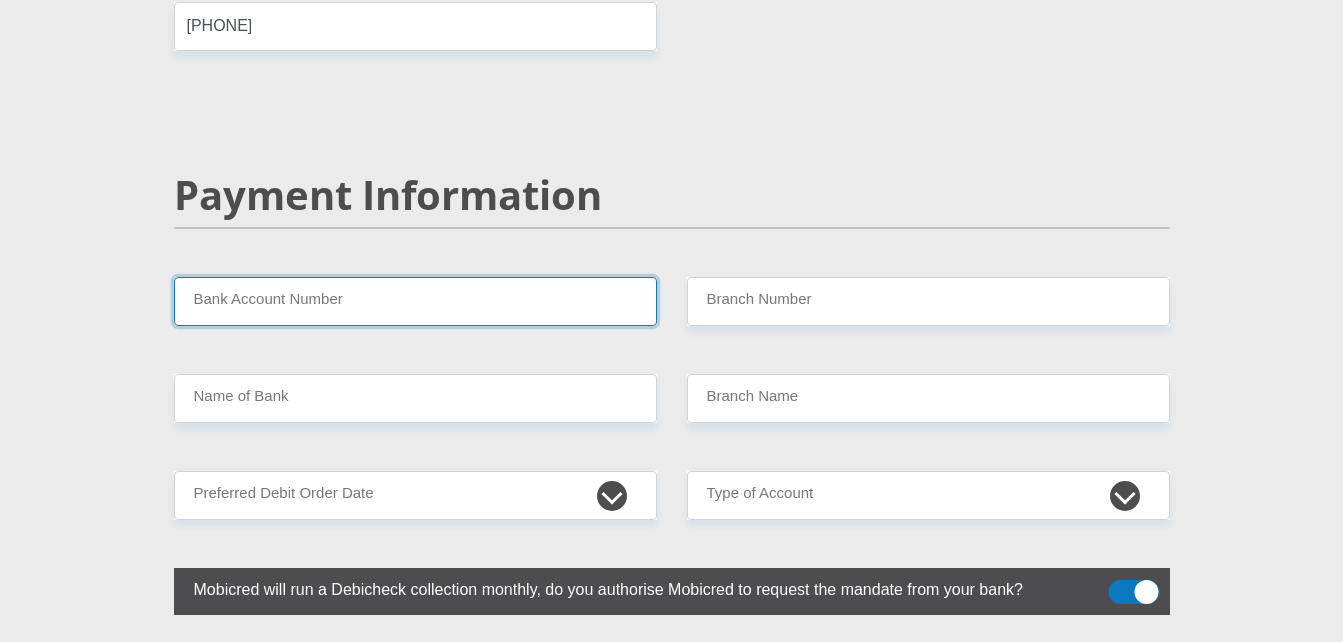 click on "Bank Account Number" at bounding box center [415, 301] 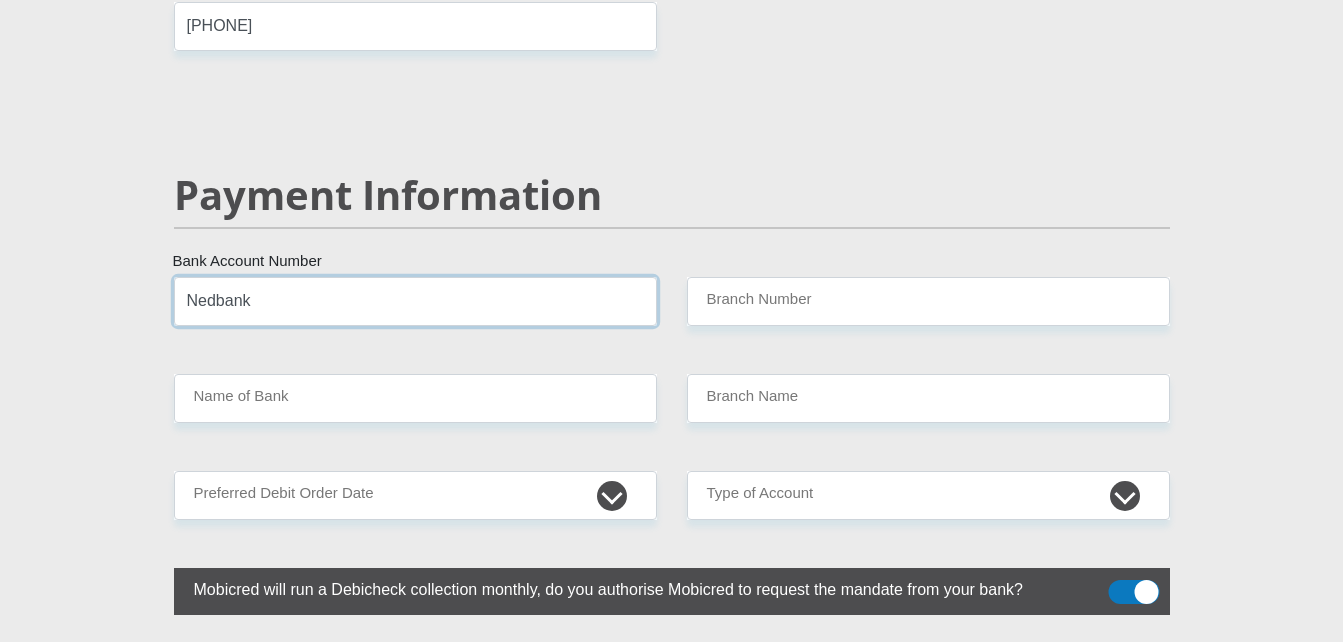 type on "Nedbank" 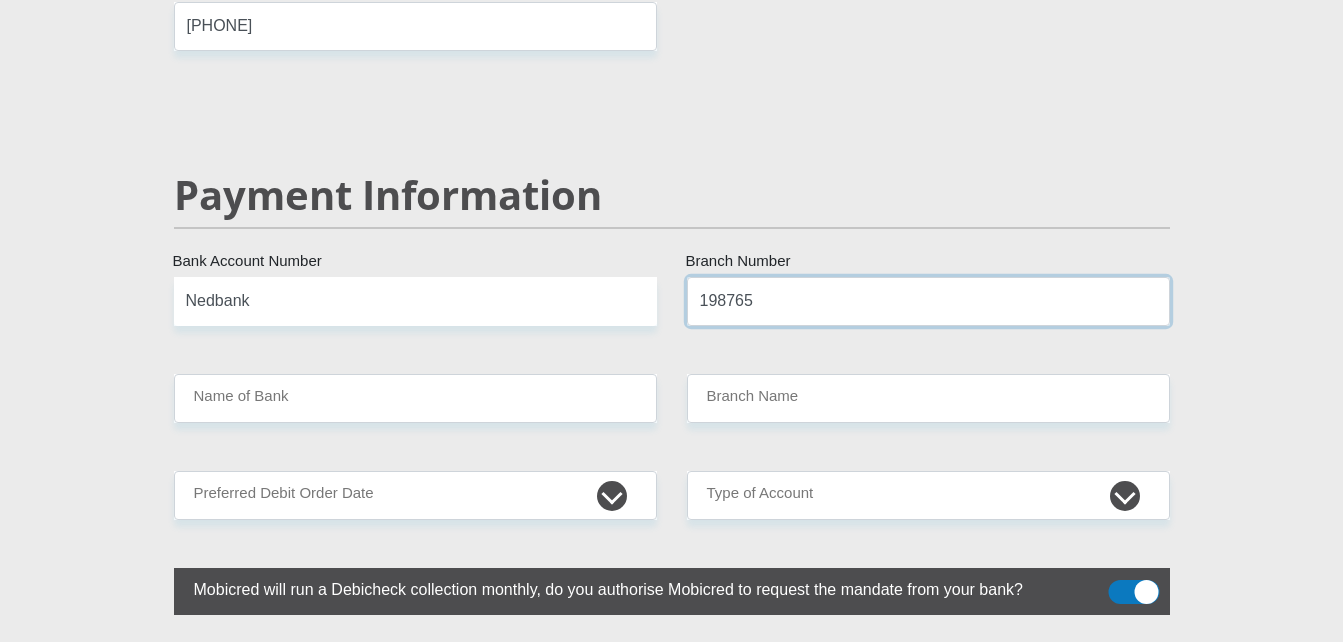 type on "198765" 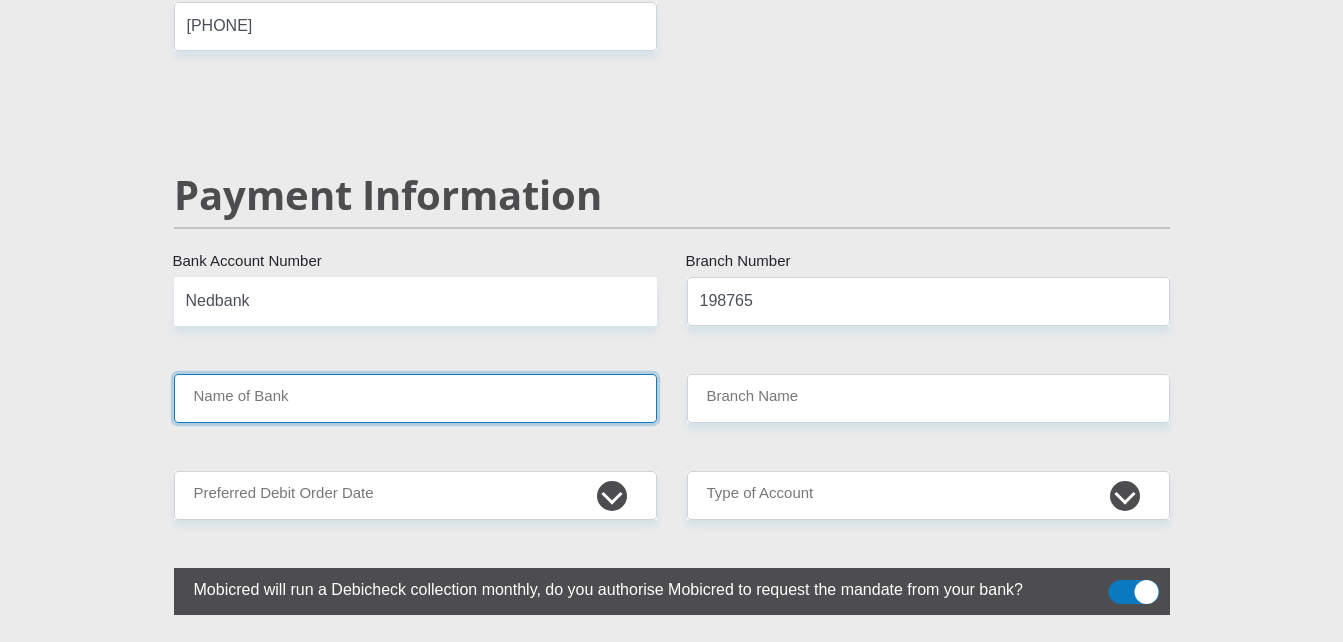 type on "NEDBANK" 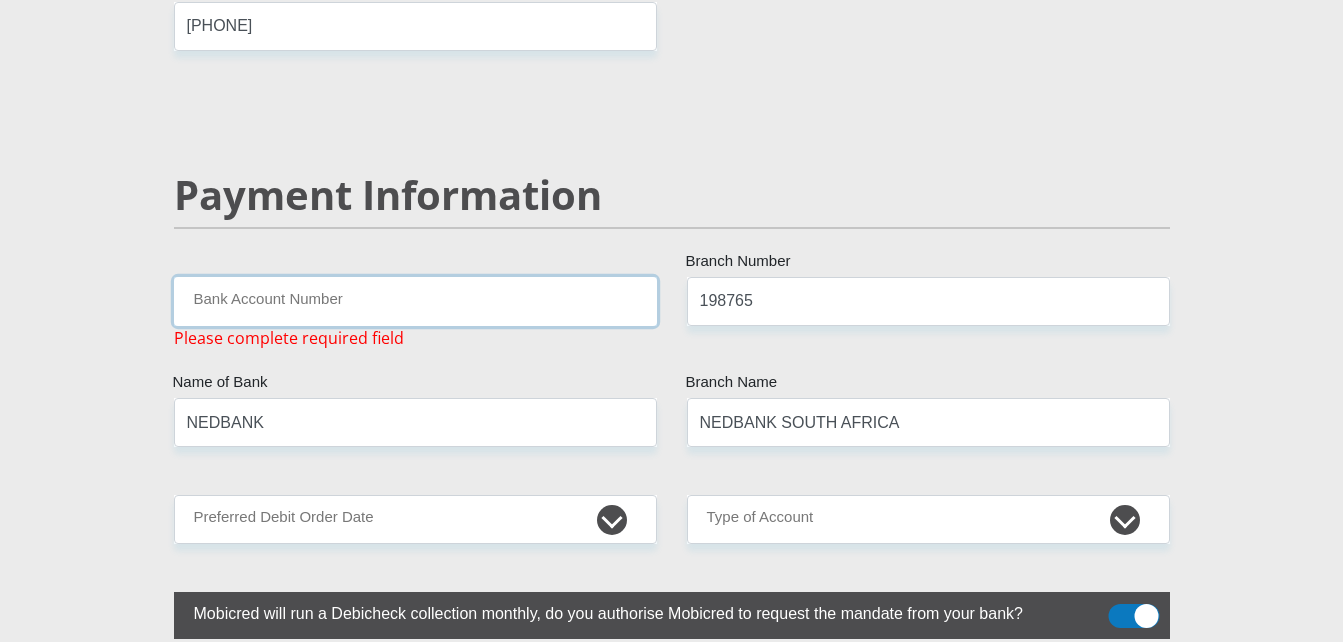 click on "Bank Account Number" at bounding box center [415, 301] 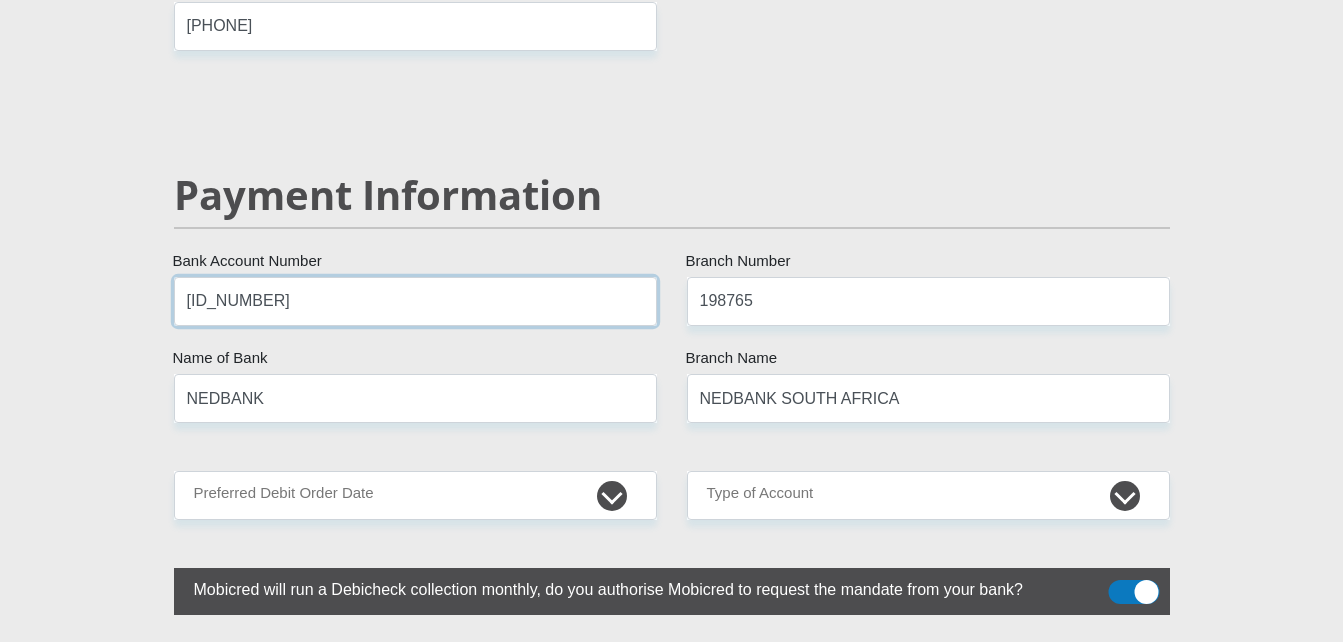 type on "[ID_NUMBER]" 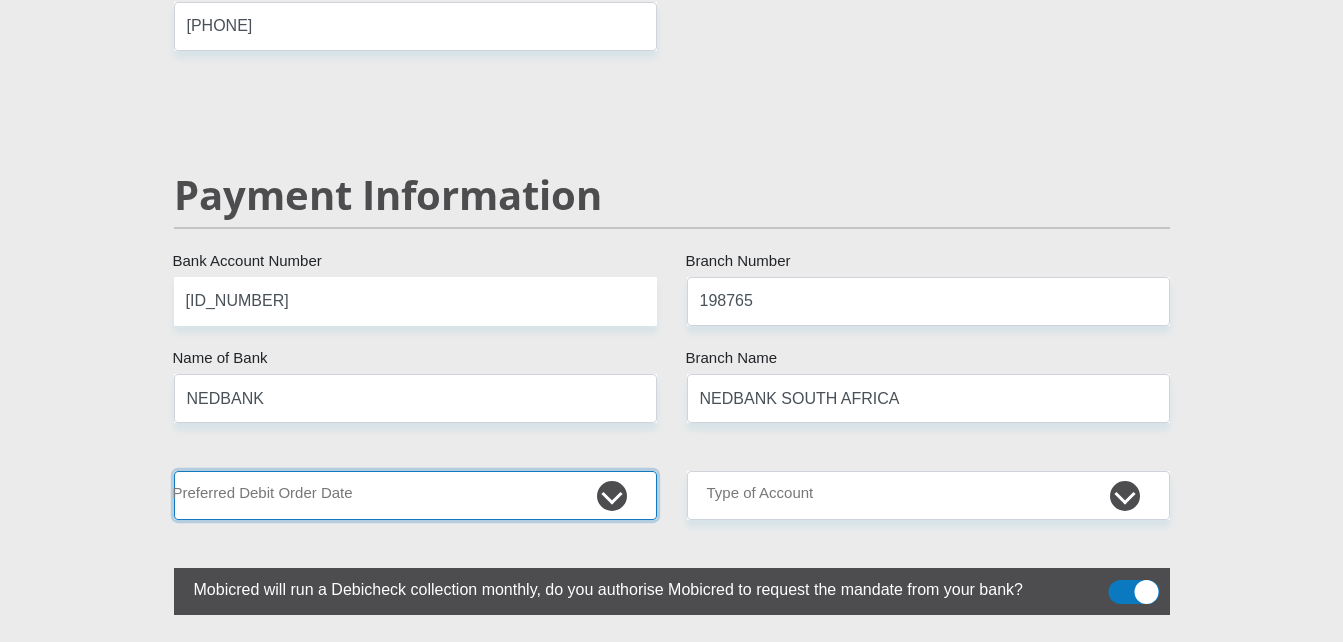 click on "1st
2nd
3rd
4th
5th
7th
18th
19th
20th
21st
22nd
23rd
24th
25th
26th
27th
28th
29th
30th" at bounding box center (415, 495) 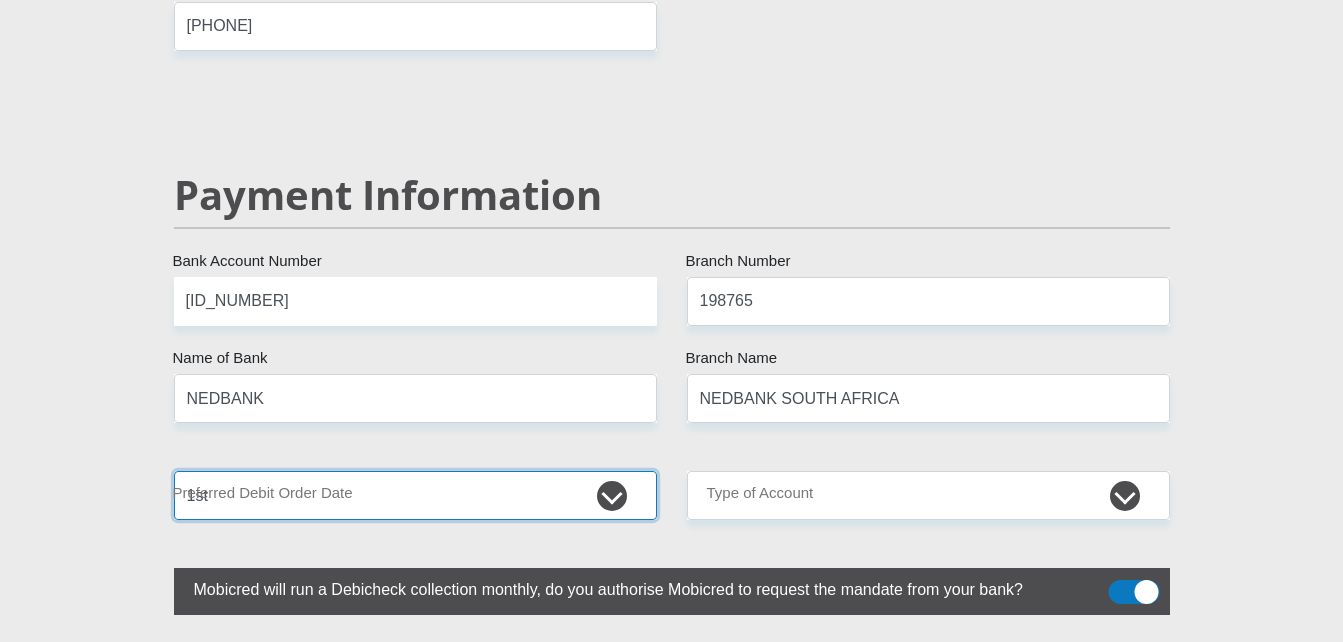 click on "1st
2nd
3rd
4th
5th
7th
18th
19th
20th
21st
22nd
23rd
24th
25th
26th
27th
28th
29th
30th" at bounding box center (415, 495) 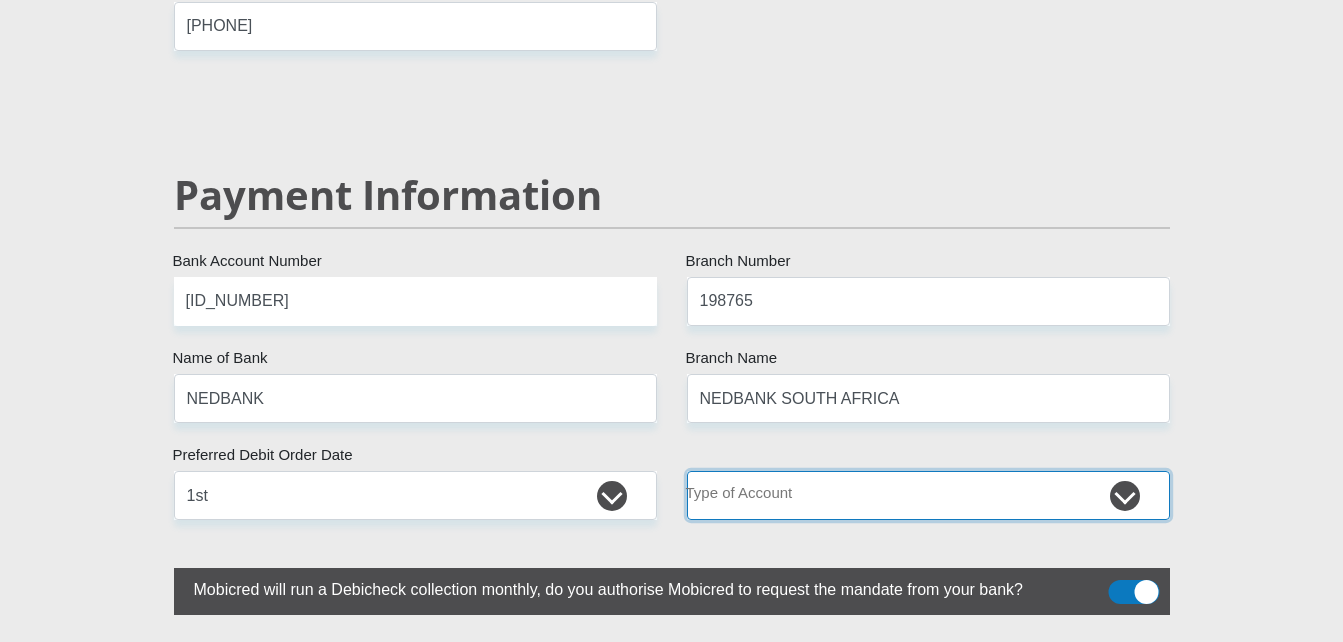 click on "Cheque
Savings" at bounding box center [928, 495] 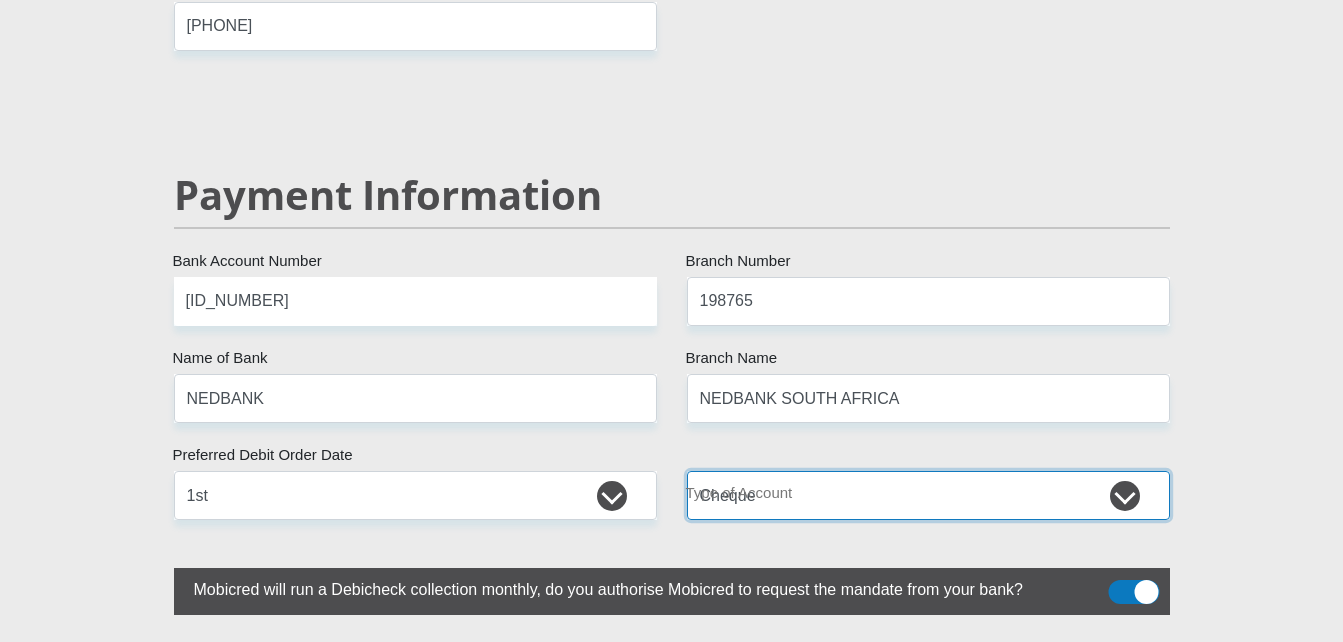 click on "Cheque
Savings" at bounding box center [928, 495] 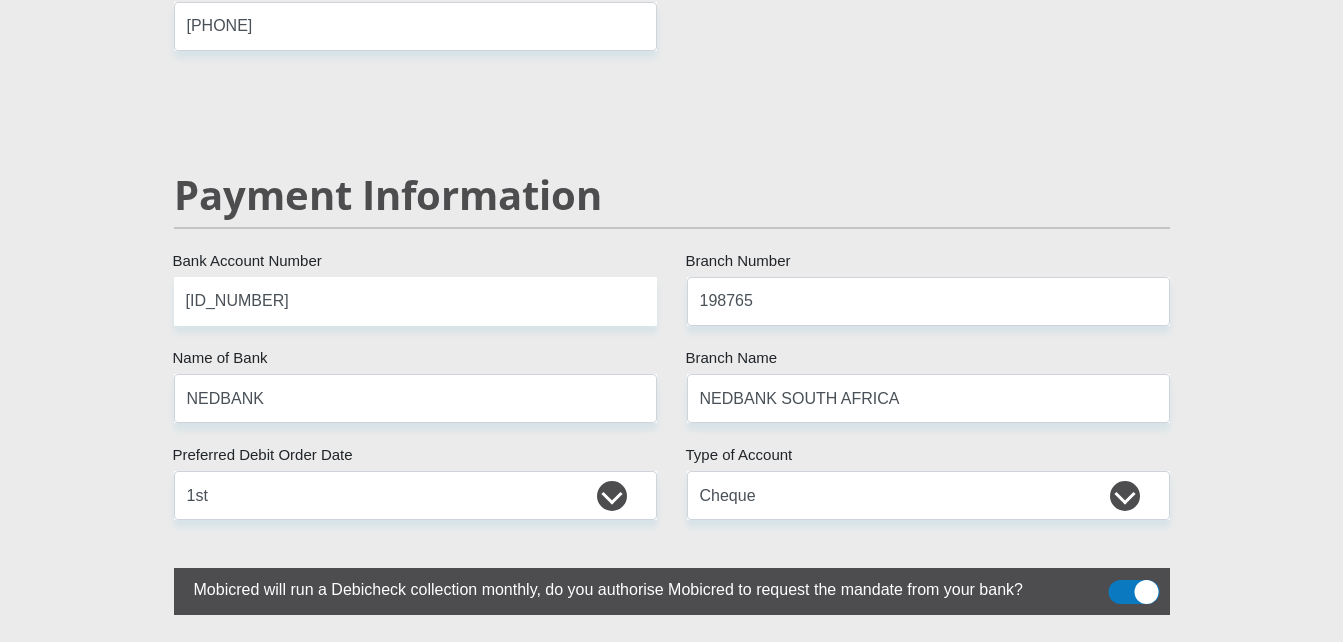 click on "[TITLE]
[FIRST]
[LAST]
[ID_NUMBER]
Please input valid ID number
[COUNTRY]
[COUNTRY]
[COUNTRY]
[COUNTRY]
[COUNTRY]
[COUNTRY]
[COUNTRY]  [COUNTRY]  [COUNTRY]  [COUNTRY]  [COUNTRY]" at bounding box center (671, -628) 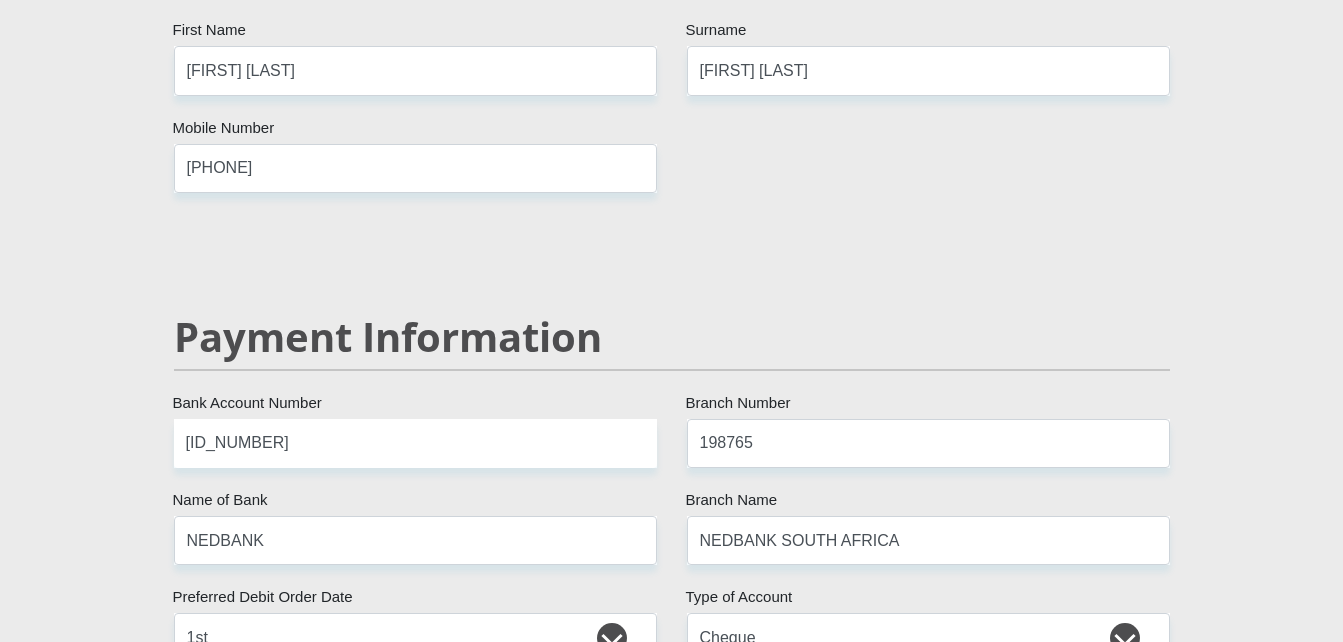 scroll, scrollTop: 3868, scrollLeft: 0, axis: vertical 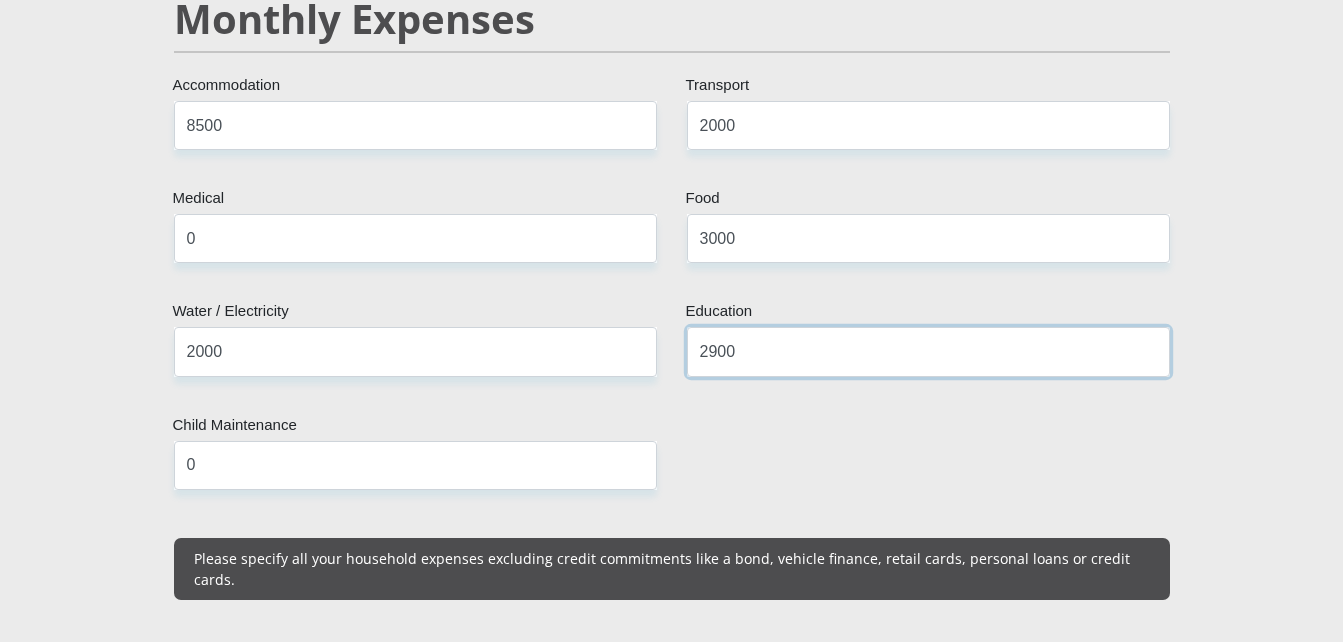 drag, startPoint x: 739, startPoint y: 291, endPoint x: 624, endPoint y: 294, distance: 115.03912 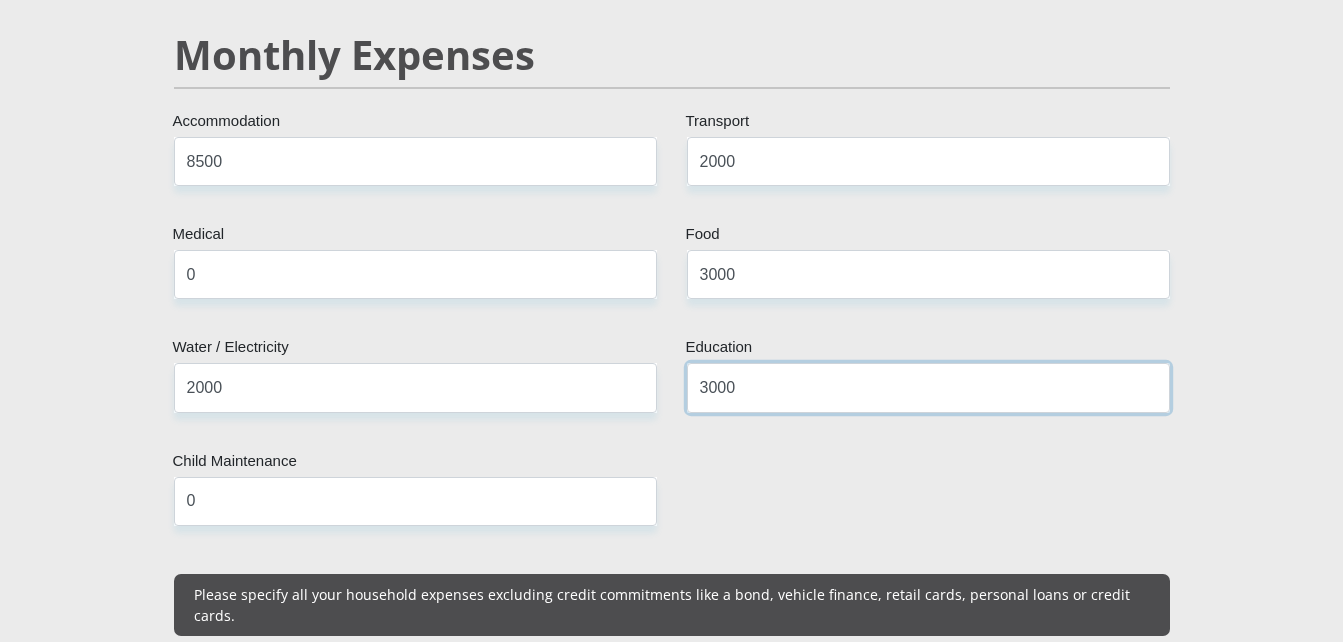 type on "3000" 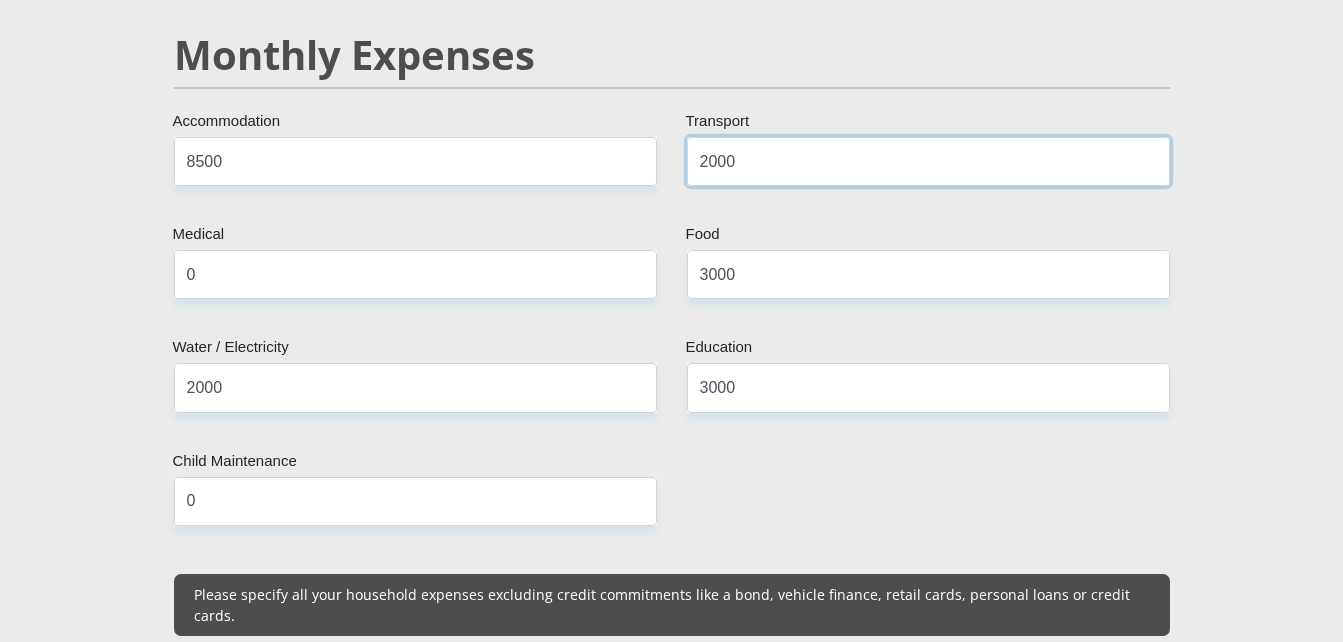 drag, startPoint x: 709, startPoint y: 157, endPoint x: 669, endPoint y: 159, distance: 40.04997 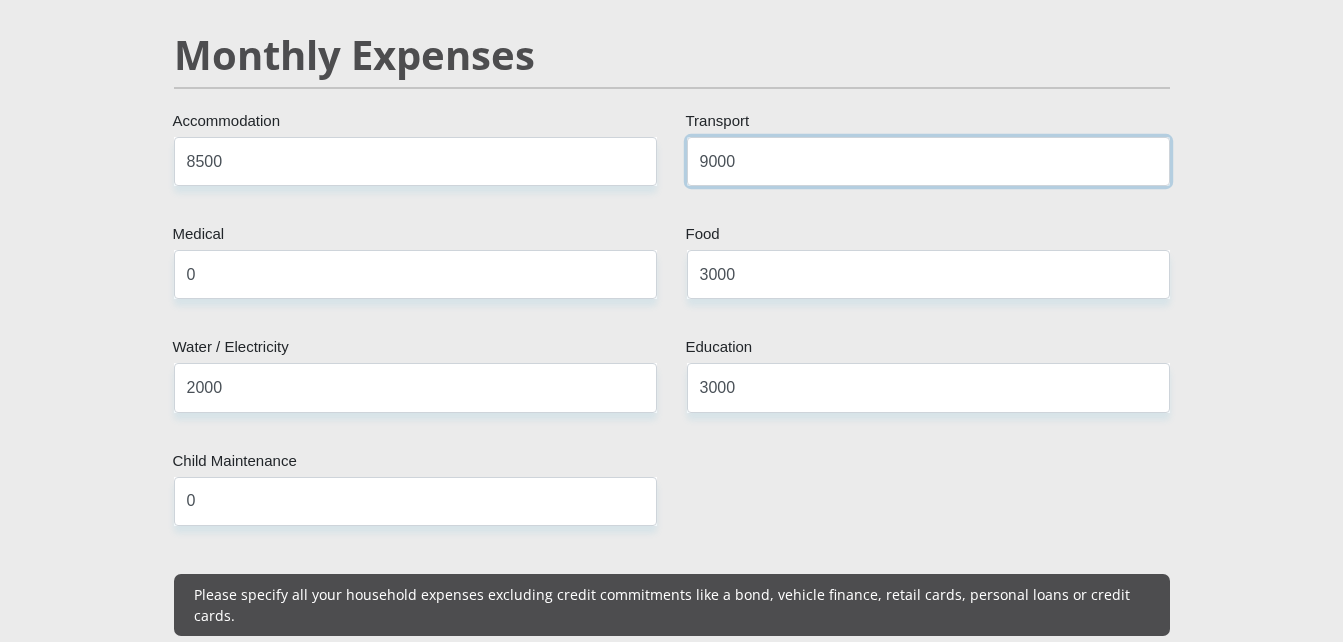 type on "9000" 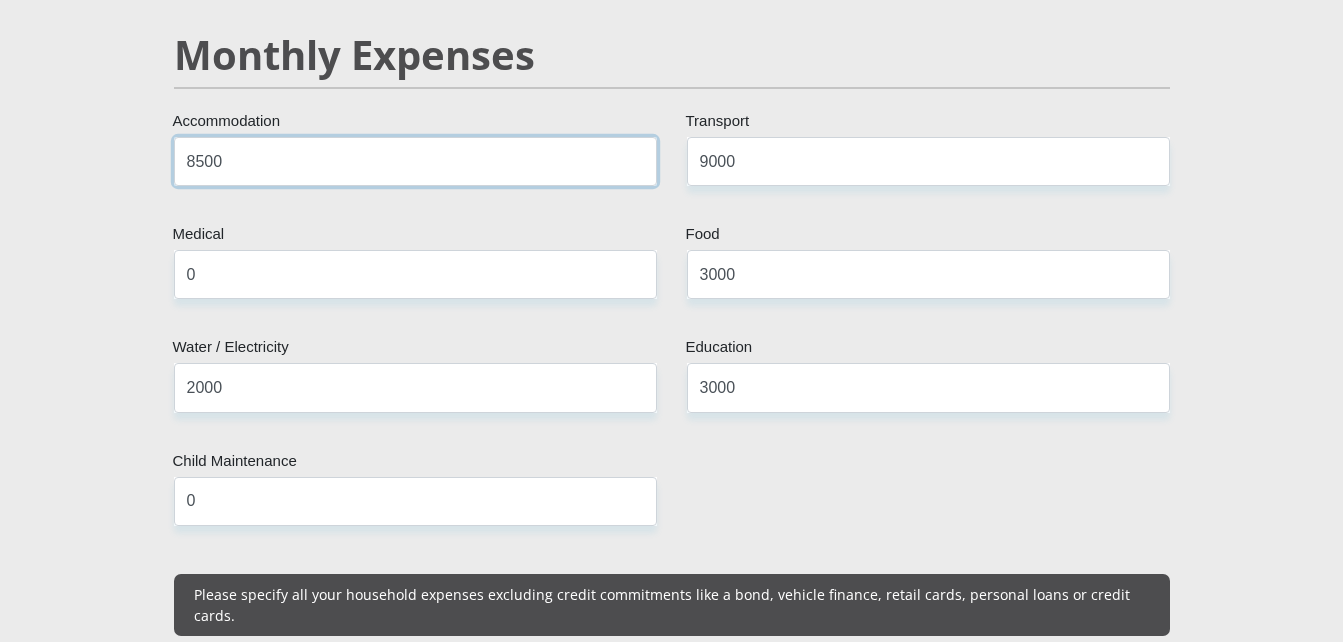 drag, startPoint x: 203, startPoint y: 162, endPoint x: 155, endPoint y: 158, distance: 48.166378 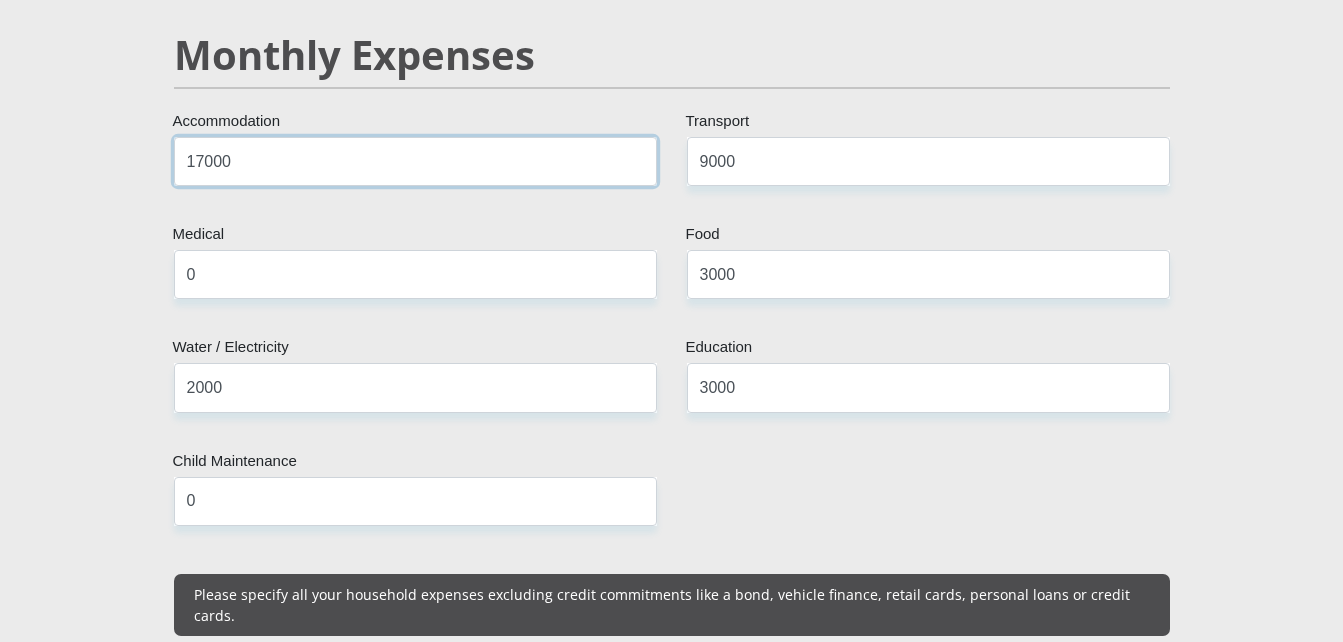 type on "17000" 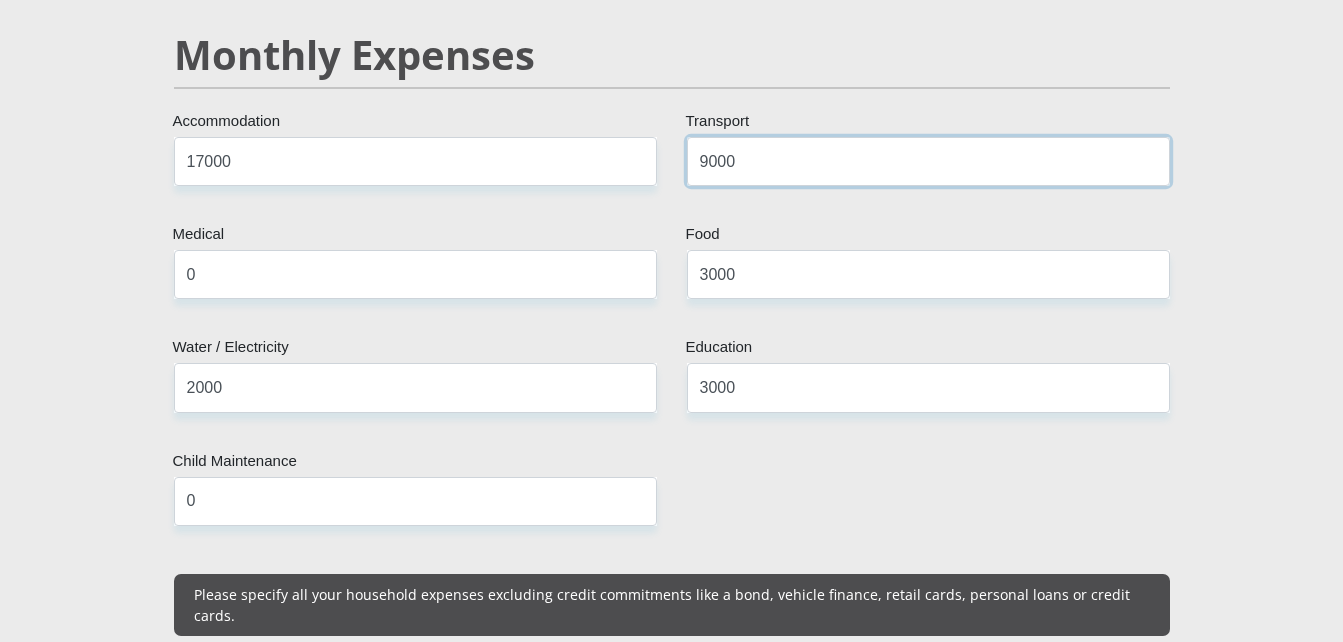 drag, startPoint x: 668, startPoint y: 156, endPoint x: 654, endPoint y: 147, distance: 16.643316 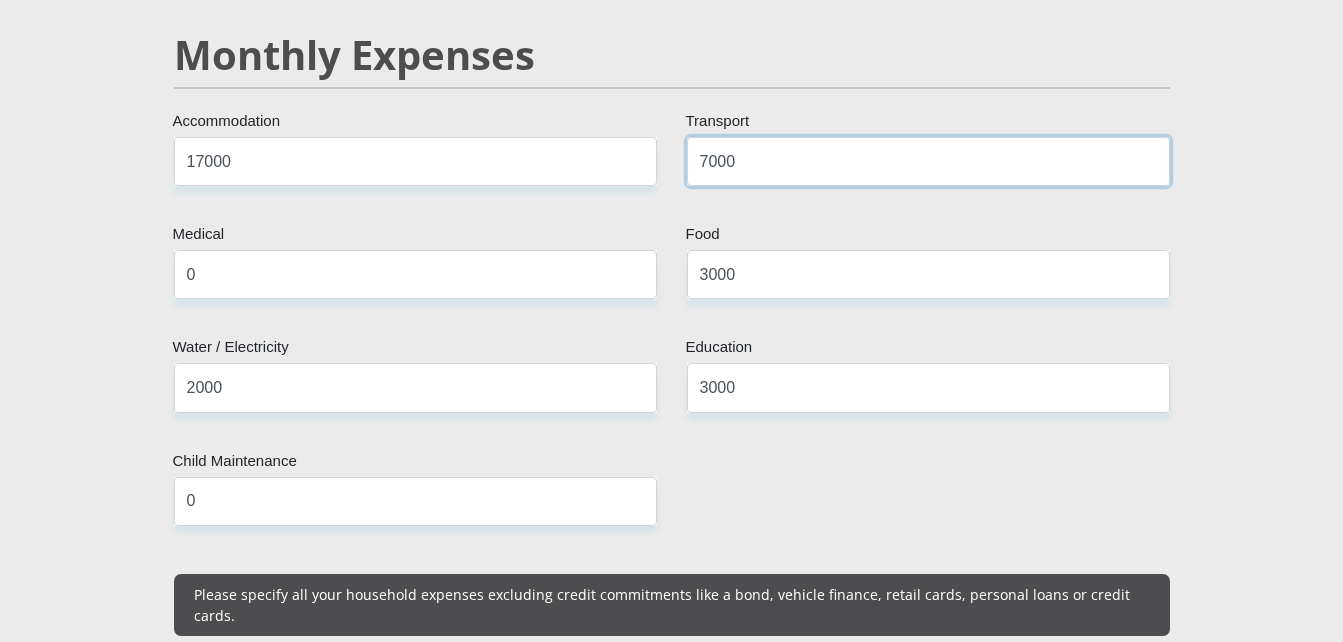 type on "7000" 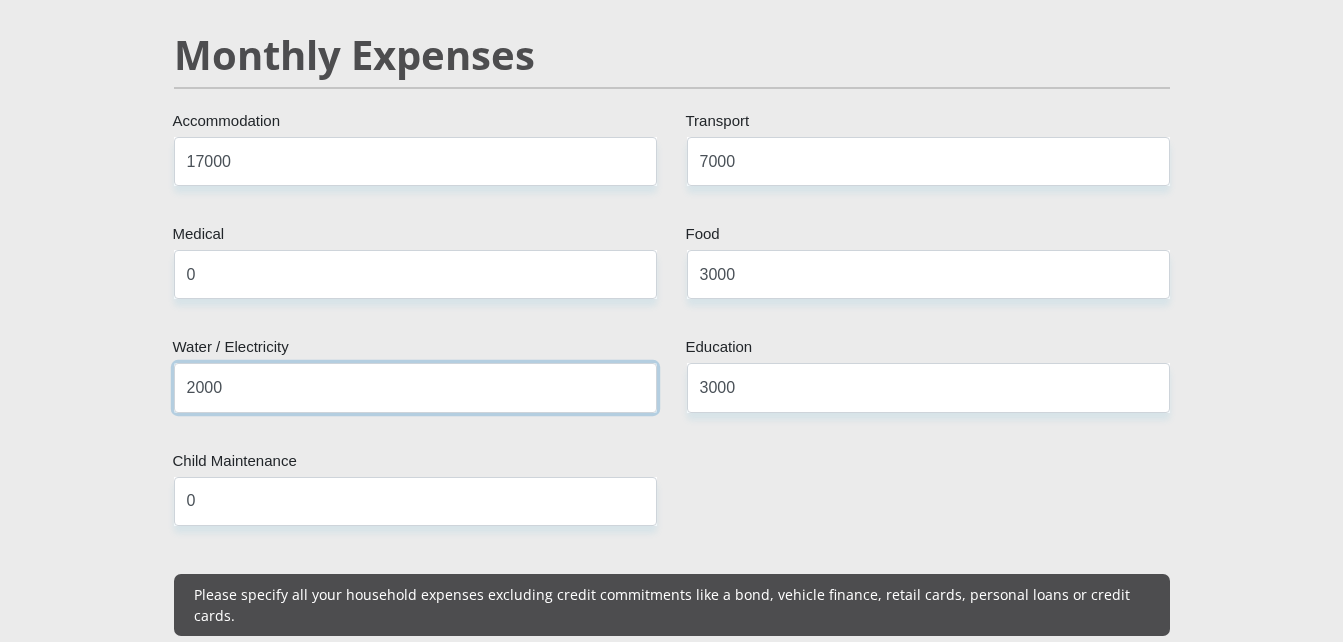 drag, startPoint x: 205, startPoint y: 396, endPoint x: 174, endPoint y: 373, distance: 38.600517 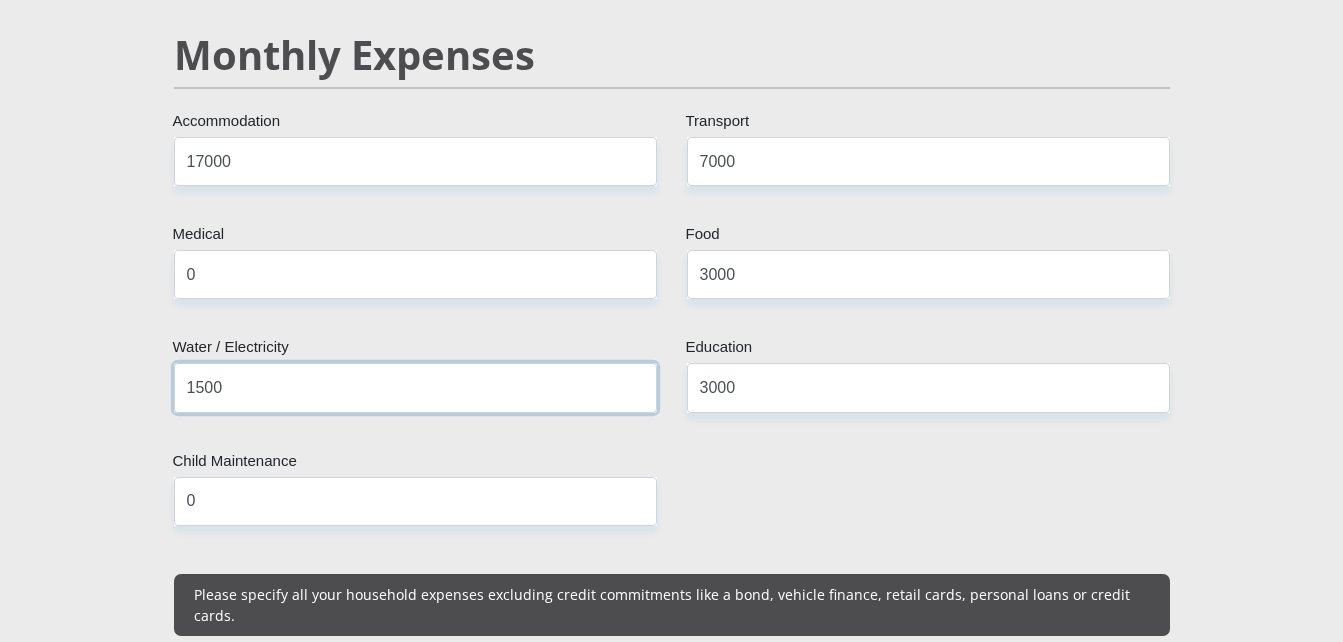 type on "1500" 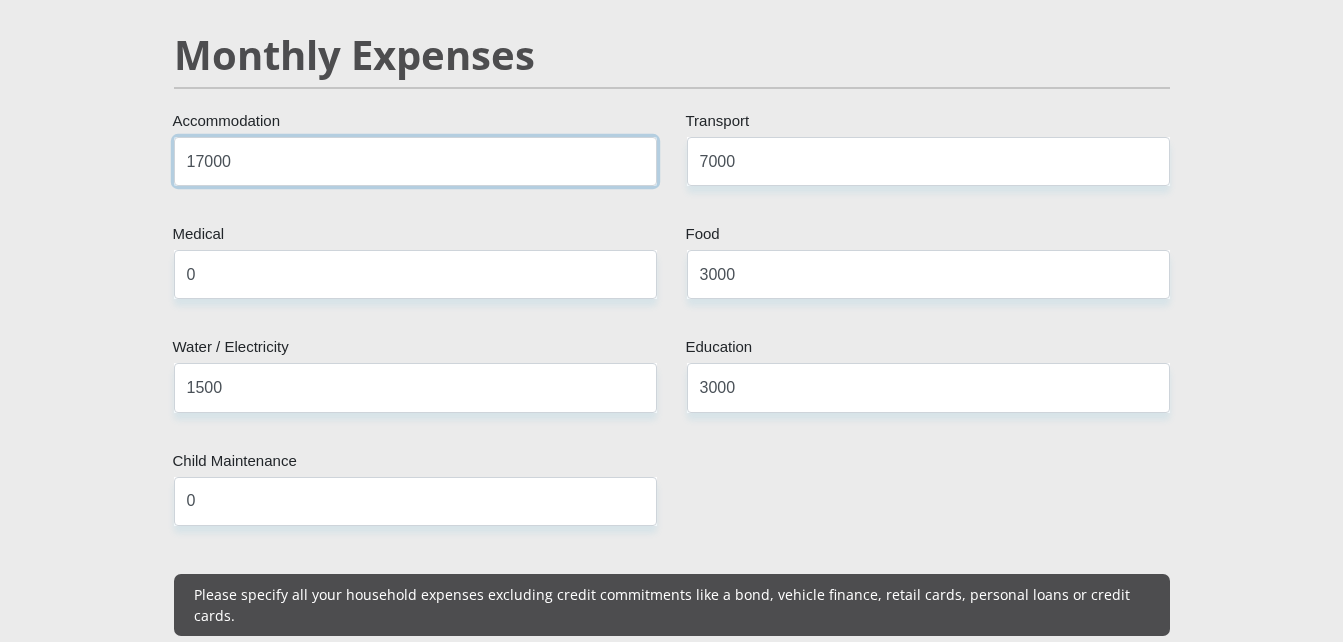 drag, startPoint x: 202, startPoint y: 159, endPoint x: 178, endPoint y: 156, distance: 24.186773 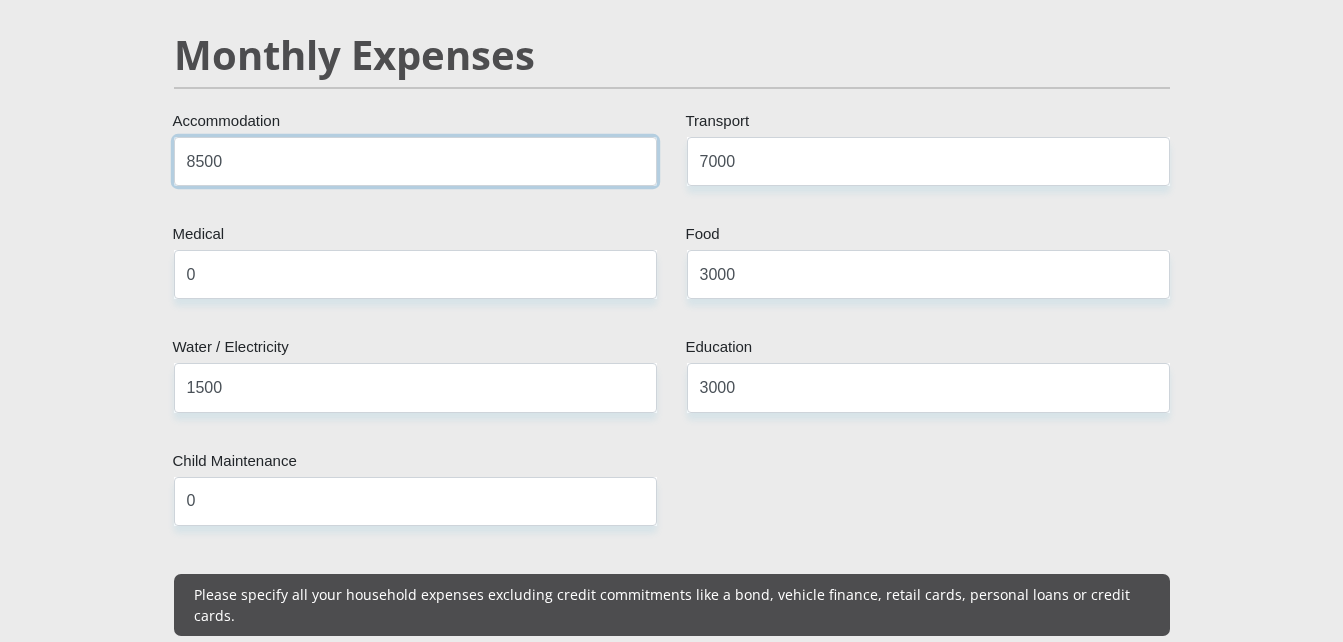 type on "8500" 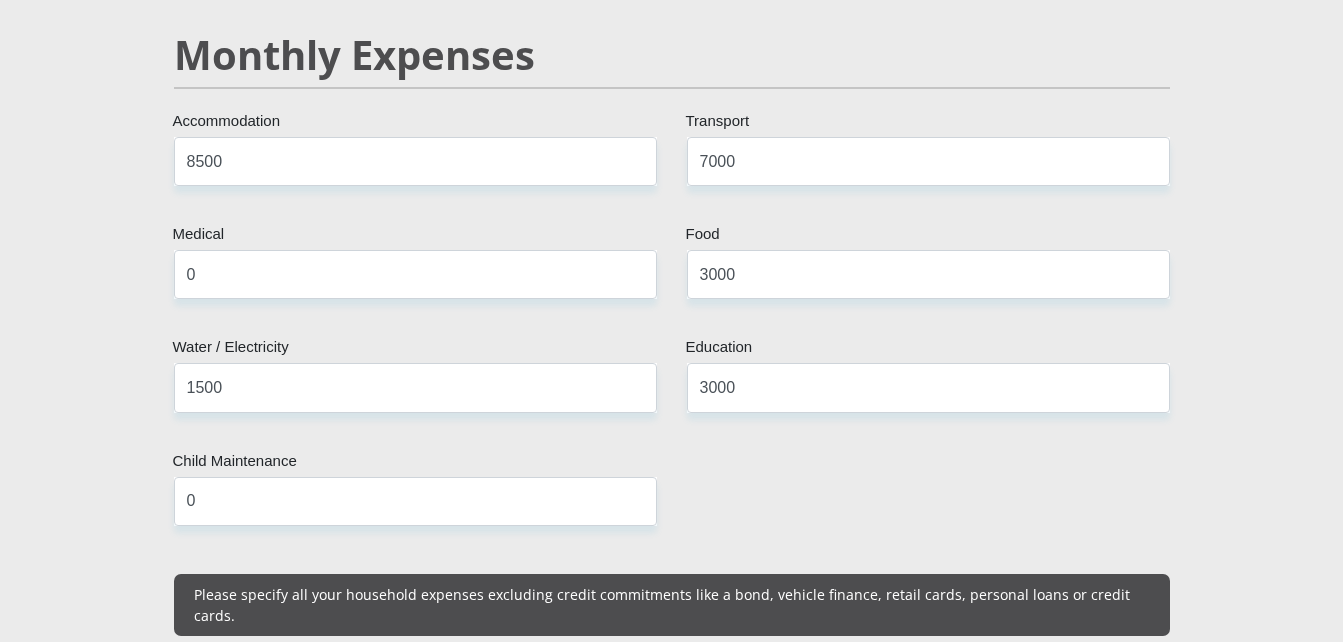 click on "8500
Accommodation" at bounding box center (415, 169) 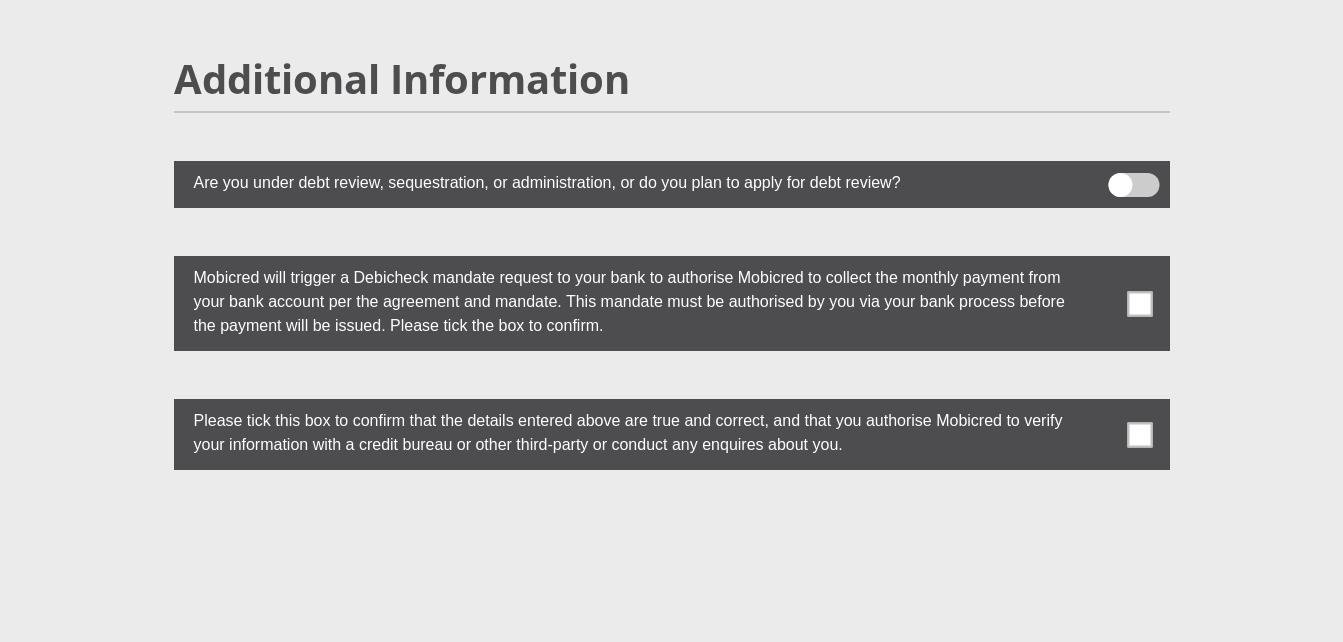 scroll, scrollTop: 5568, scrollLeft: 0, axis: vertical 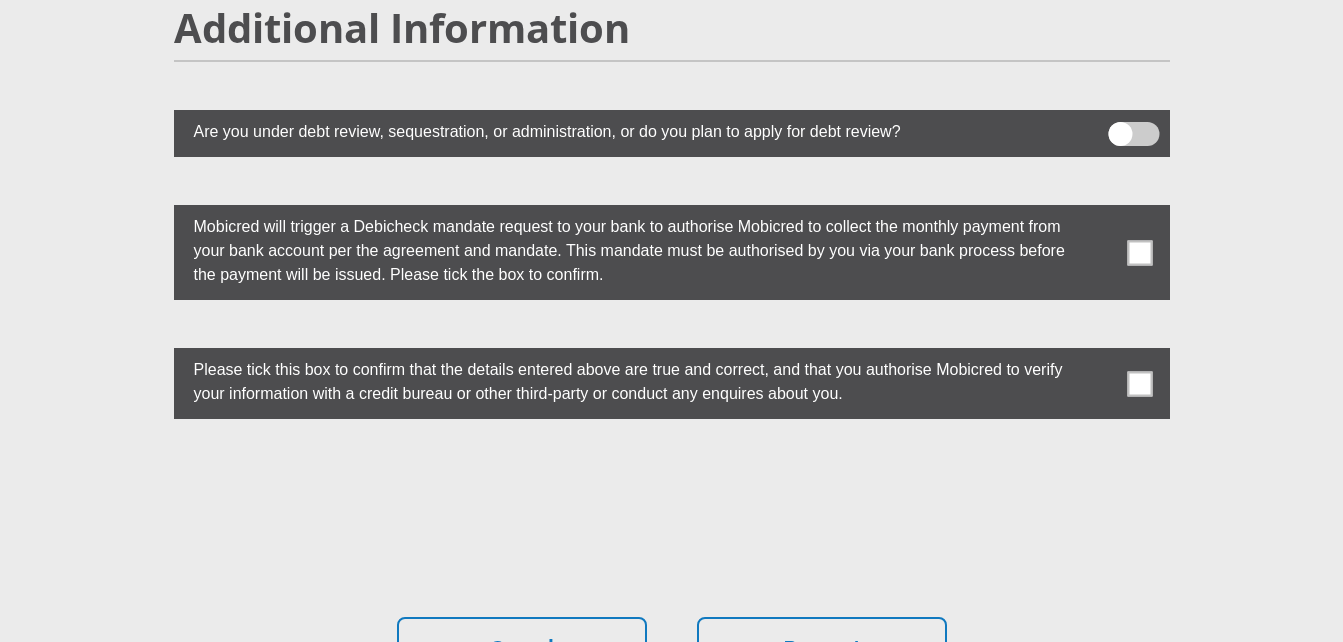 click at bounding box center [1139, 252] 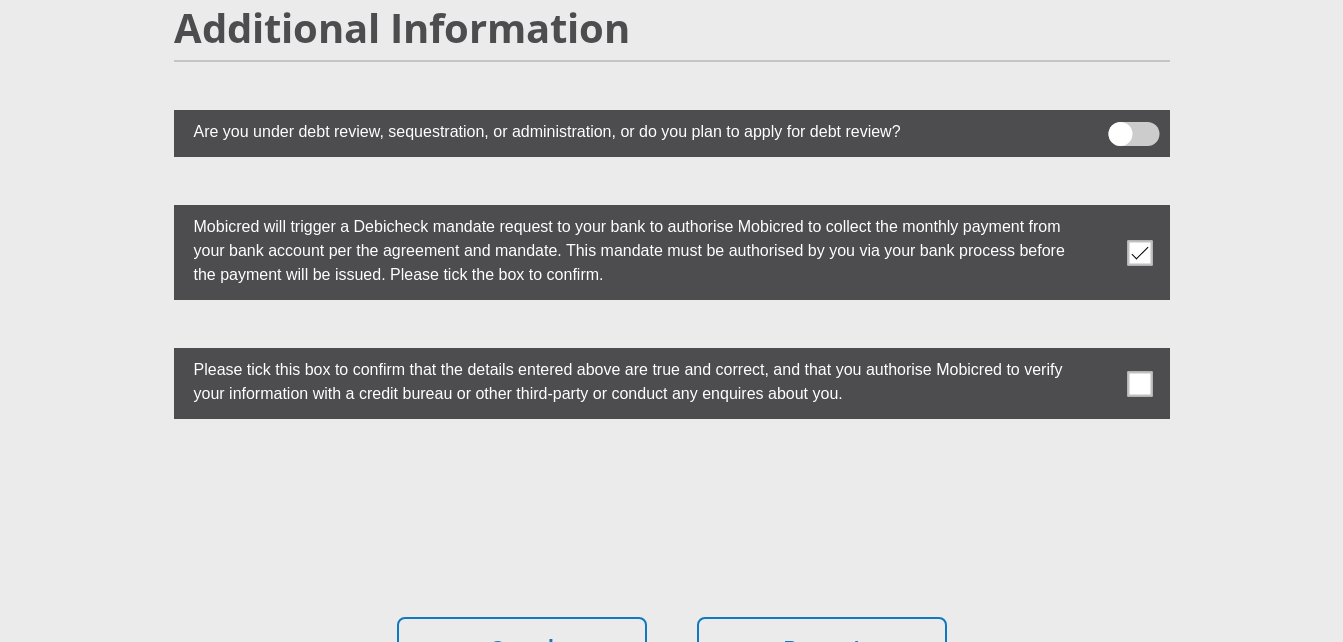click at bounding box center (1139, 383) 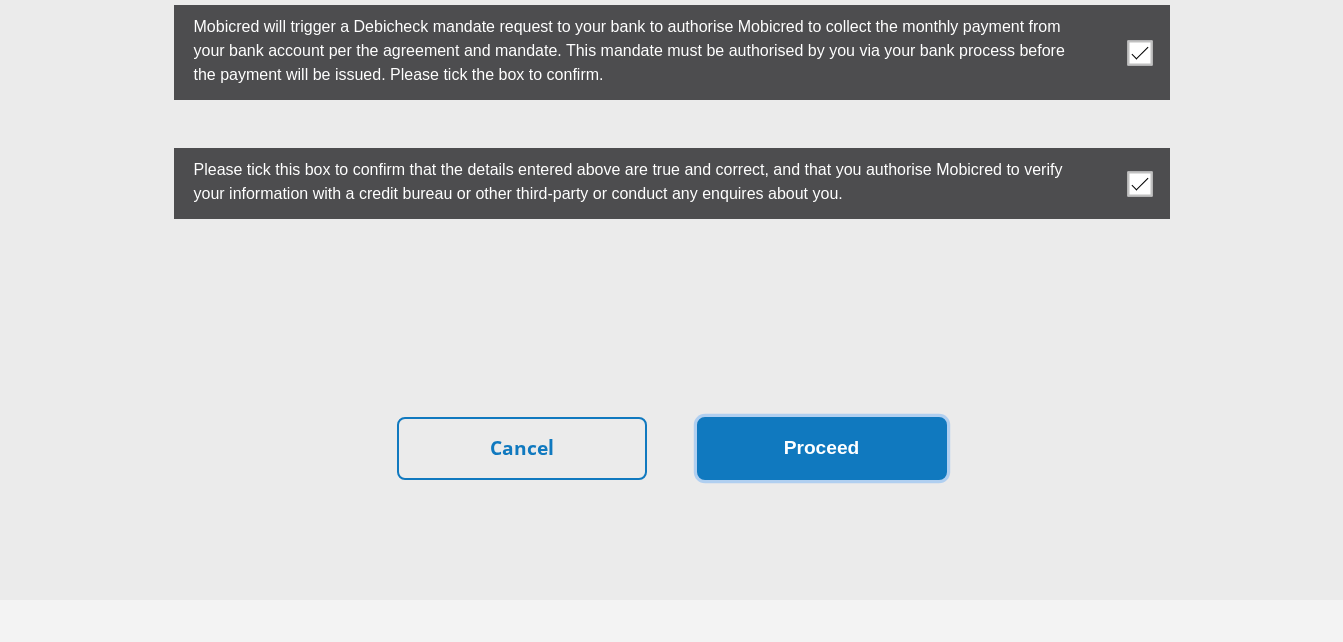 click on "Proceed" at bounding box center [822, 448] 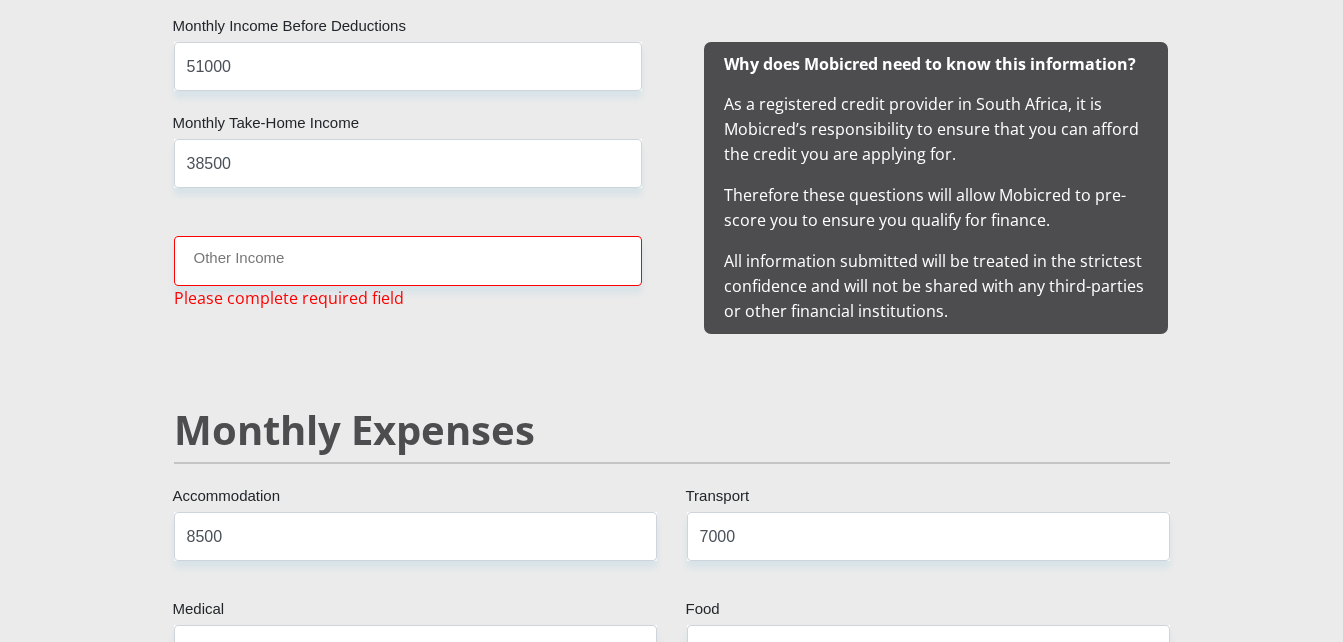 scroll, scrollTop: 2103, scrollLeft: 0, axis: vertical 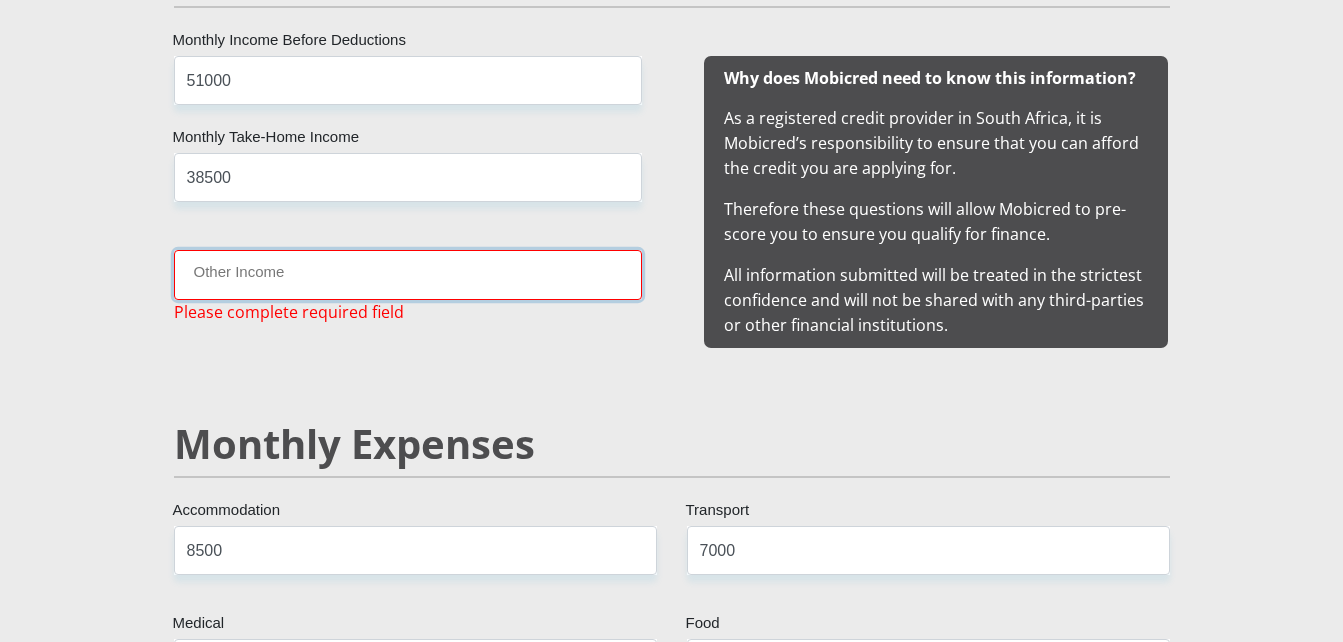 click on "Other Income" at bounding box center (408, 274) 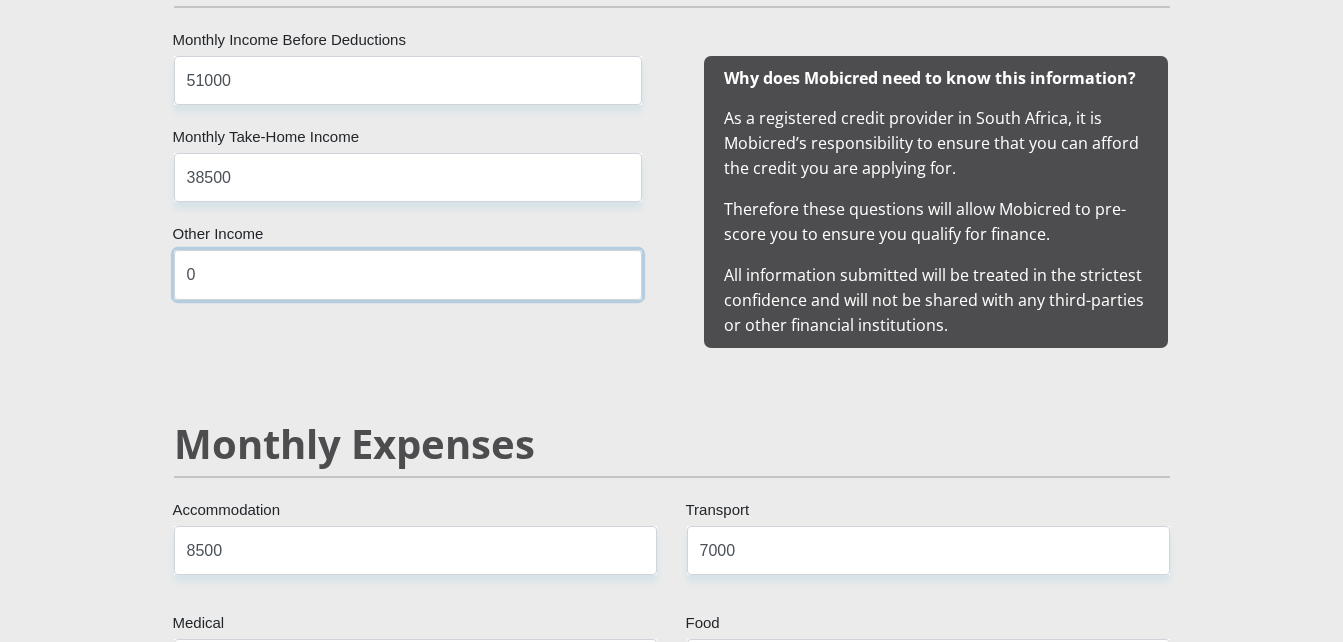 type on "0" 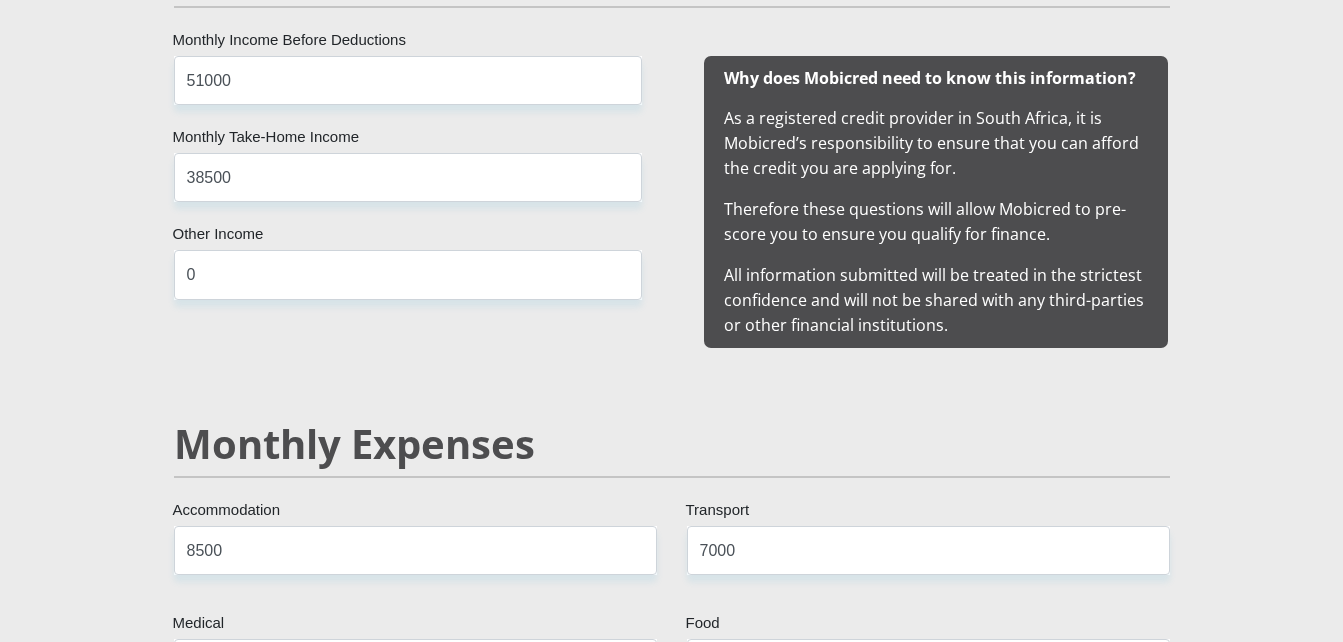 click on "[TITLE]
[FIRST]
[LAST]
[ID_NUMBER]
Please input valid ID number
[COUNTRY]
[COUNTRY]
[COUNTRY]
[COUNTRY]
[COUNTRY]
[COUNTRY]
[COUNTRY]
[COUNTRY]
[COUNTRY]  [COUNTRY]  [COUNTRY]  [COUNTRY]  [COUNTRY]" at bounding box center (672, 1134) 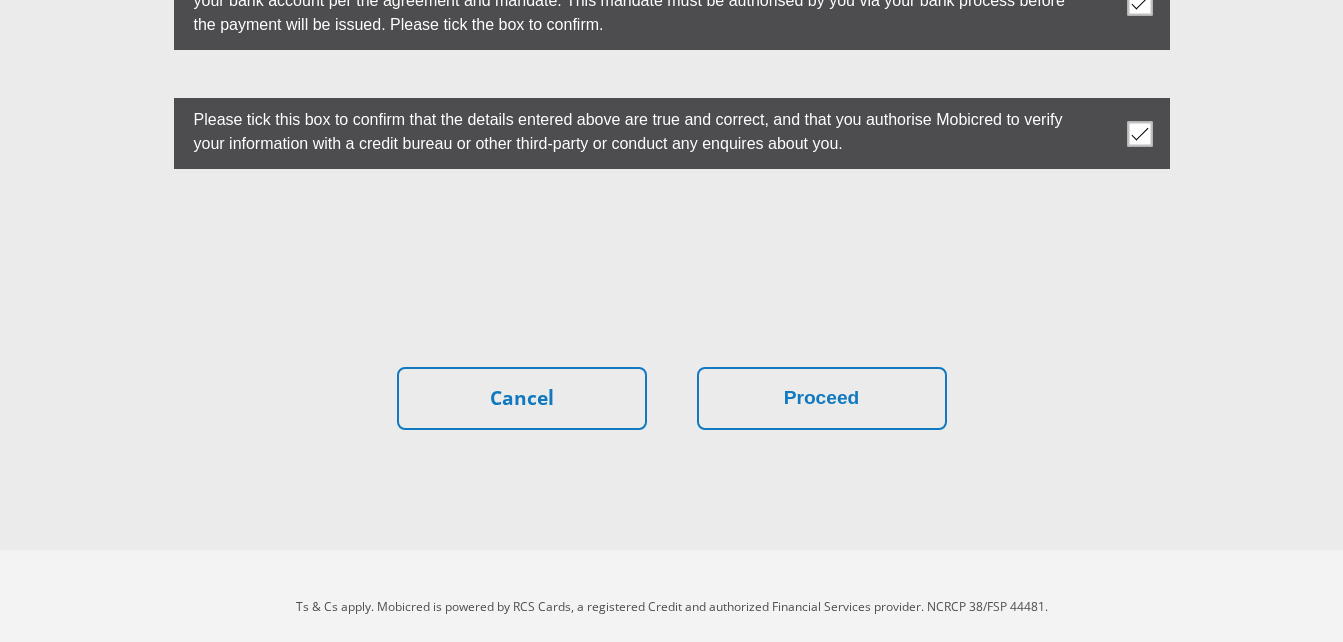 scroll, scrollTop: 5843, scrollLeft: 0, axis: vertical 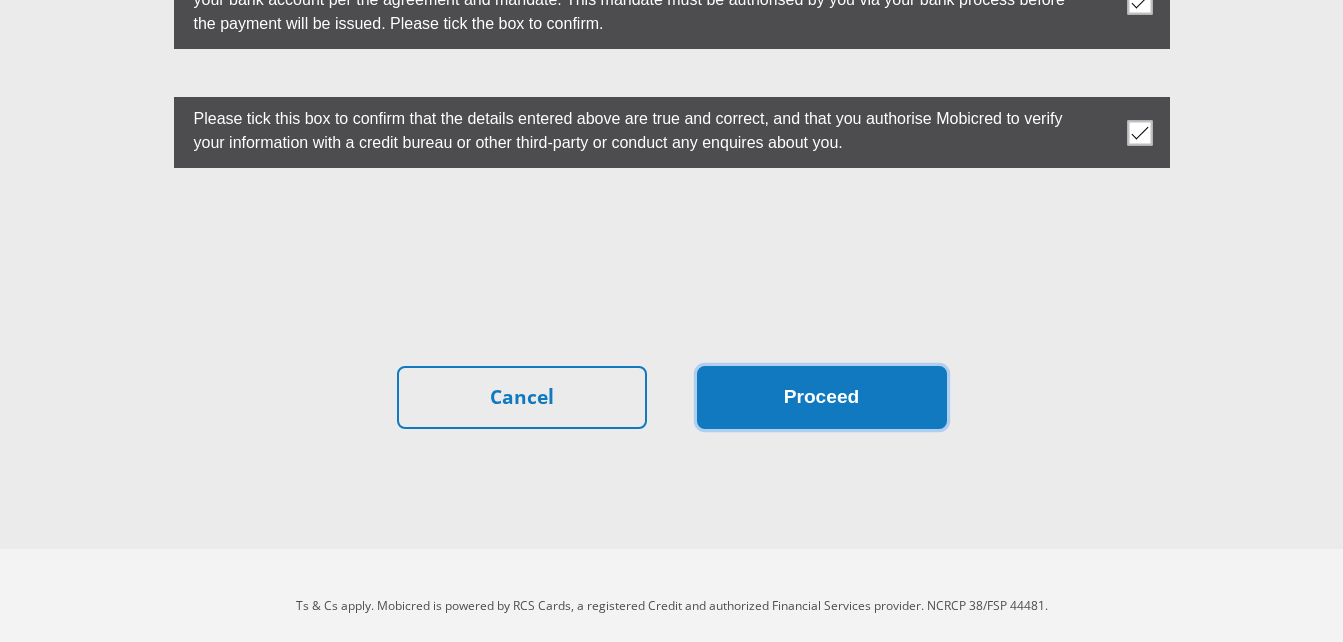 click on "Proceed" at bounding box center [822, 397] 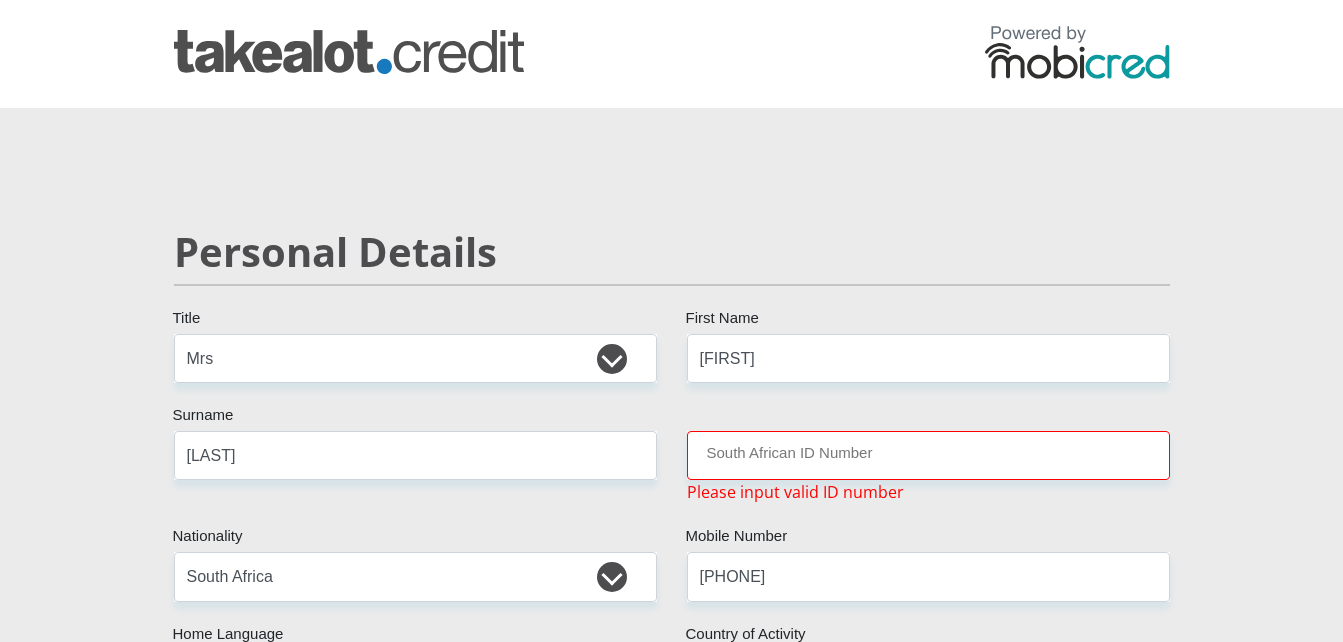 scroll, scrollTop: 0, scrollLeft: 0, axis: both 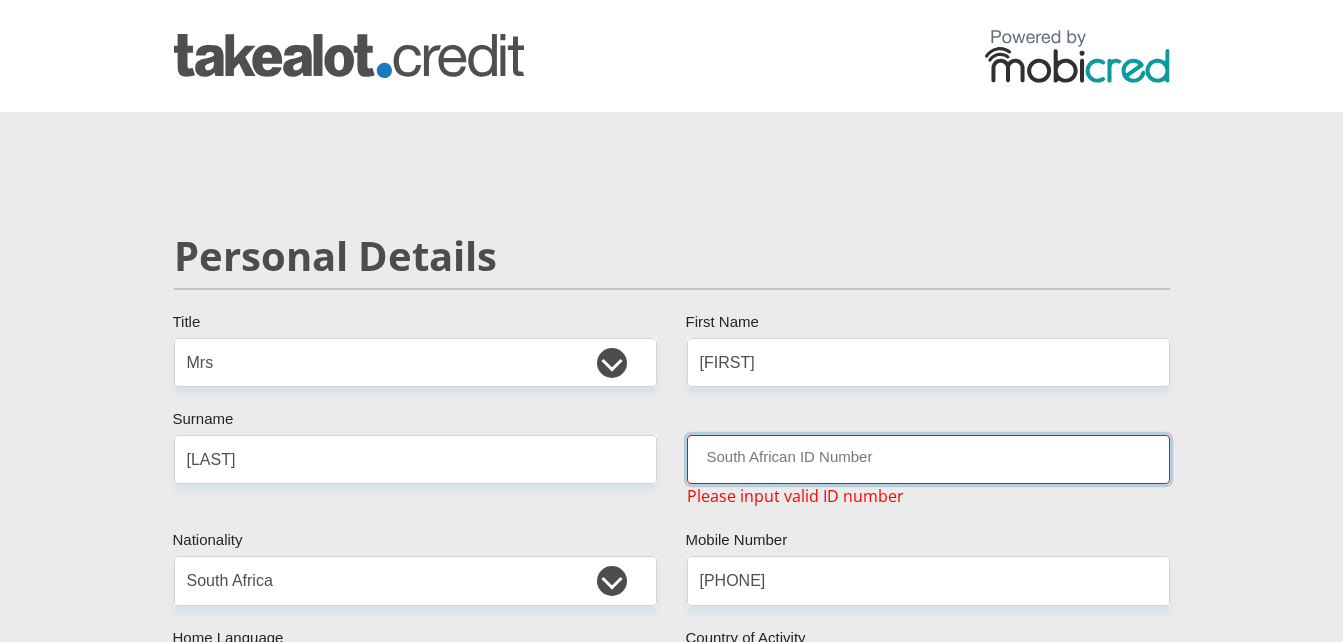 click on "South African ID Number" at bounding box center (928, 459) 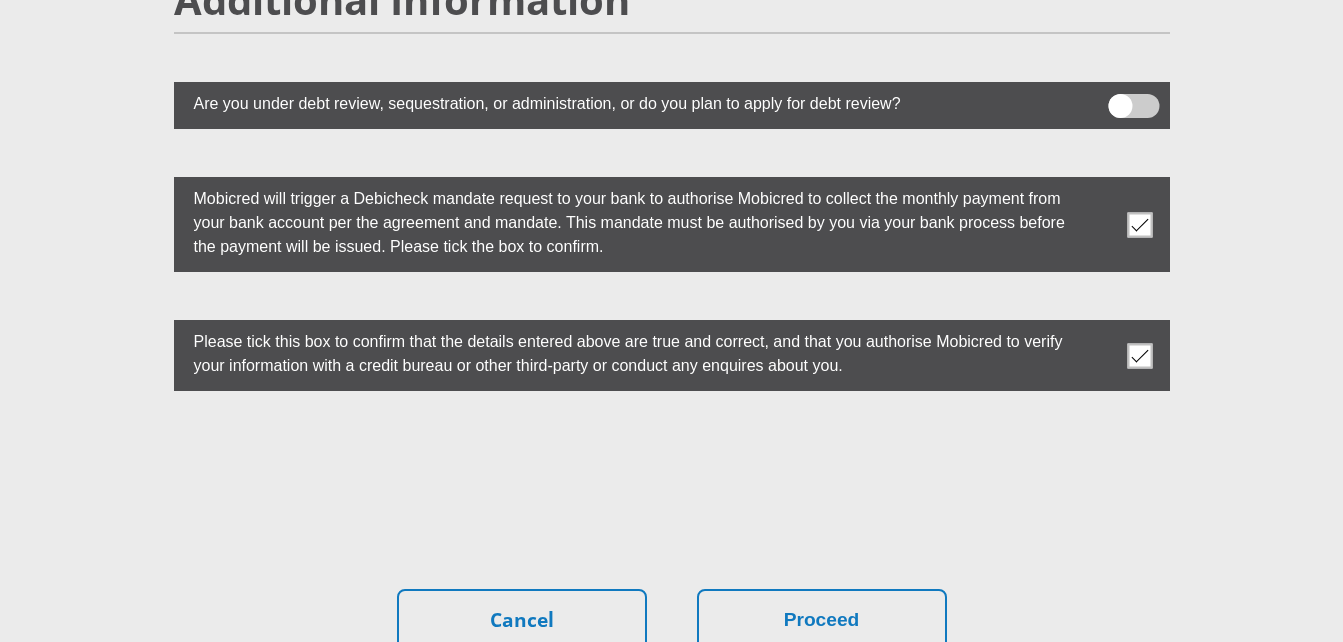 scroll, scrollTop: 5600, scrollLeft: 0, axis: vertical 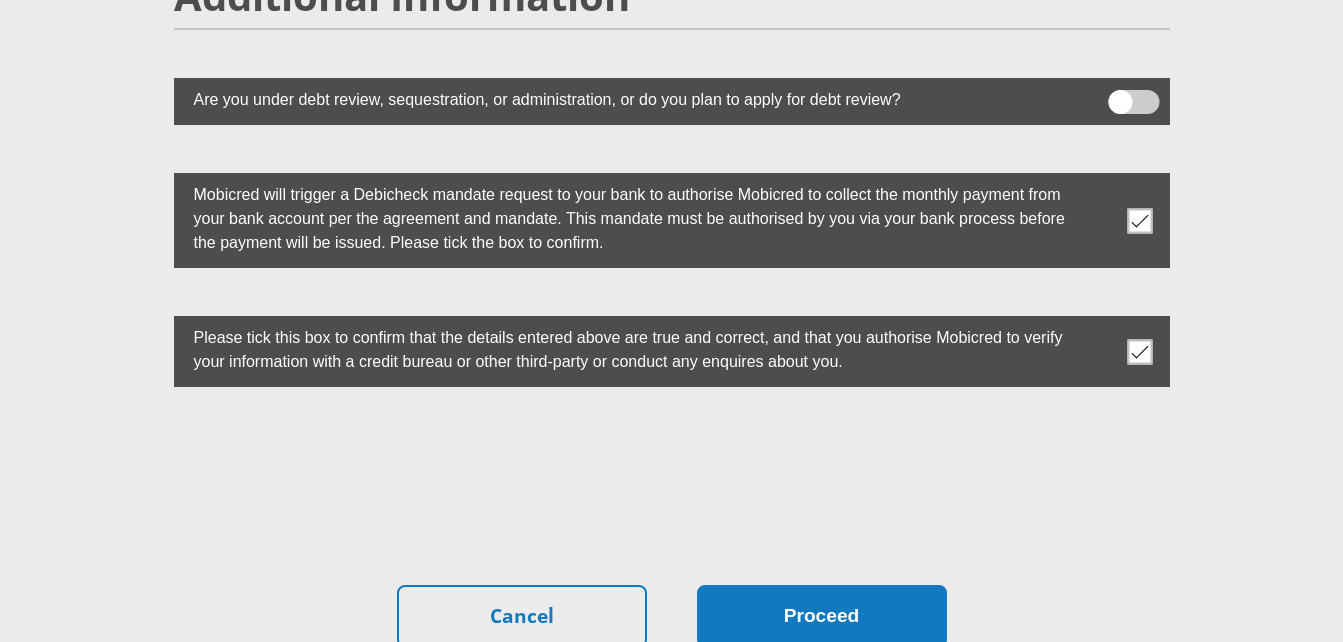 type on "[ID_NUMBER]" 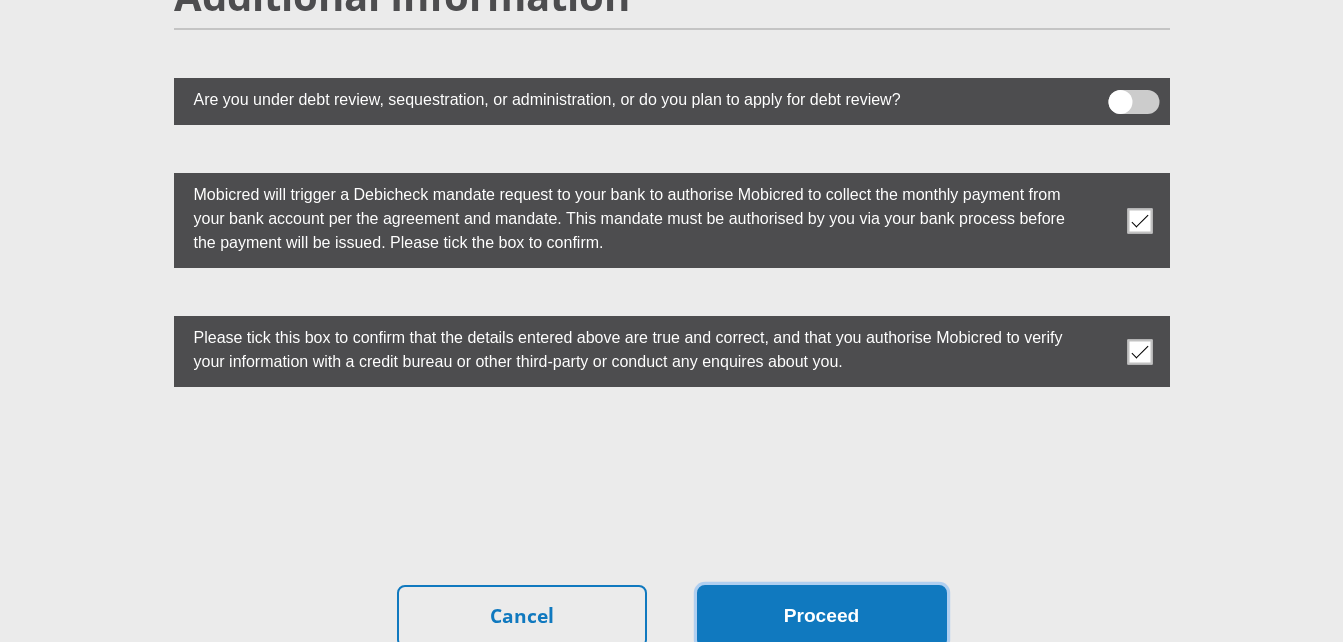 click on "Proceed" at bounding box center [822, 616] 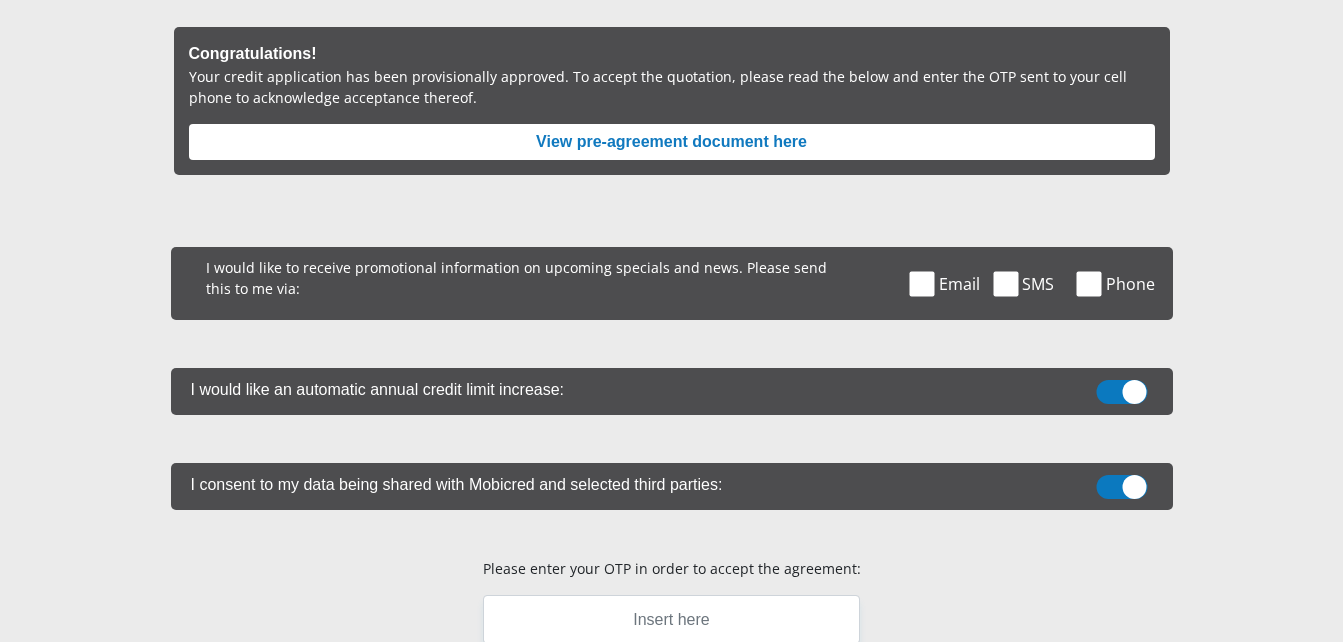 scroll, scrollTop: 300, scrollLeft: 0, axis: vertical 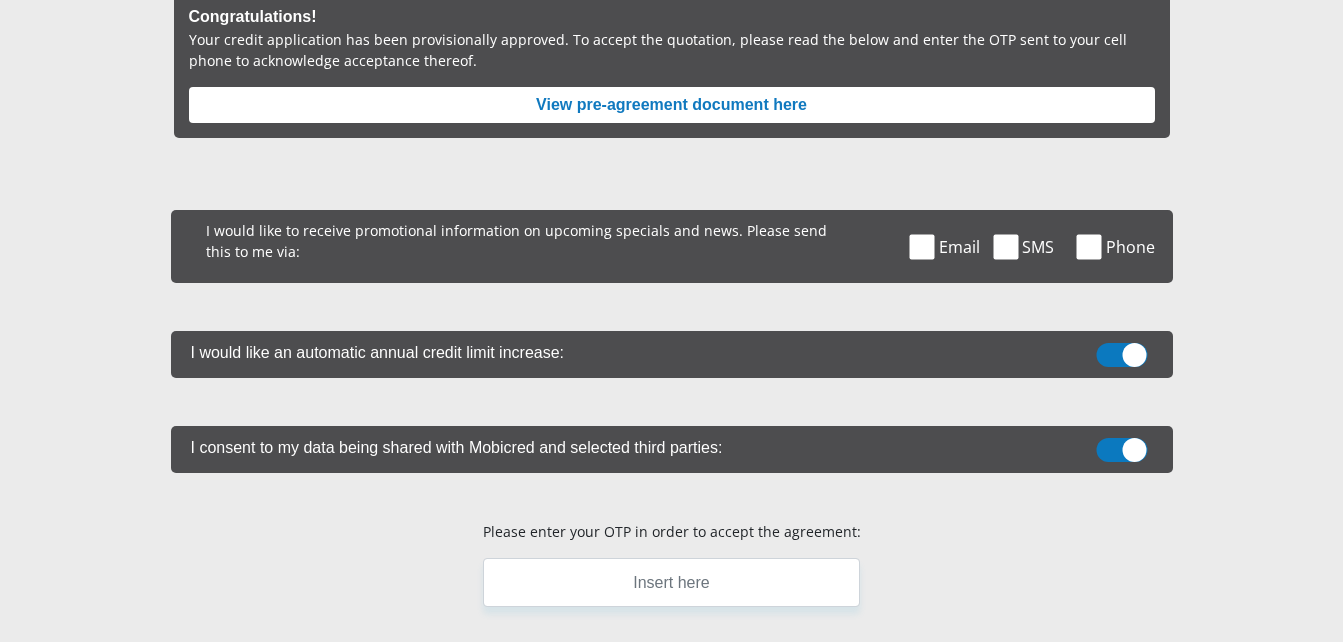 click at bounding box center (1121, 450) 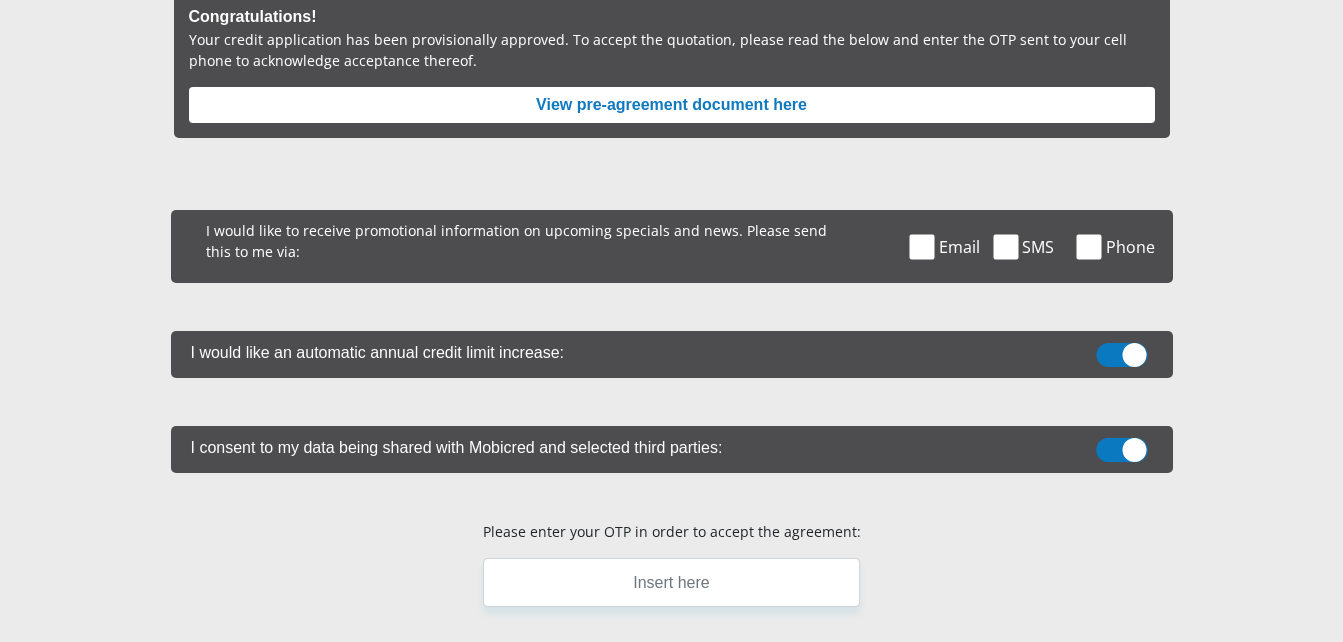 click at bounding box center (1122, 443) 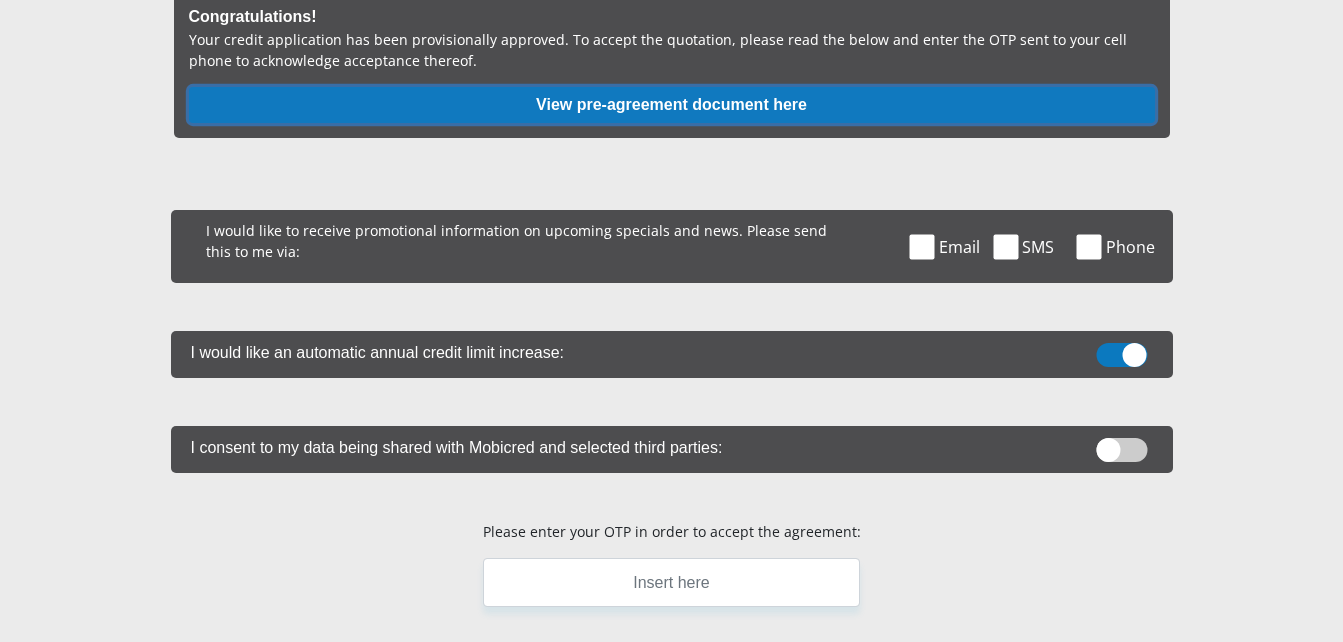 click on "View pre-agreement document here" at bounding box center (672, 105) 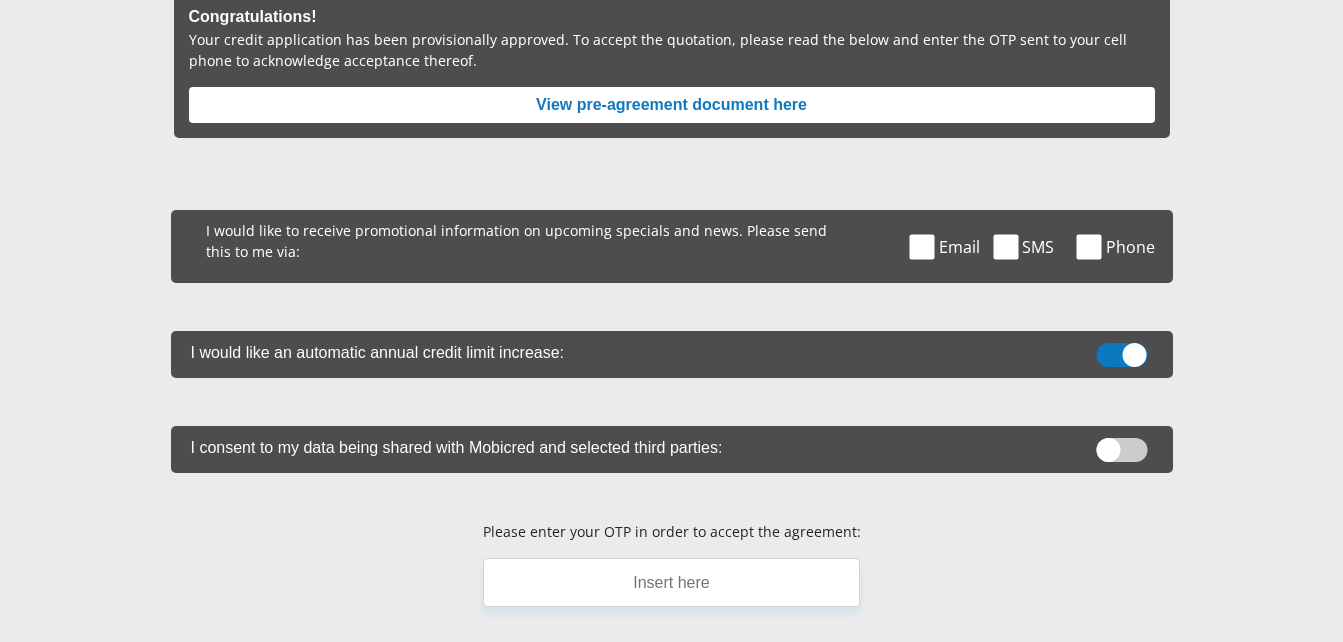 click on "I would like to receive promotional information on upcoming specials and news. Please send this to me via:
Email
SMS
Phone" at bounding box center [672, 585] 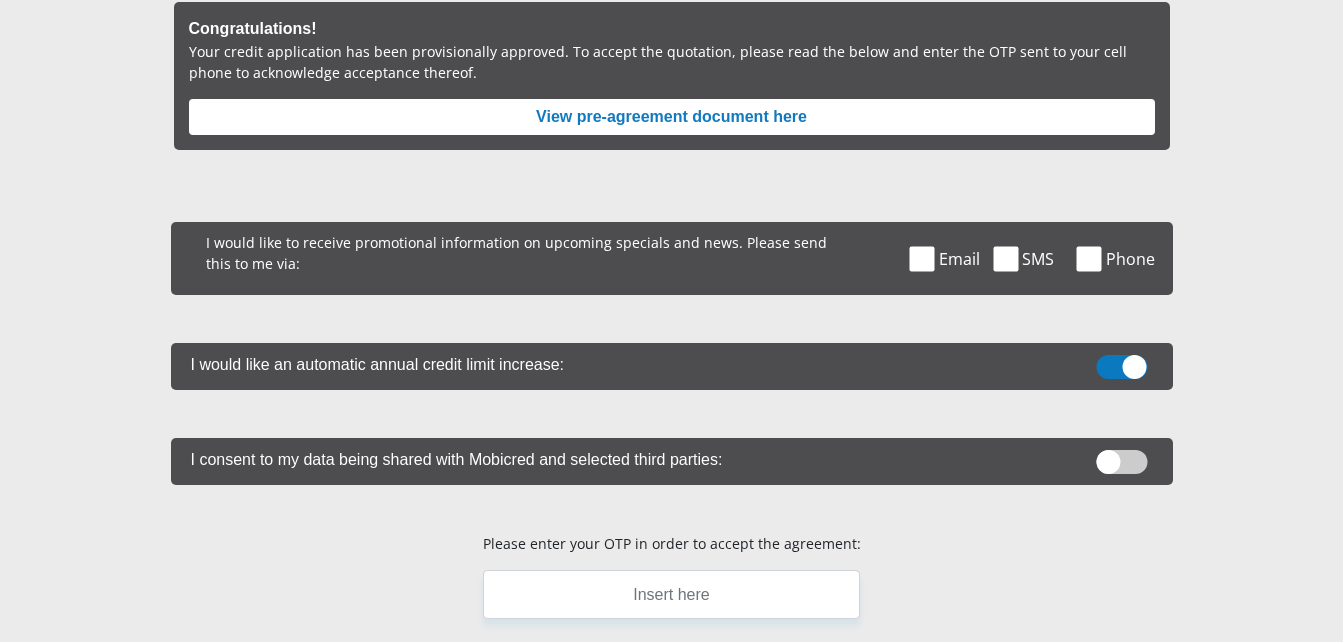scroll, scrollTop: 300, scrollLeft: 0, axis: vertical 